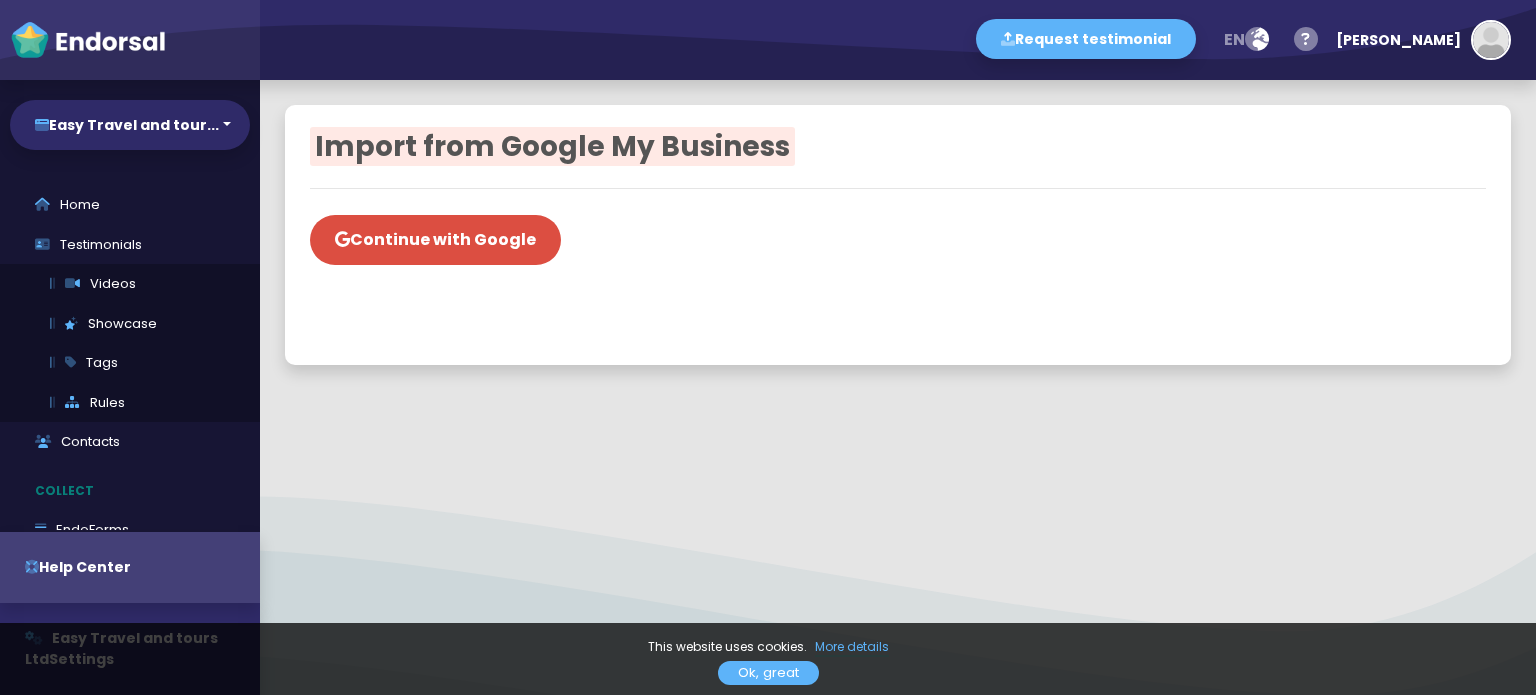 scroll, scrollTop: 0, scrollLeft: 0, axis: both 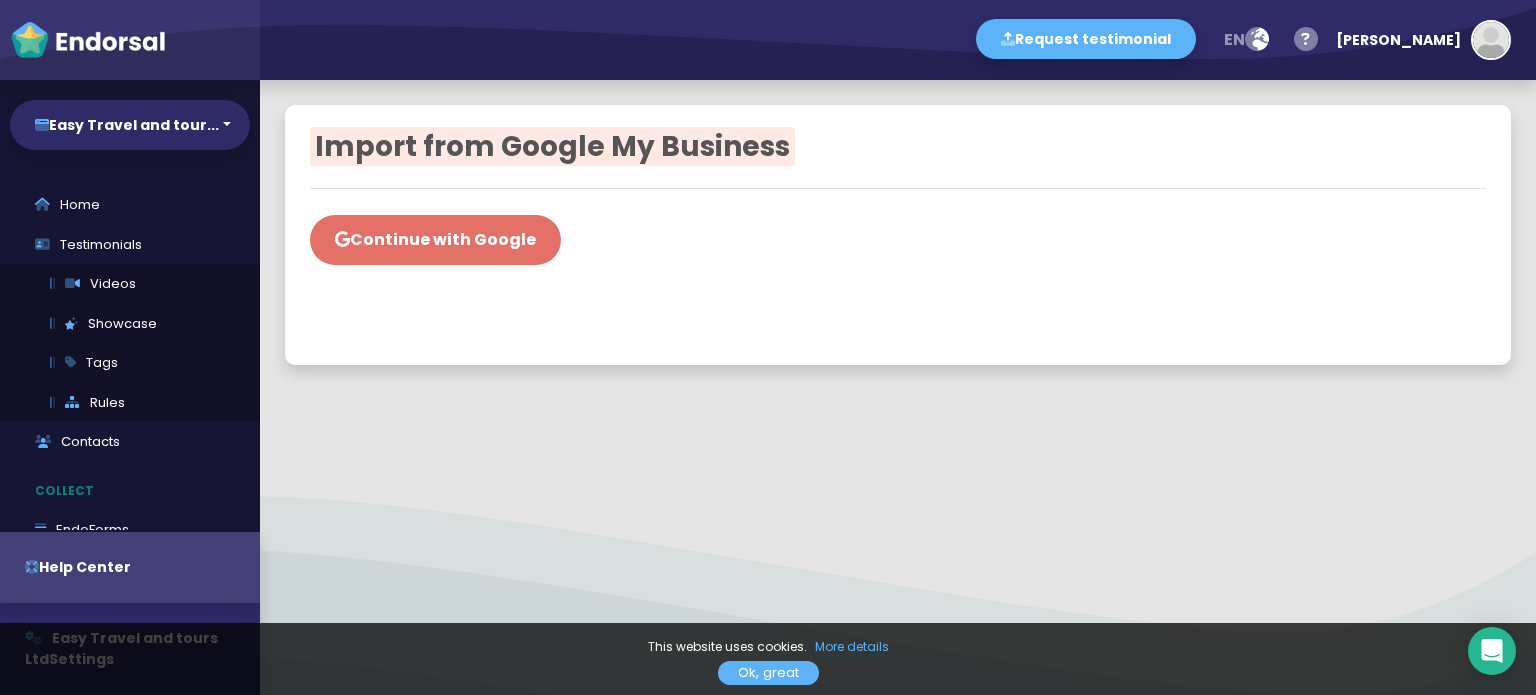 click on "Continue with Google" 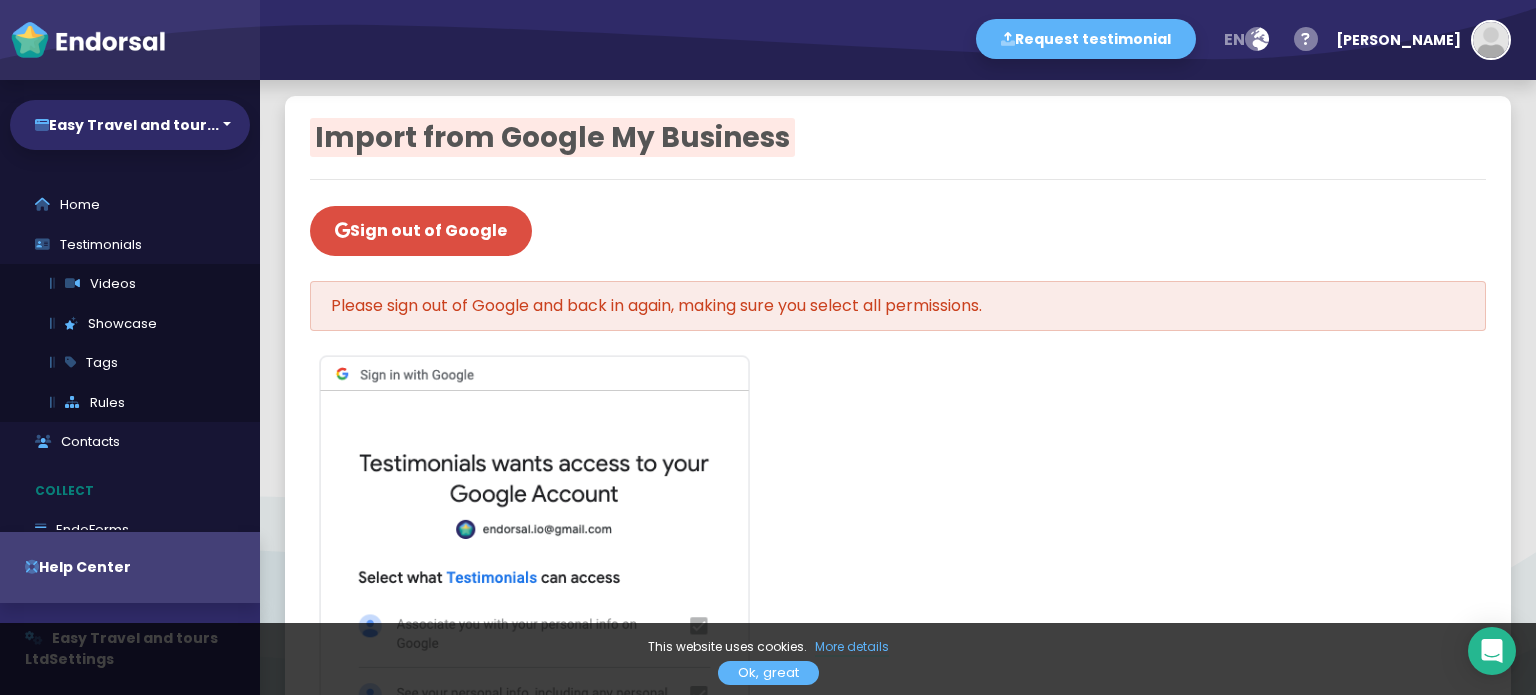 scroll, scrollTop: 0, scrollLeft: 0, axis: both 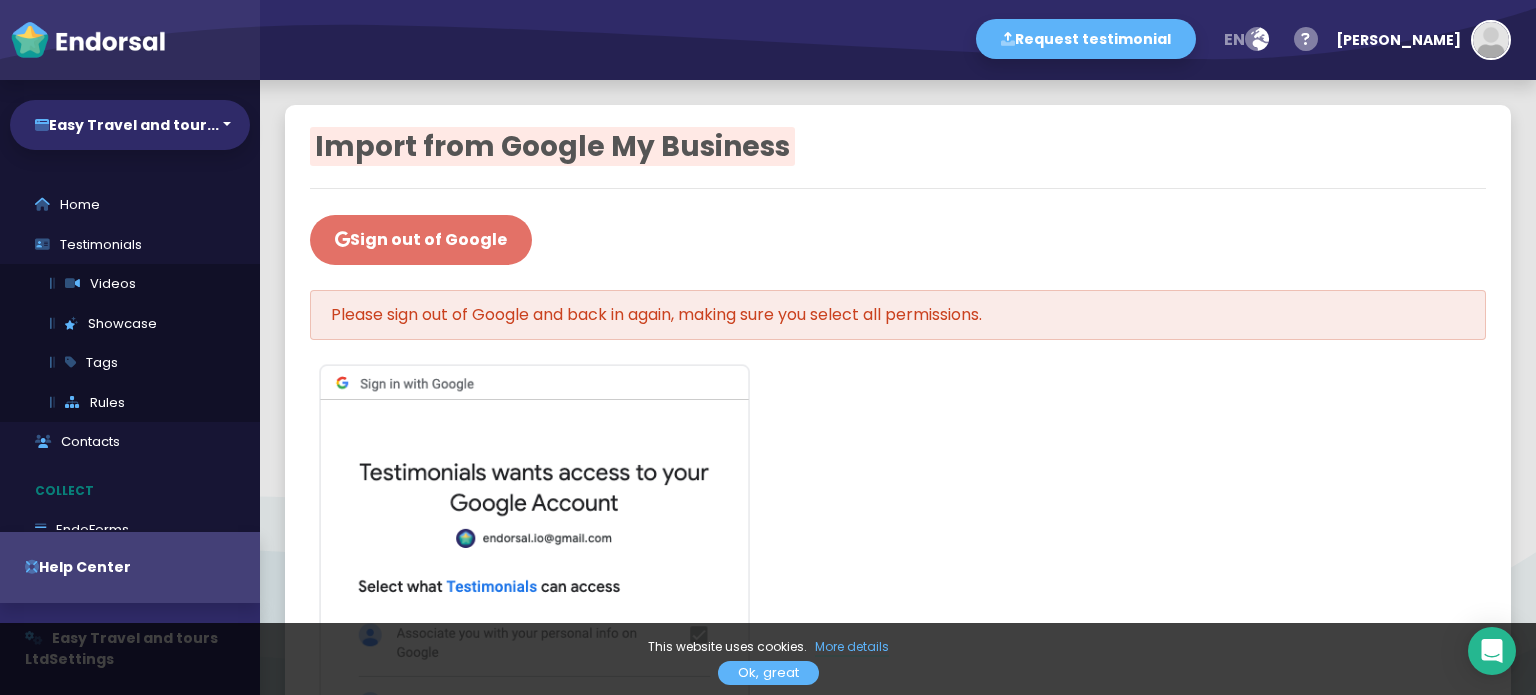 click on "Sign out of Google" 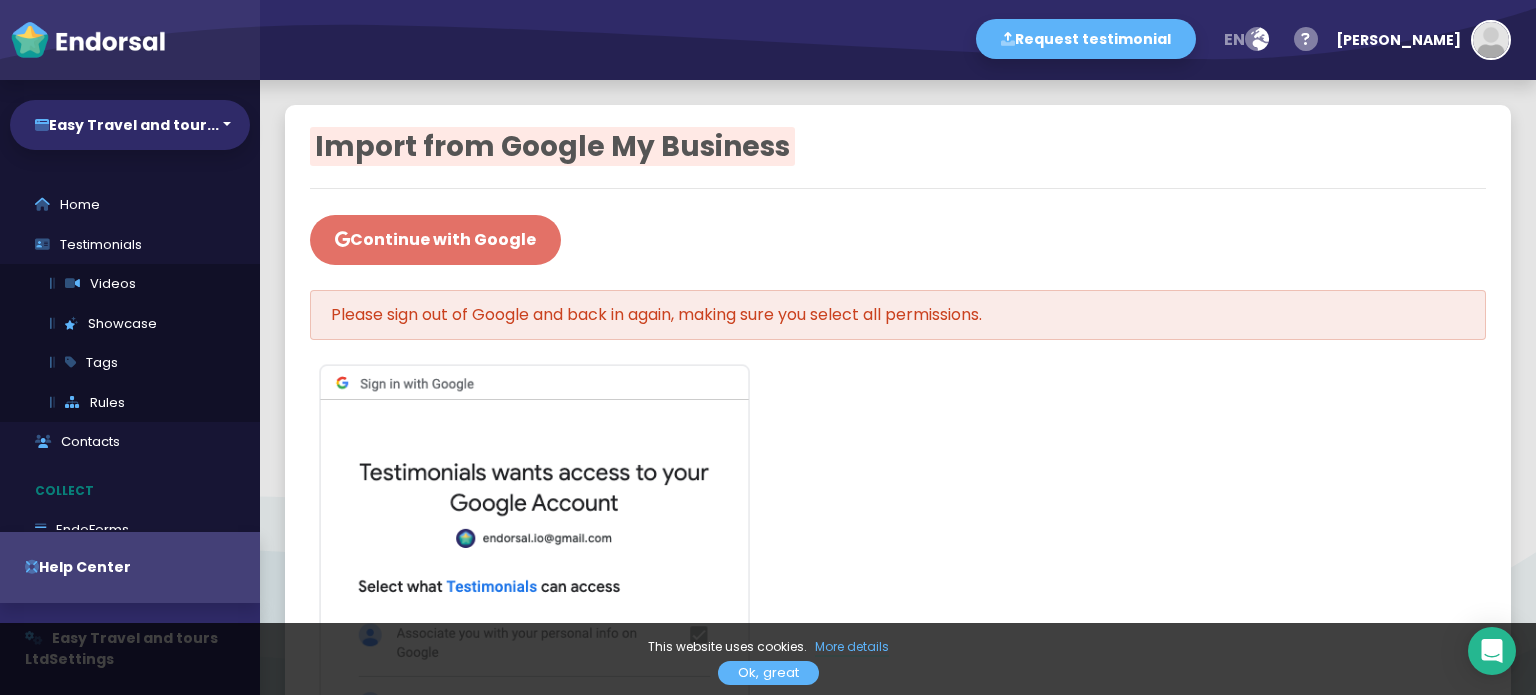 click on "Continue with Google" 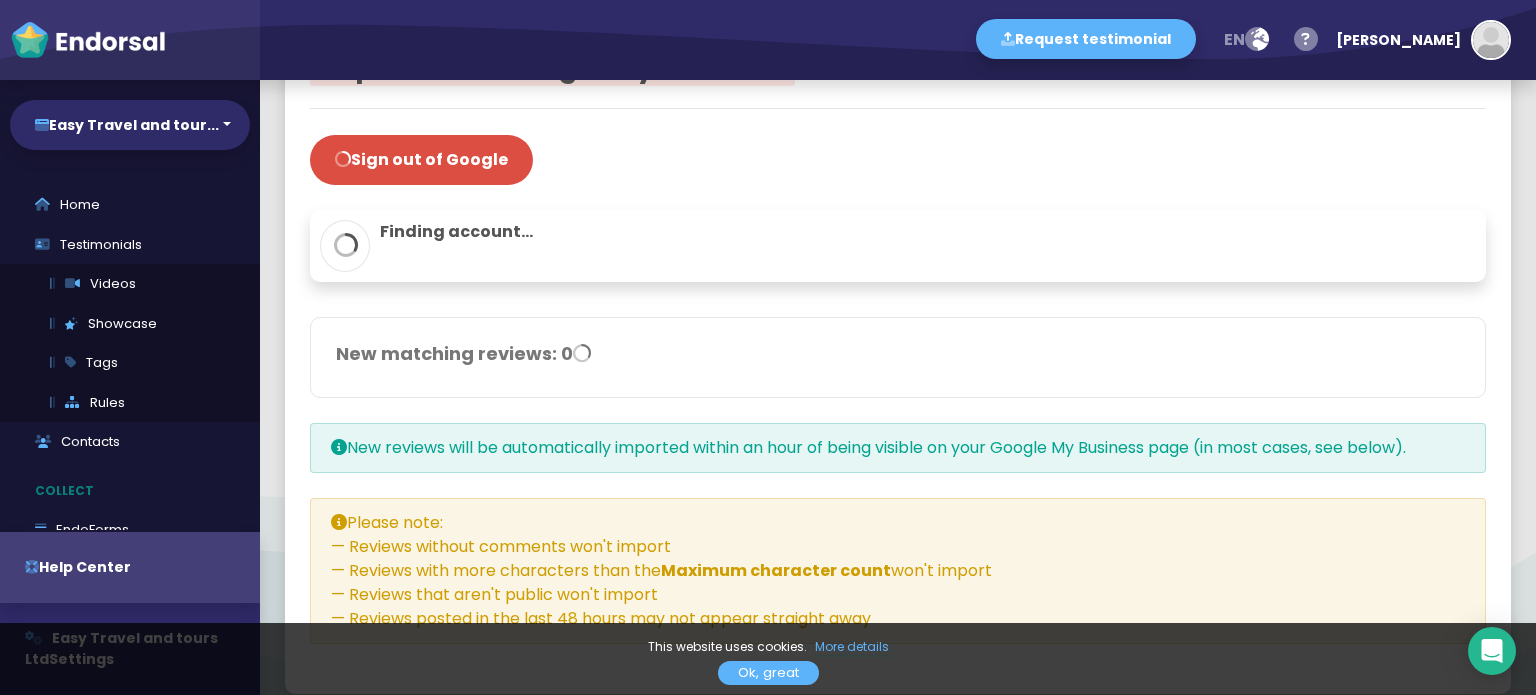 scroll, scrollTop: 100, scrollLeft: 0, axis: vertical 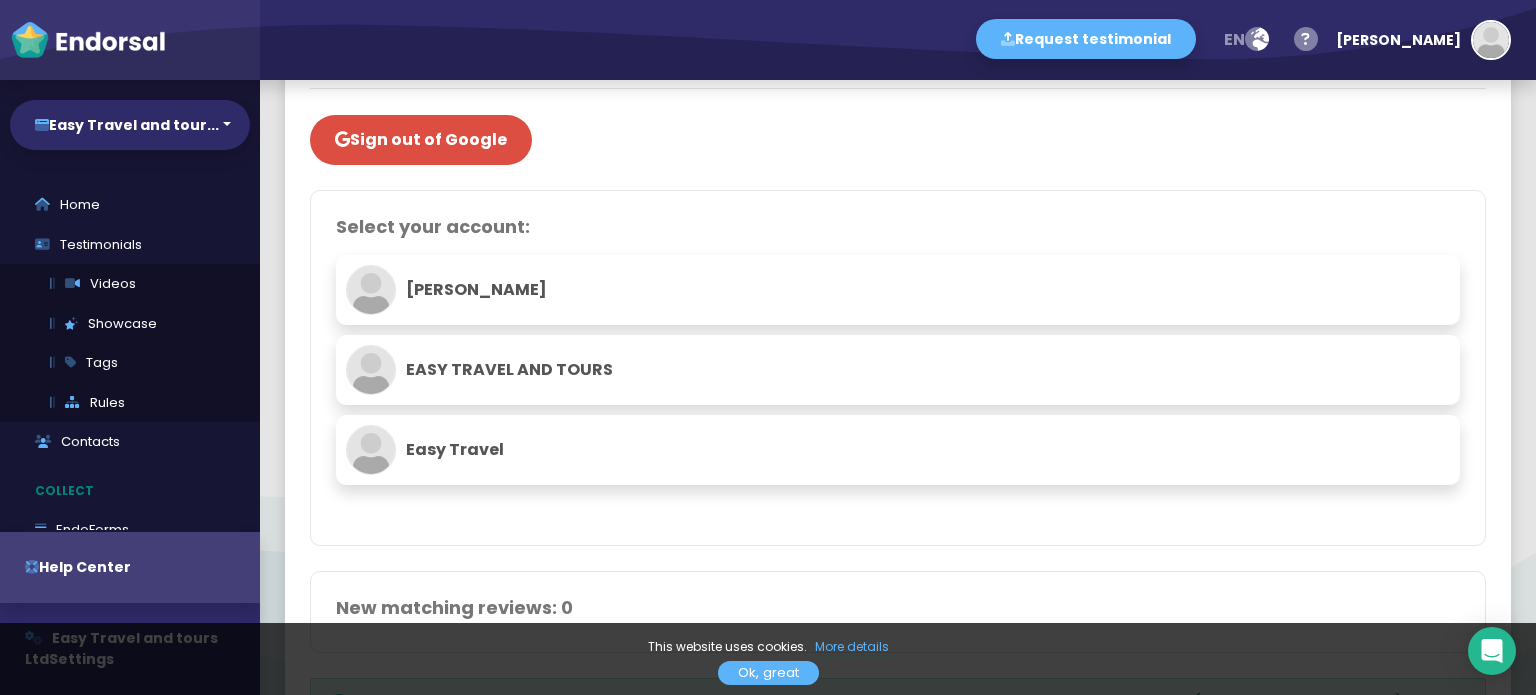 click on "EASY TRAVEL AND TOURS" 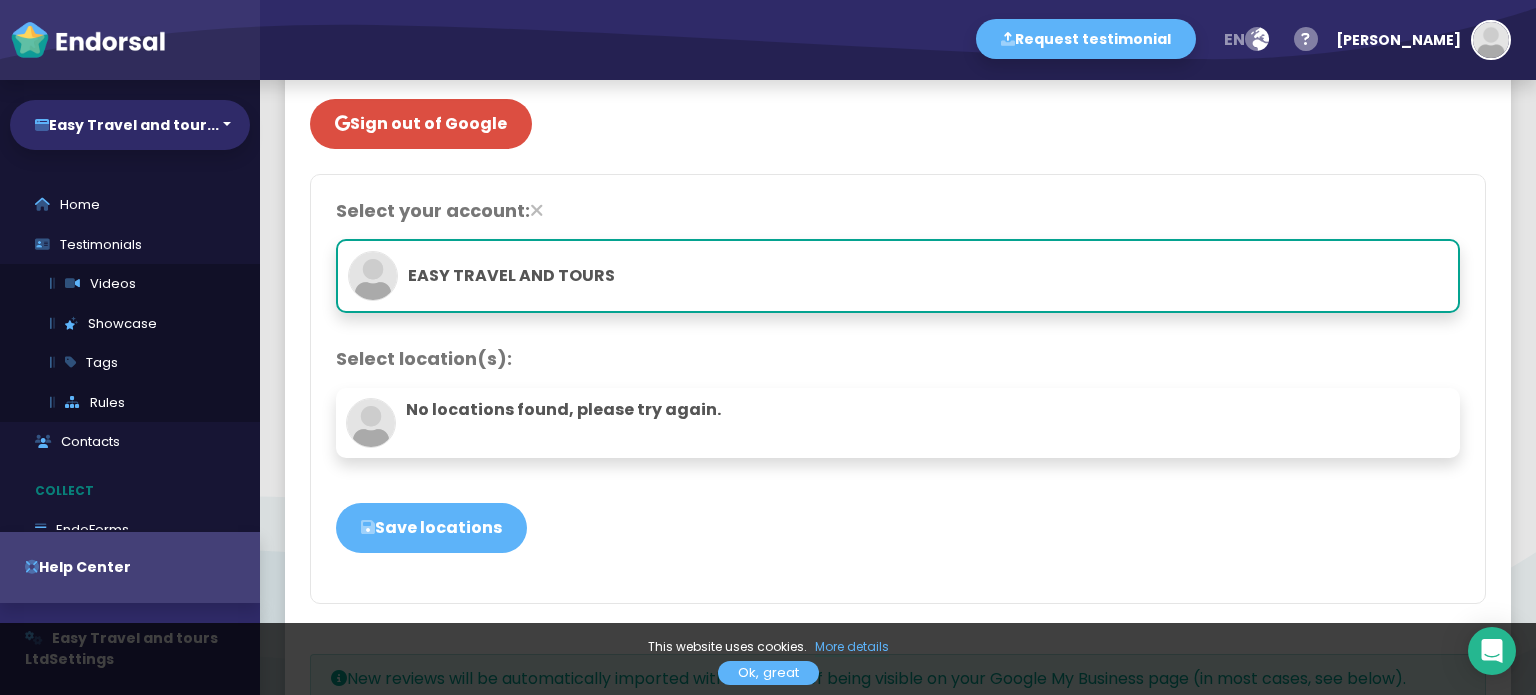 scroll, scrollTop: 100, scrollLeft: 0, axis: vertical 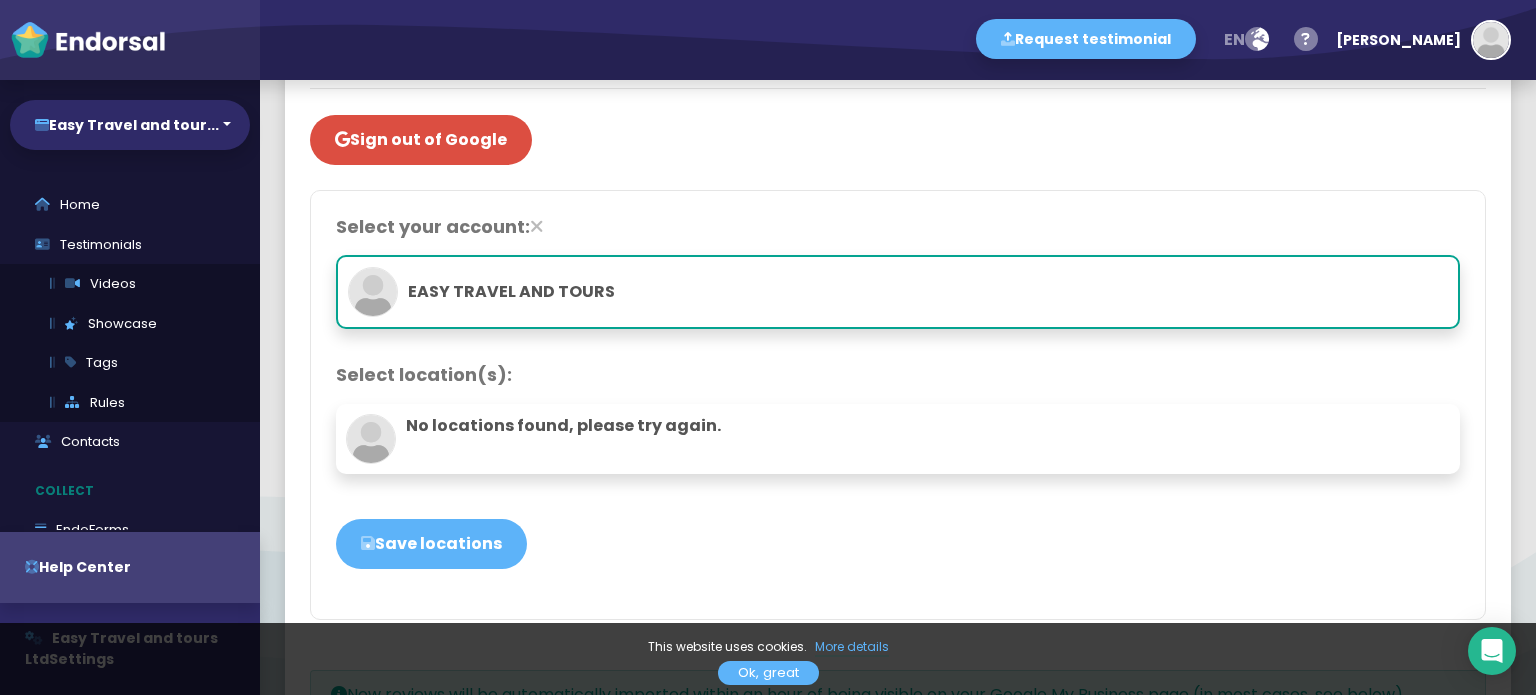 click on "EASY TRAVEL AND TOURS" 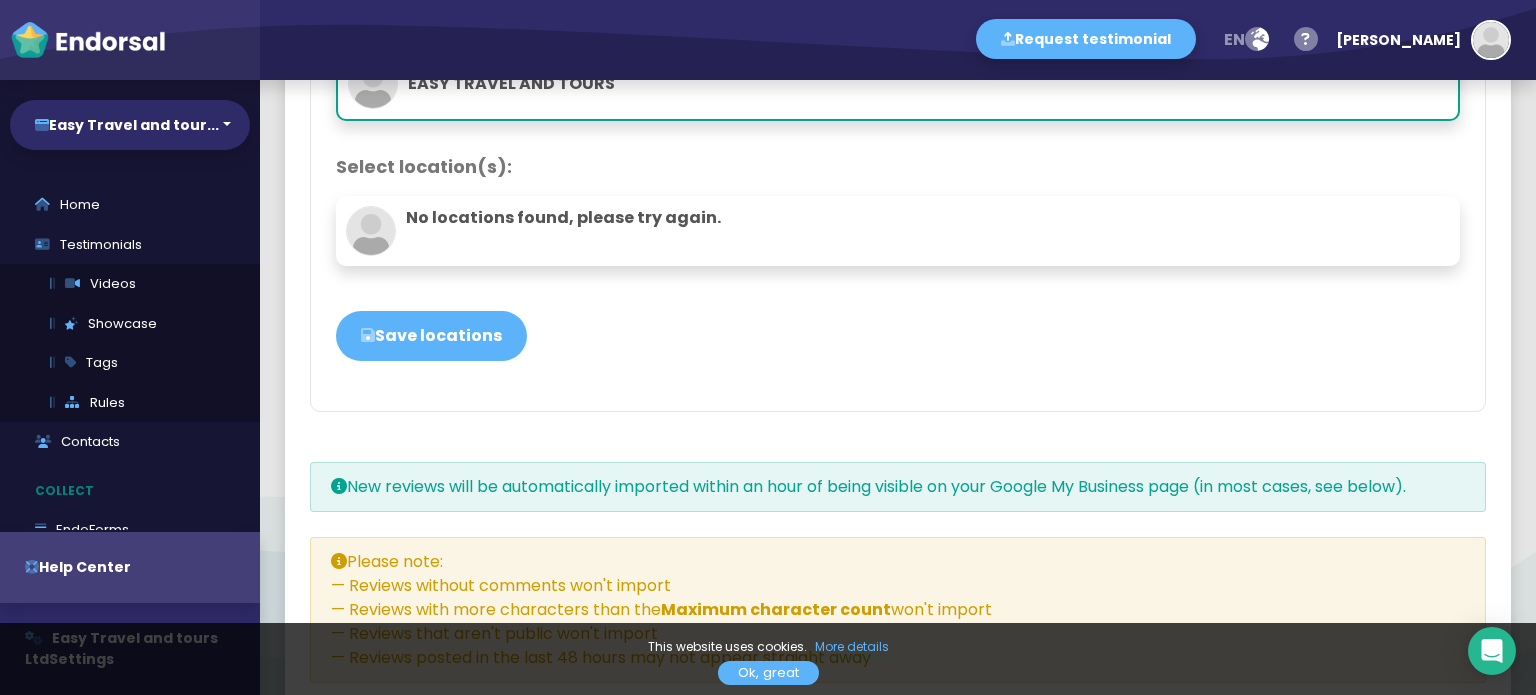scroll, scrollTop: 200, scrollLeft: 0, axis: vertical 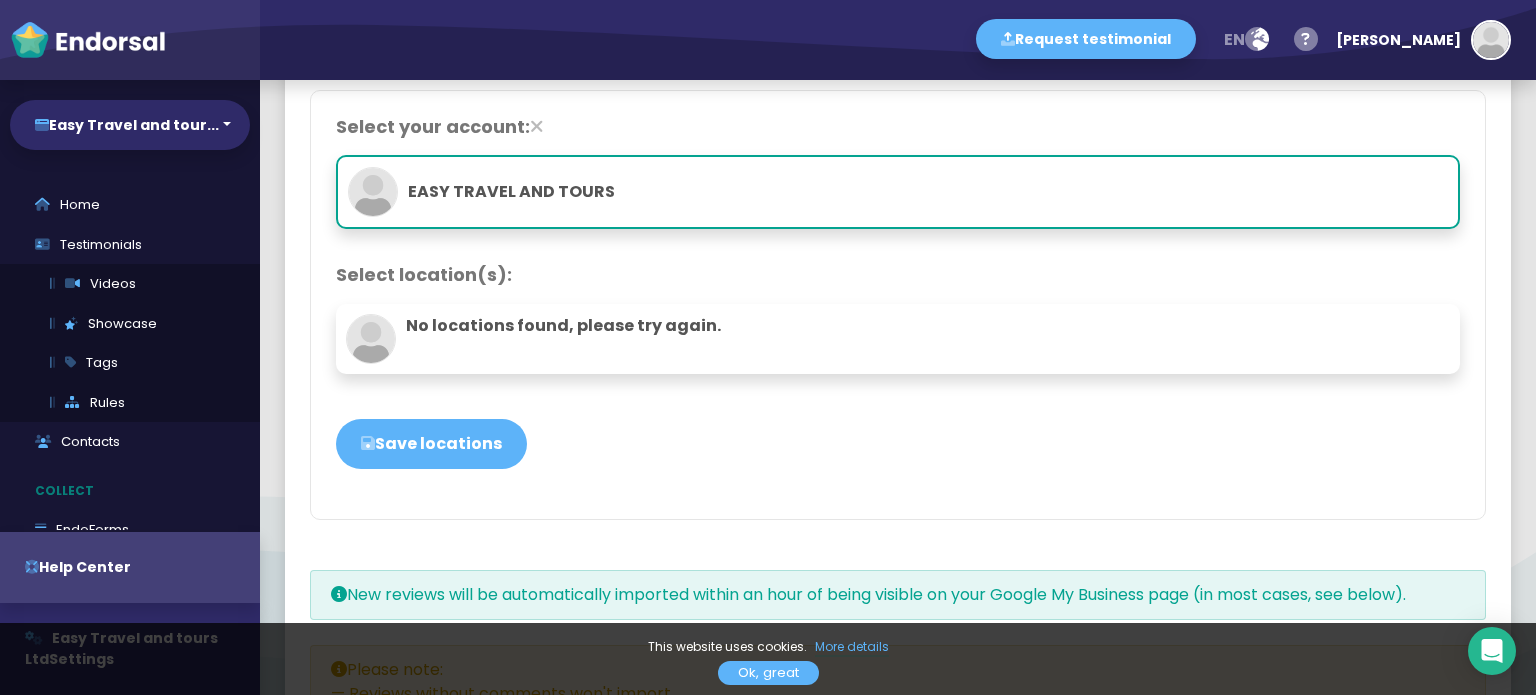 click on "EASY TRAVEL AND TOURS" 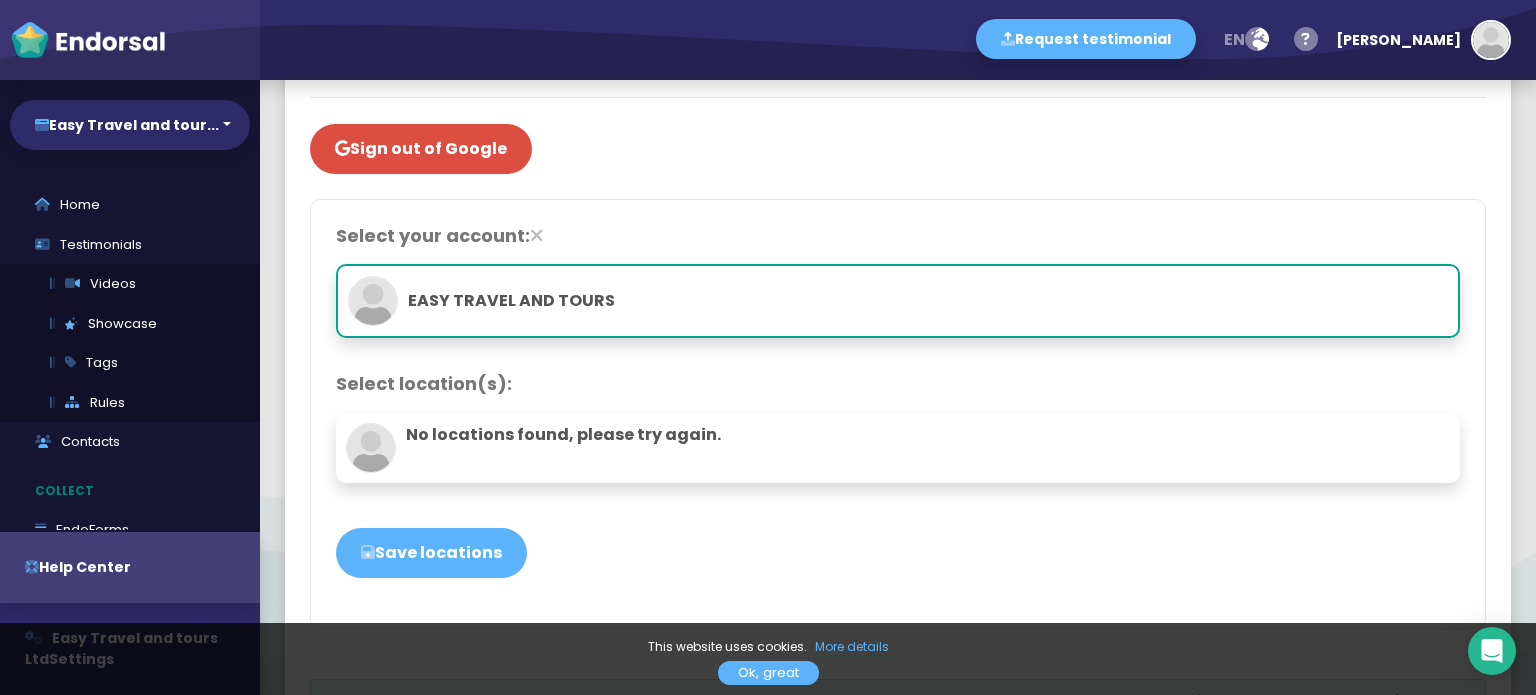 scroll, scrollTop: 200, scrollLeft: 0, axis: vertical 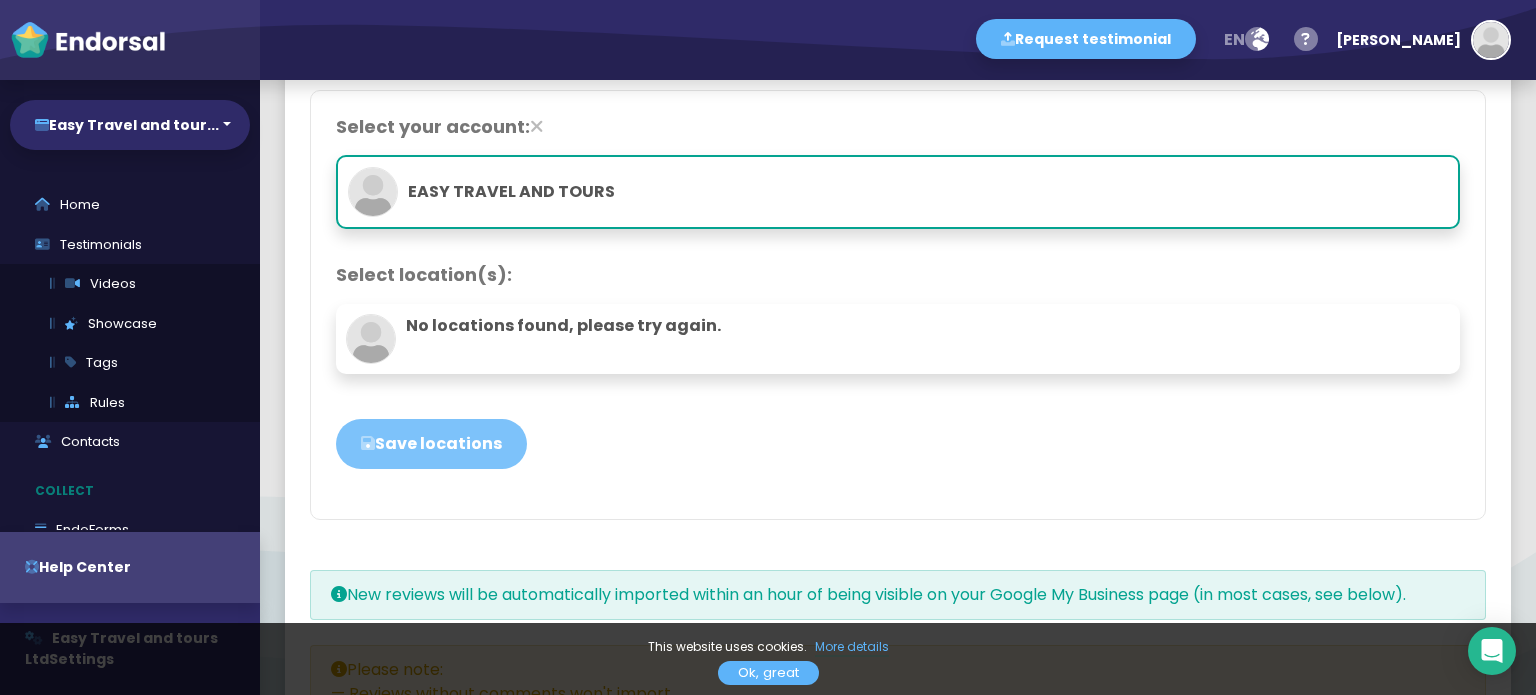 click on "Save locations" 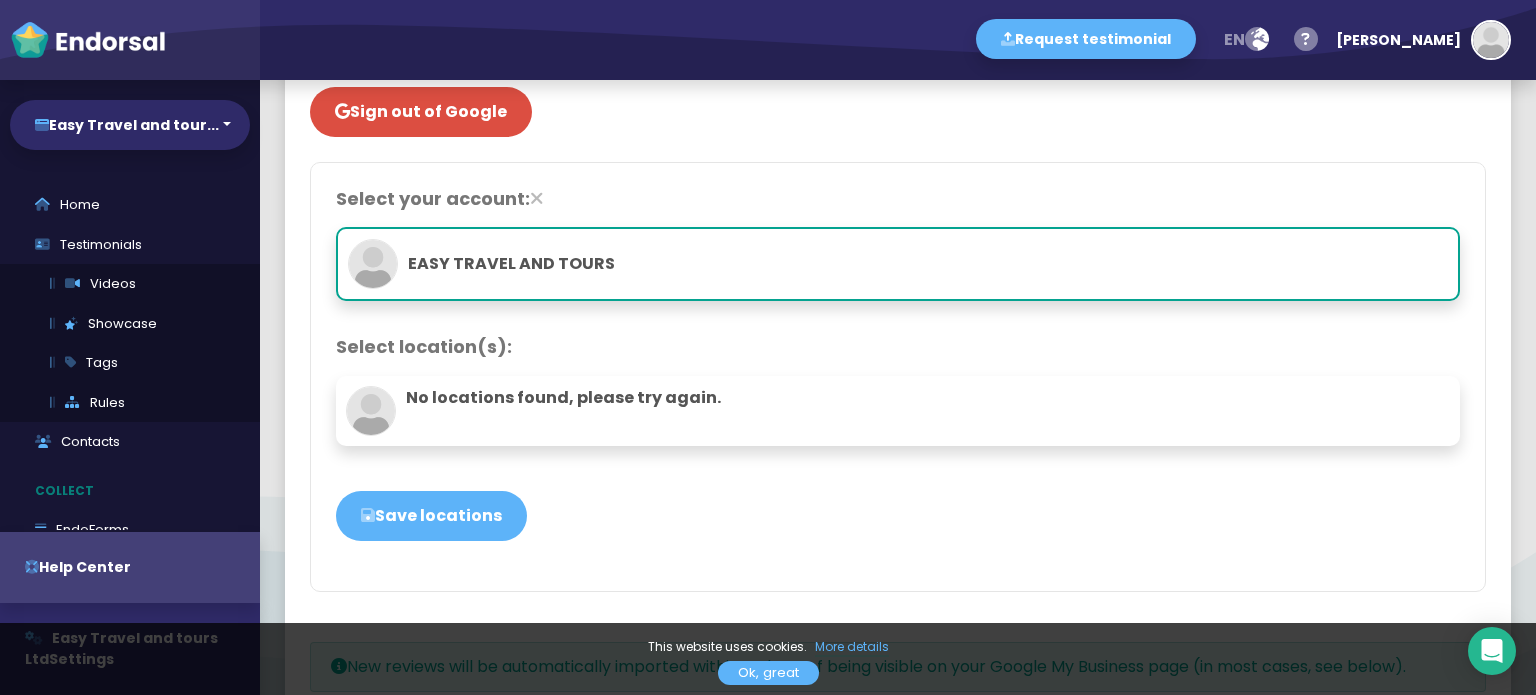scroll, scrollTop: 0, scrollLeft: 0, axis: both 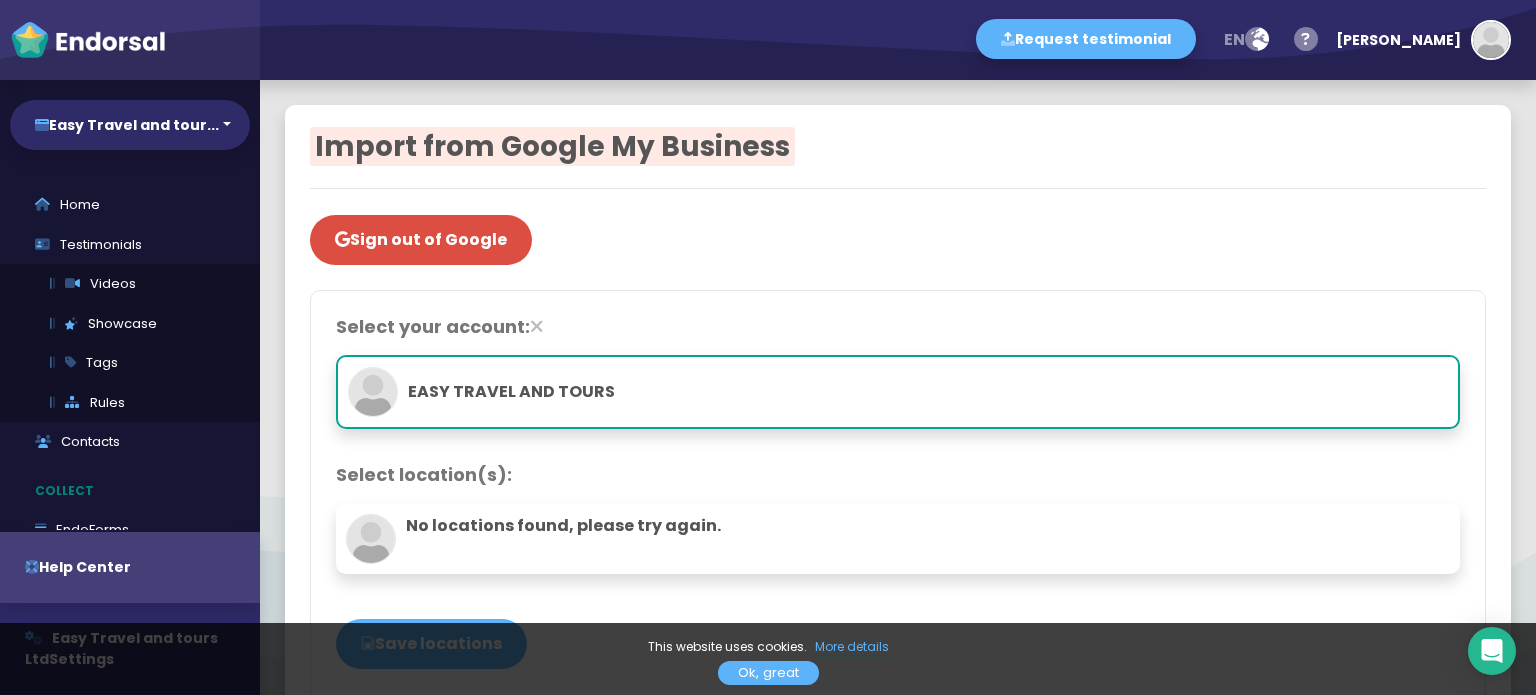 click on "EASY TRAVEL AND TOURS" 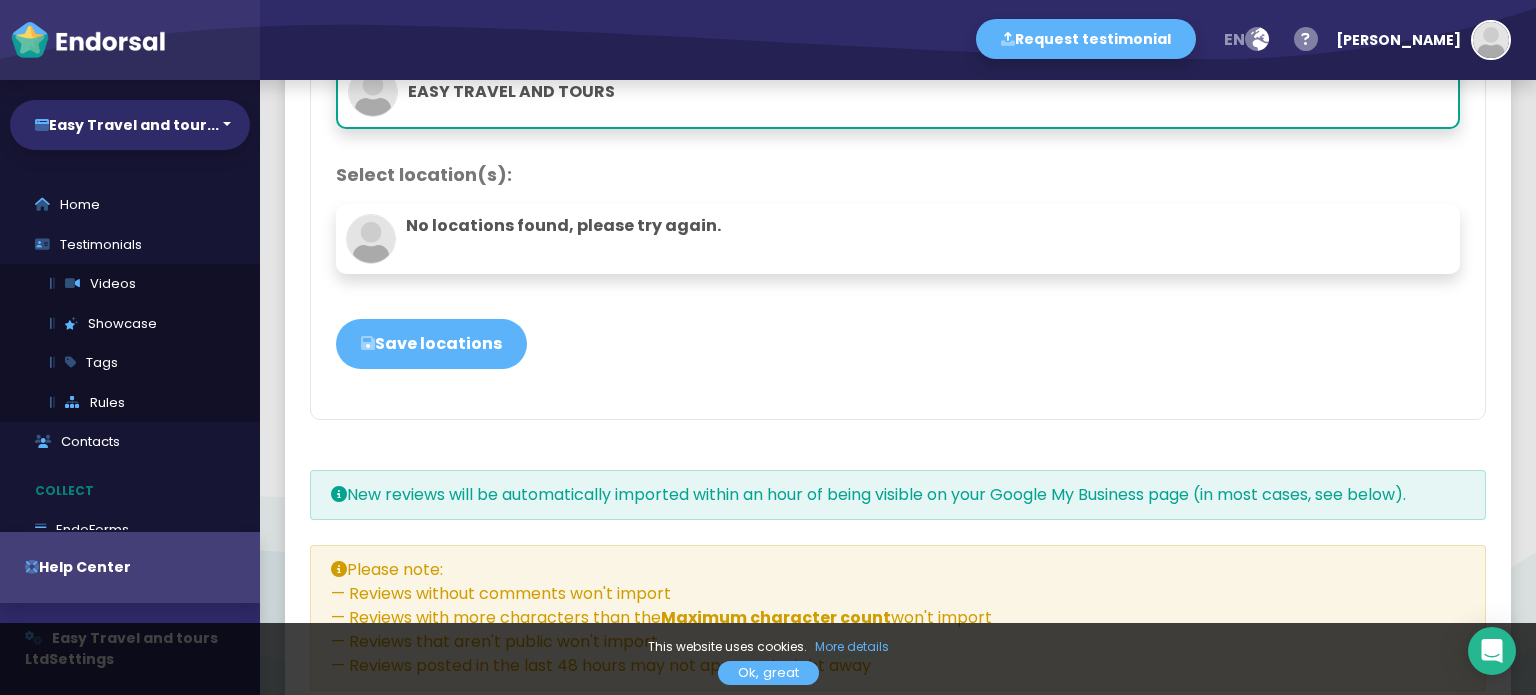 scroll, scrollTop: 468, scrollLeft: 0, axis: vertical 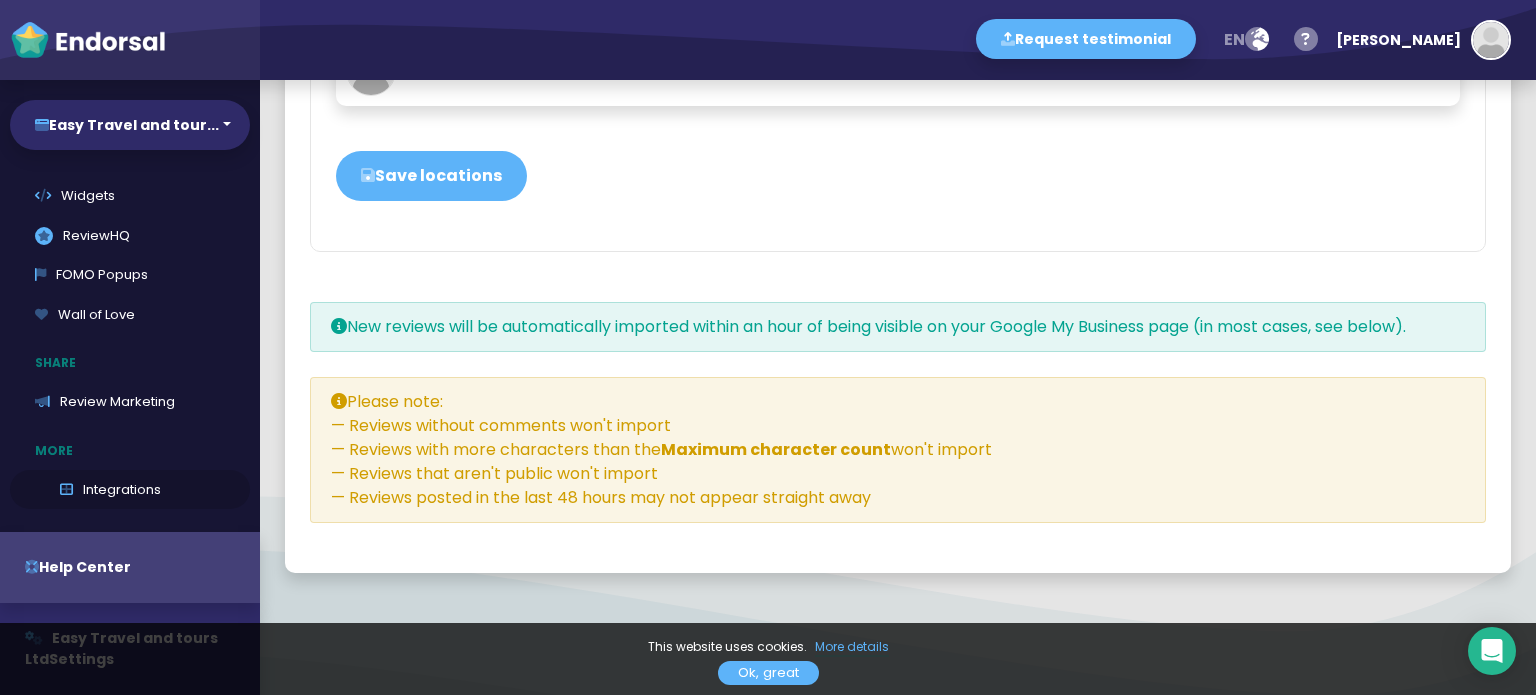 click on "Integrations" at bounding box center [130, 490] 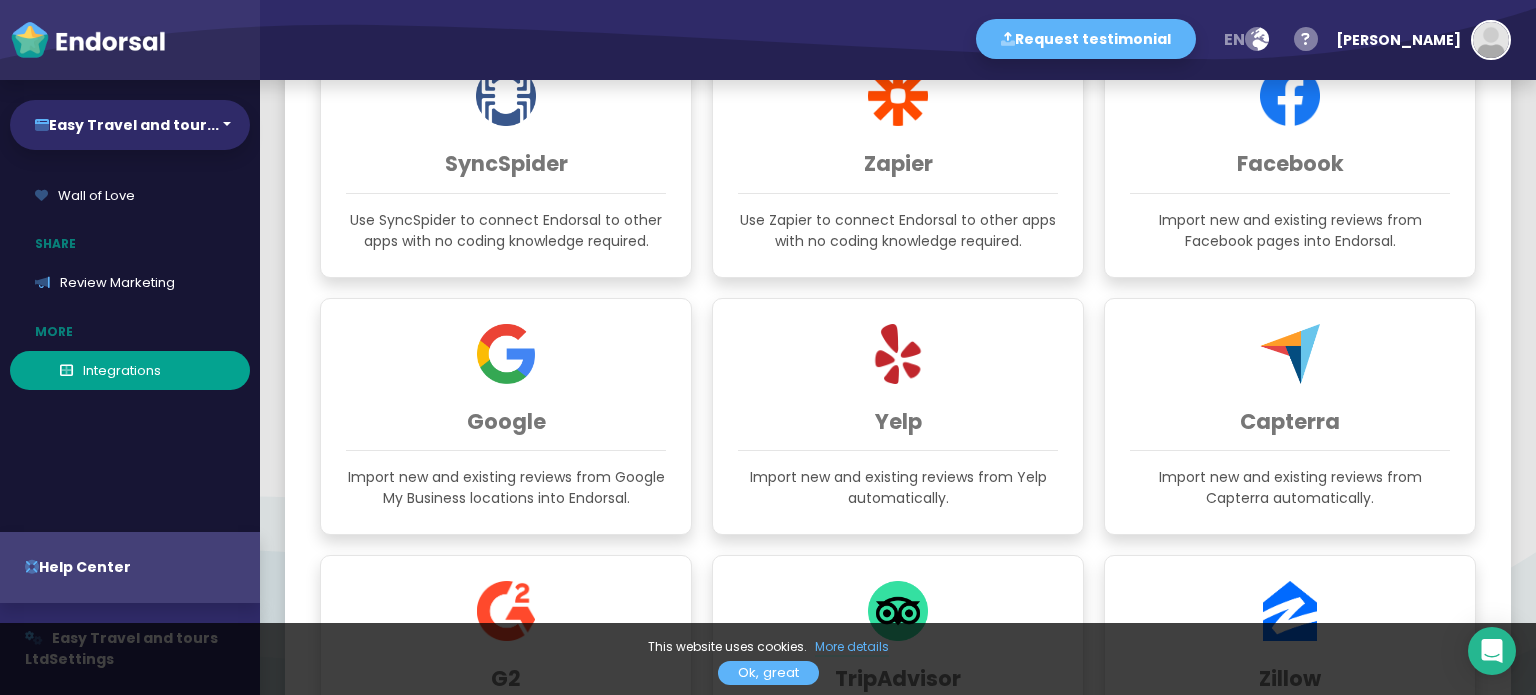scroll, scrollTop: 342, scrollLeft: 0, axis: vertical 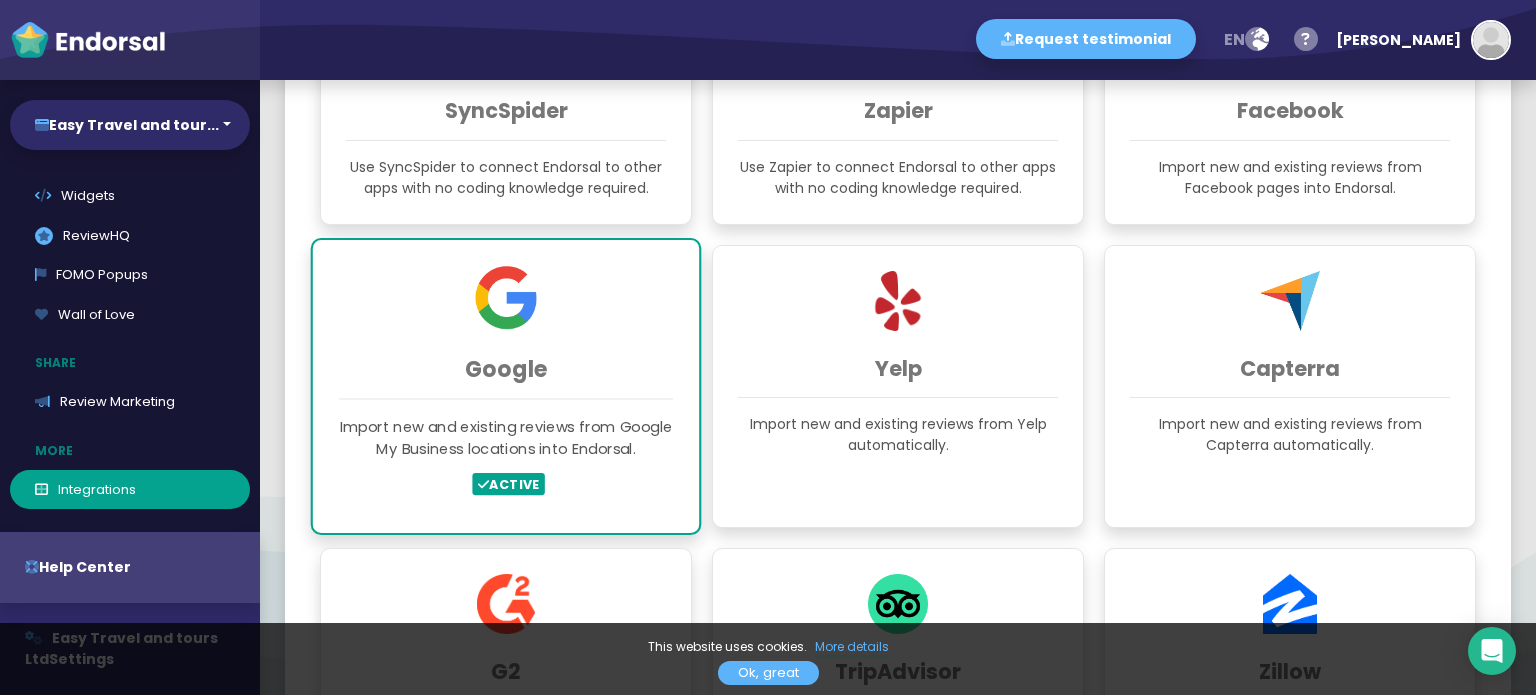 click on "Google Import new and existing reviews from Google My Business locations into Endorsal.   ACTIVE" 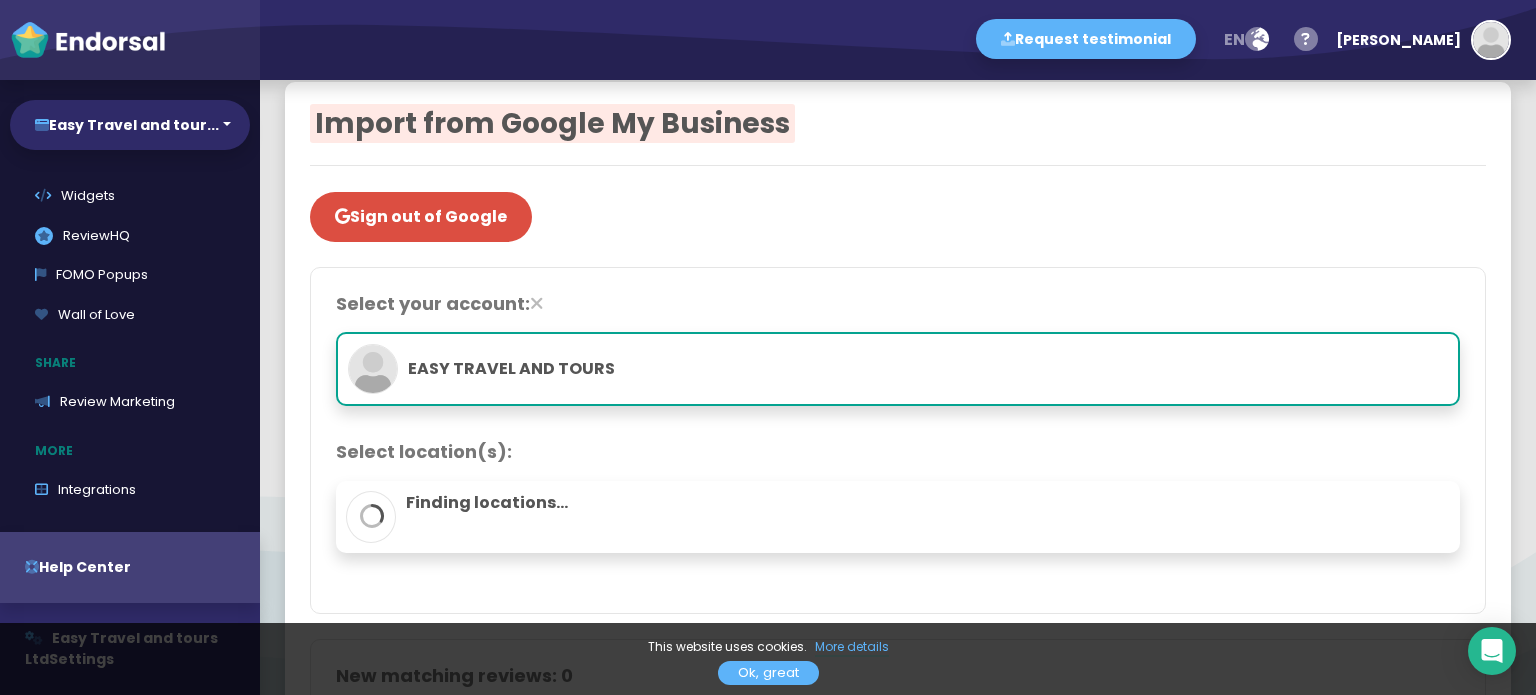 scroll, scrollTop: 0, scrollLeft: 0, axis: both 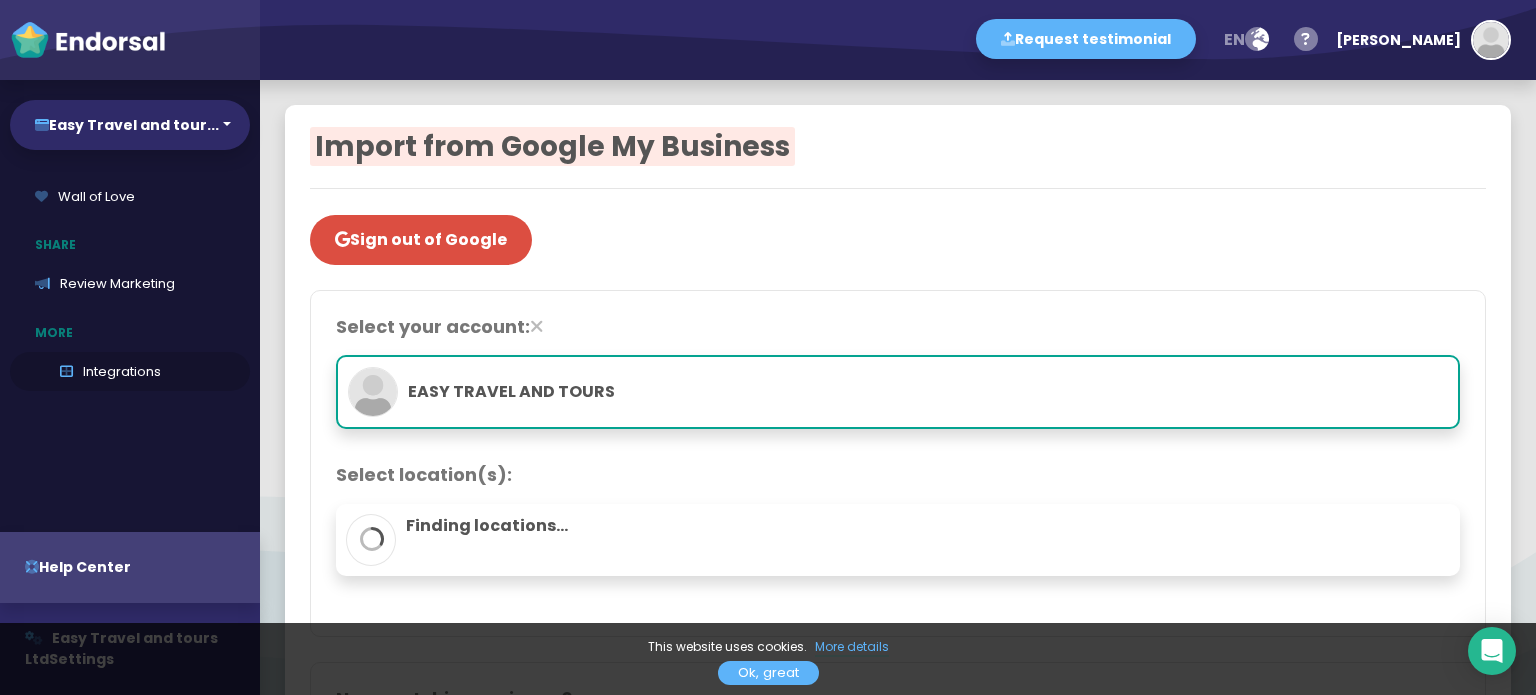 click on "Integrations" at bounding box center [130, 372] 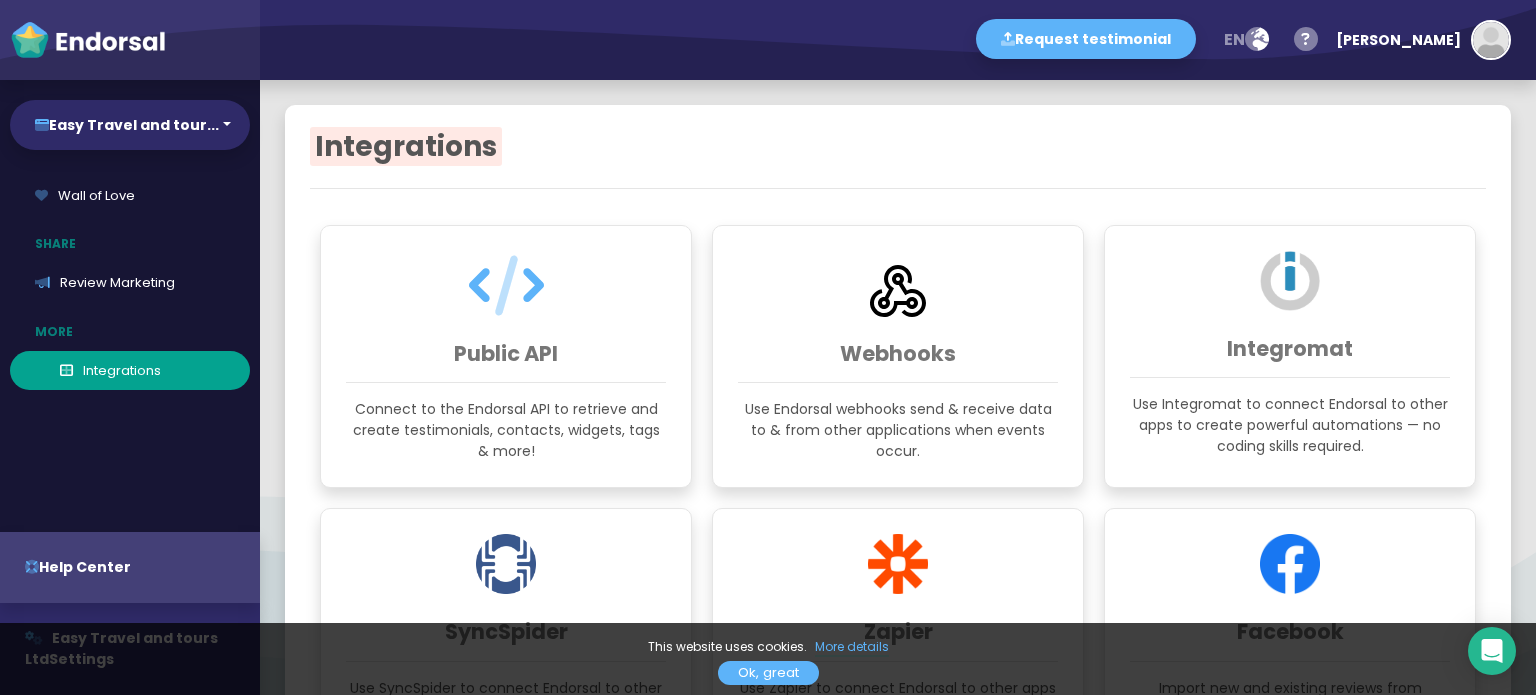 scroll, scrollTop: 460, scrollLeft: 0, axis: vertical 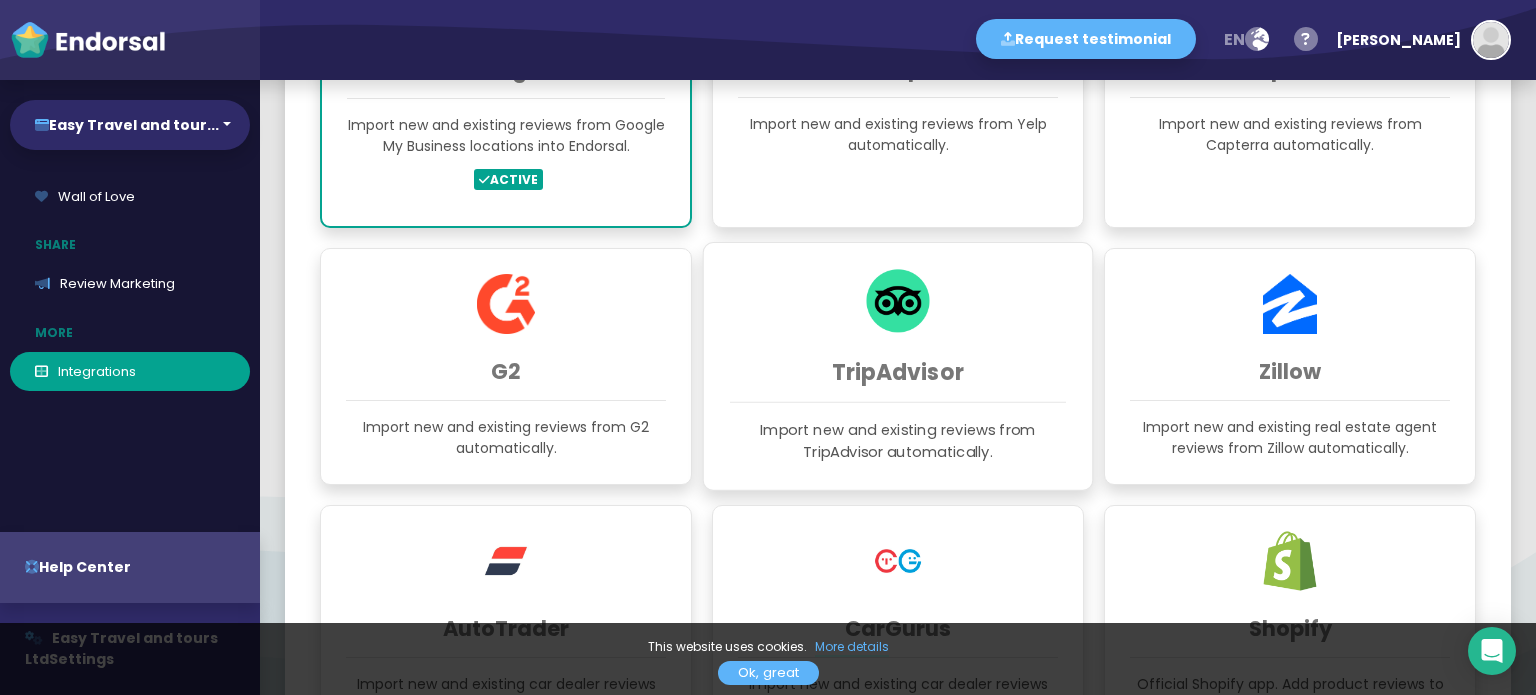 click on "TripAdvisor Import new and existing reviews from TripAdvisor automatically." 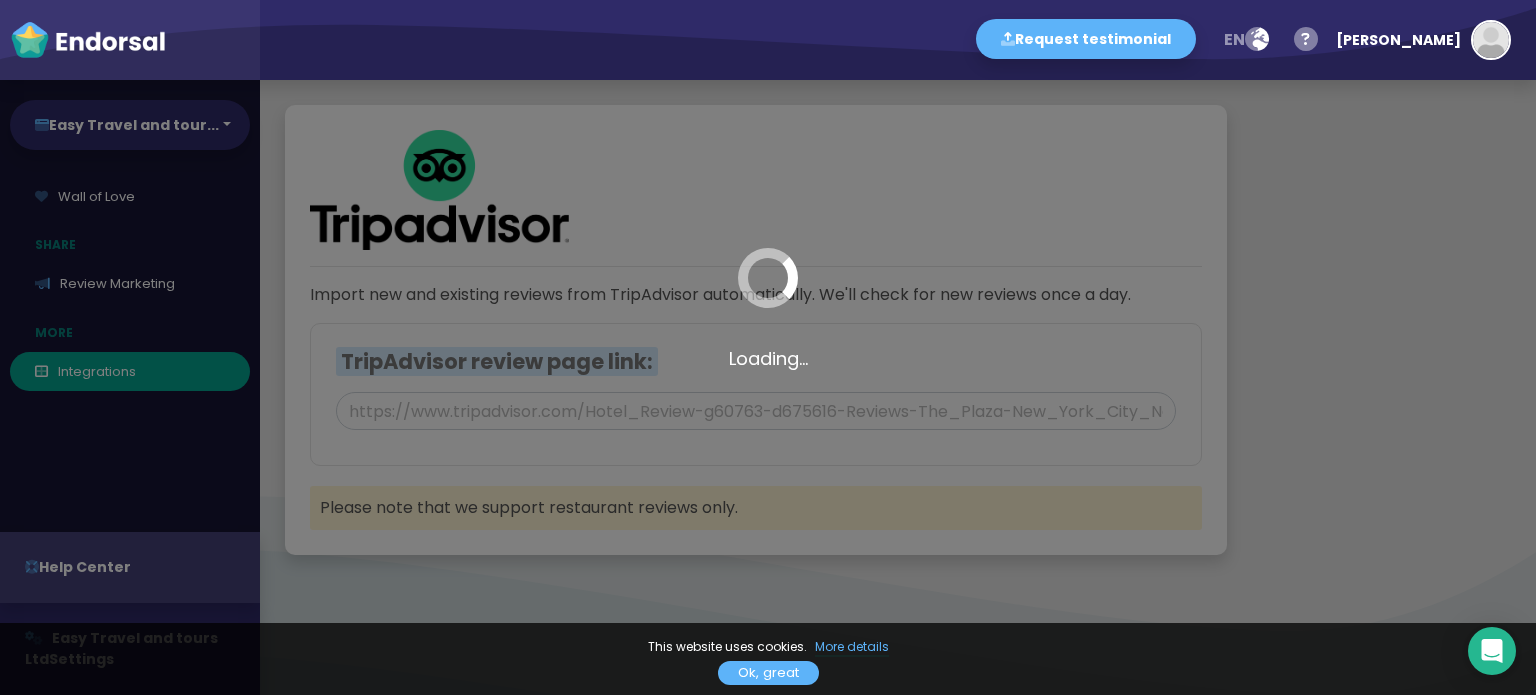 scroll, scrollTop: 0, scrollLeft: 0, axis: both 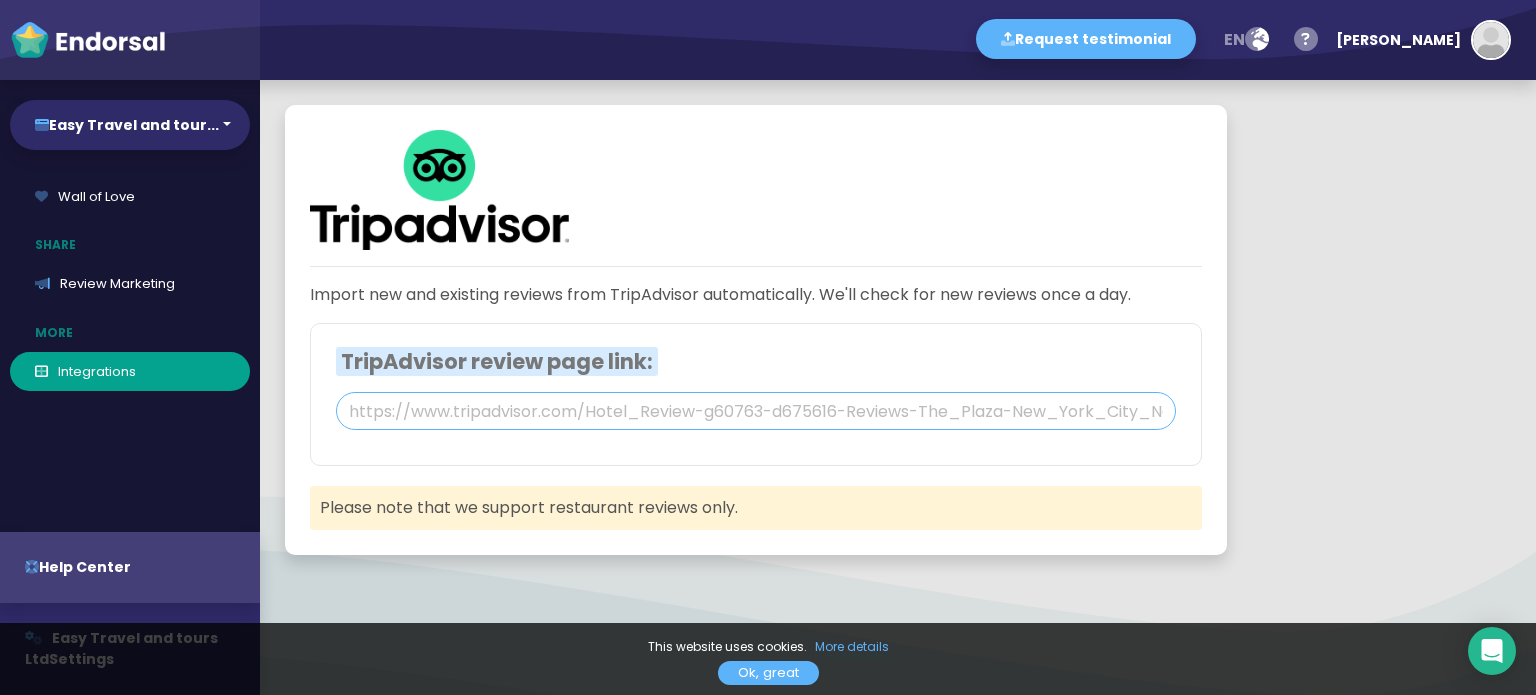 click at bounding box center (756, 411) 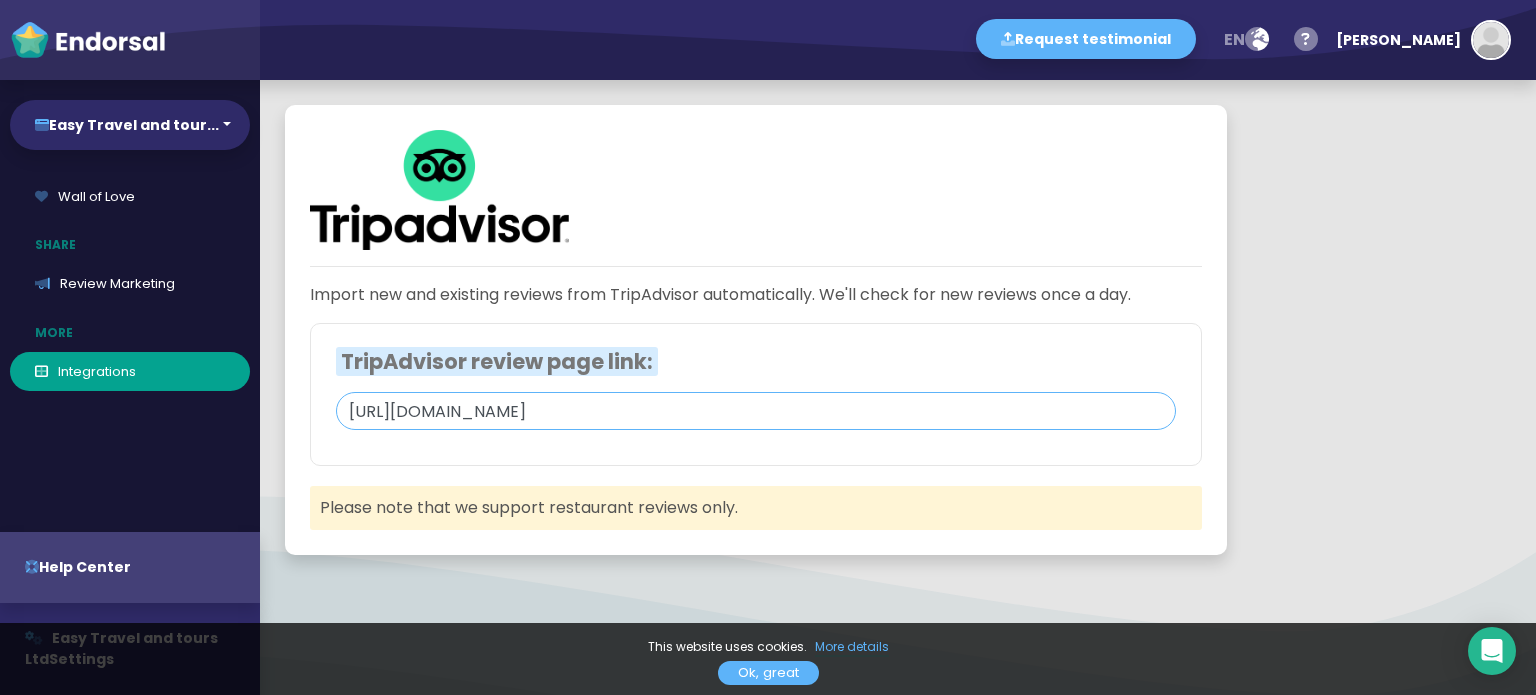 scroll, scrollTop: 0, scrollLeft: 235, axis: horizontal 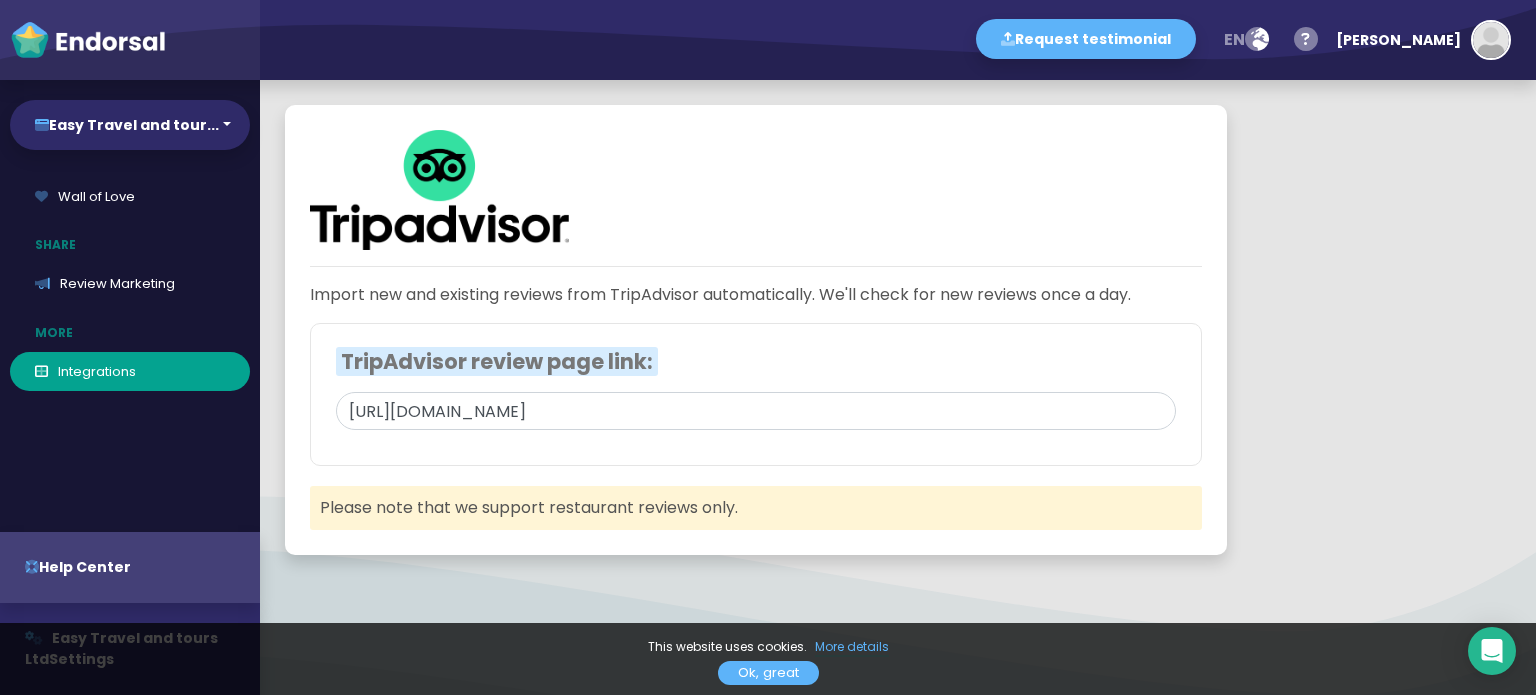 click on "Ok, great" at bounding box center (768, 673) 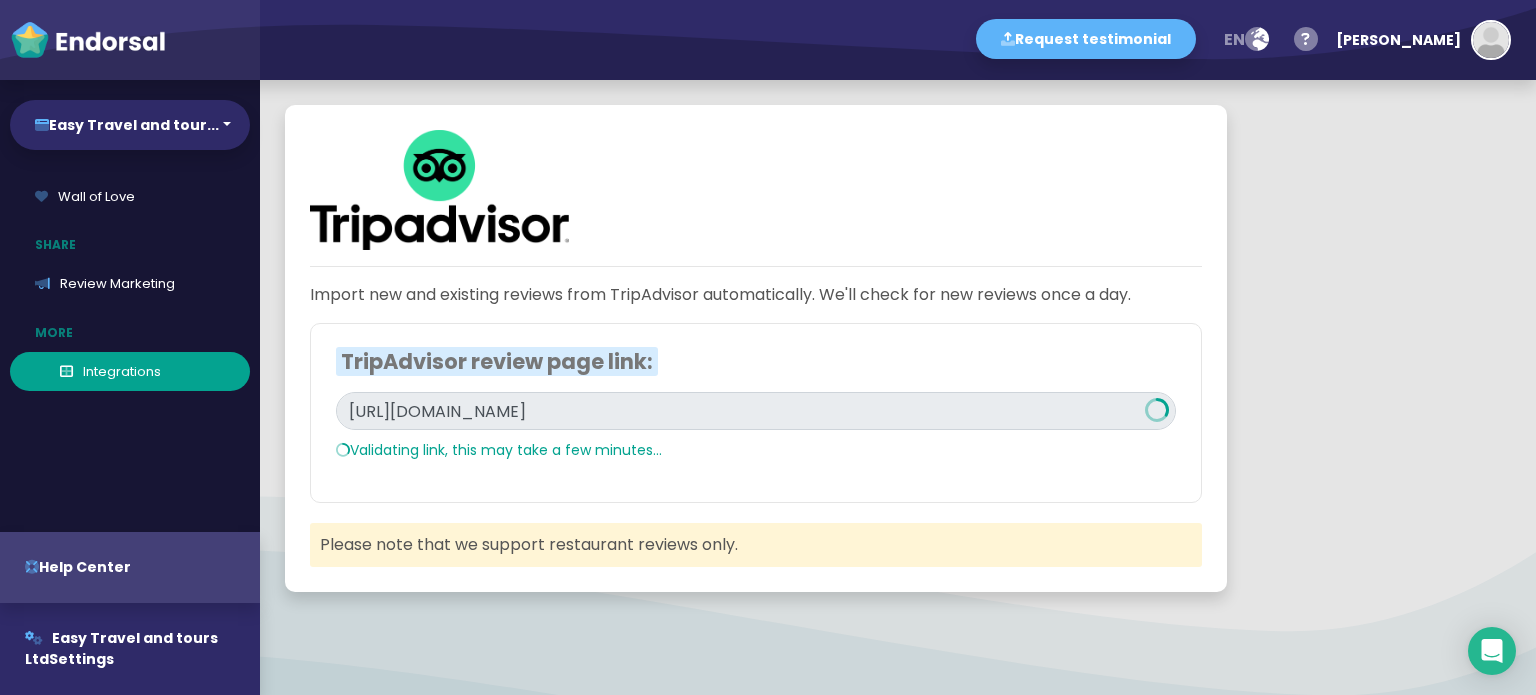 click on "Integrations" at bounding box center [130, 372] 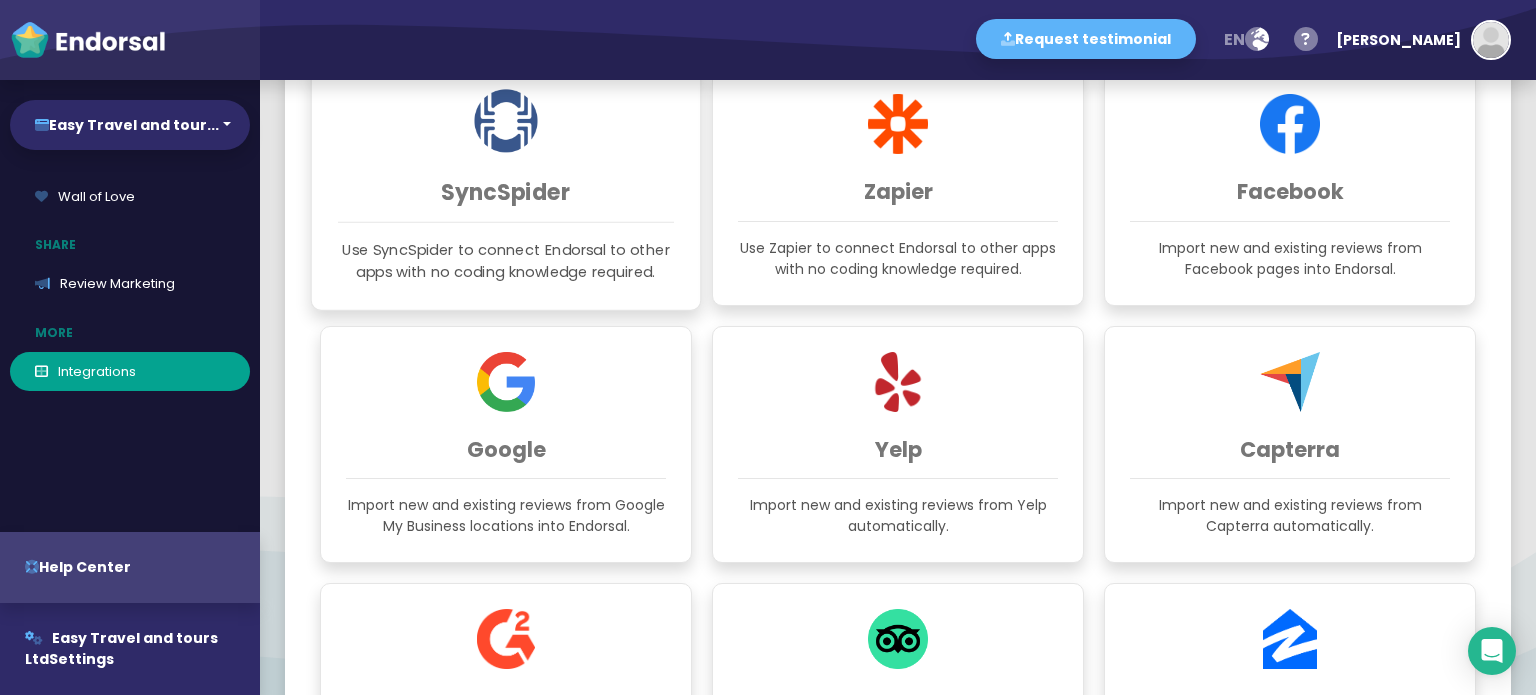 scroll, scrollTop: 700, scrollLeft: 0, axis: vertical 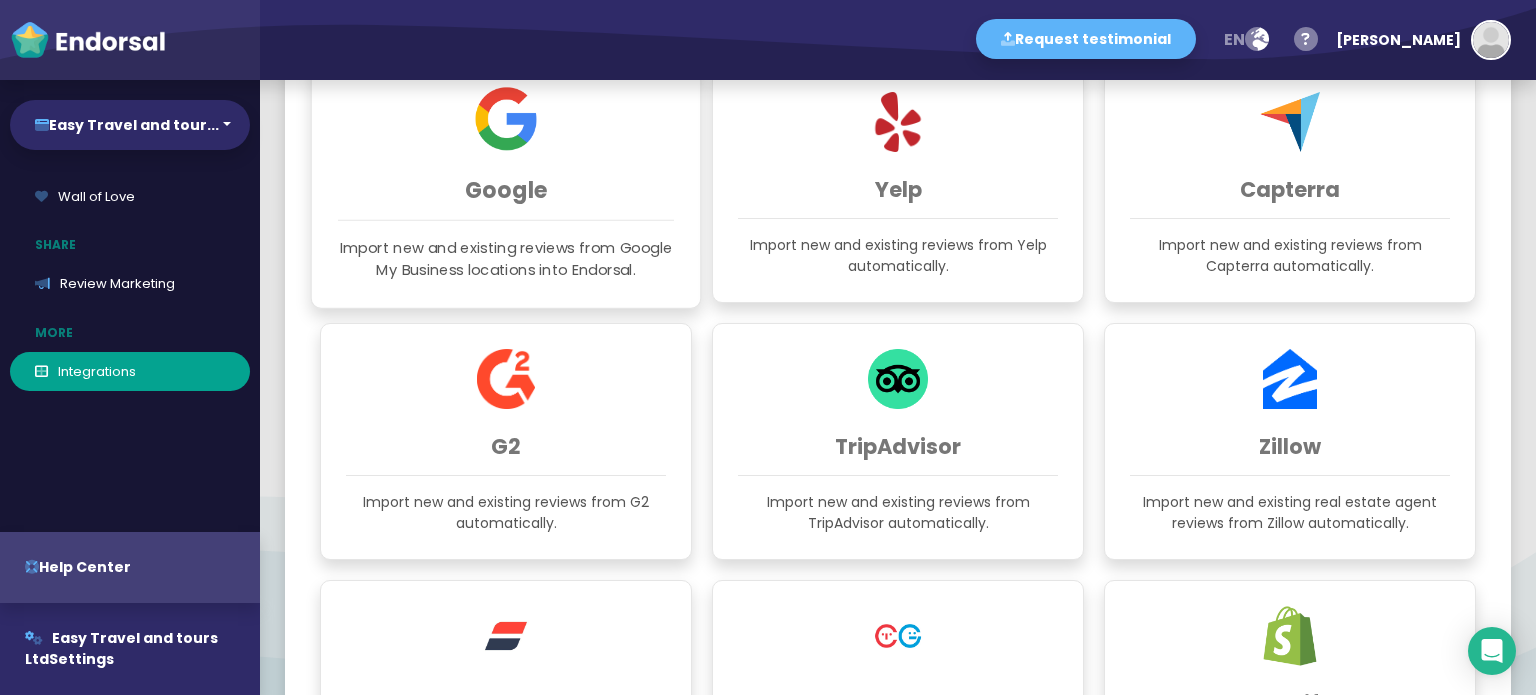 click on "Google" 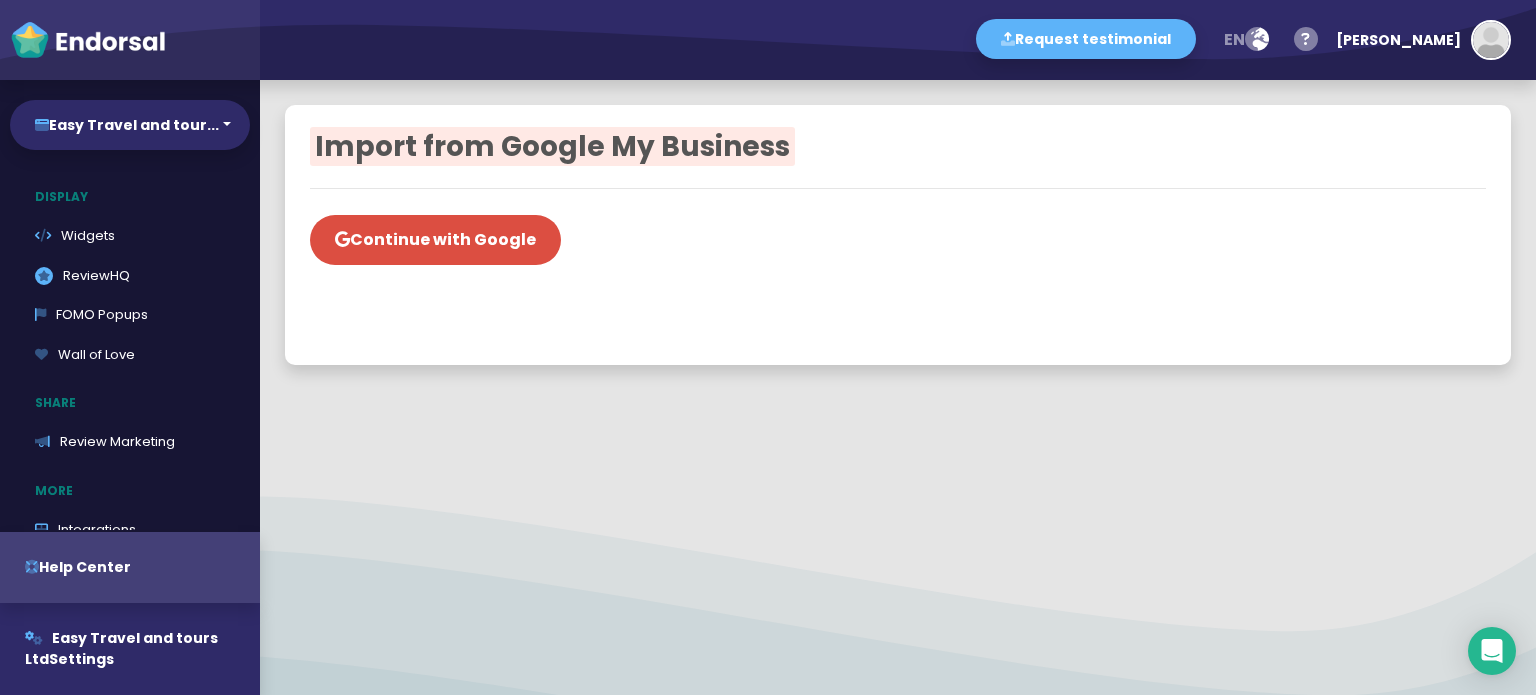 scroll, scrollTop: 0, scrollLeft: 0, axis: both 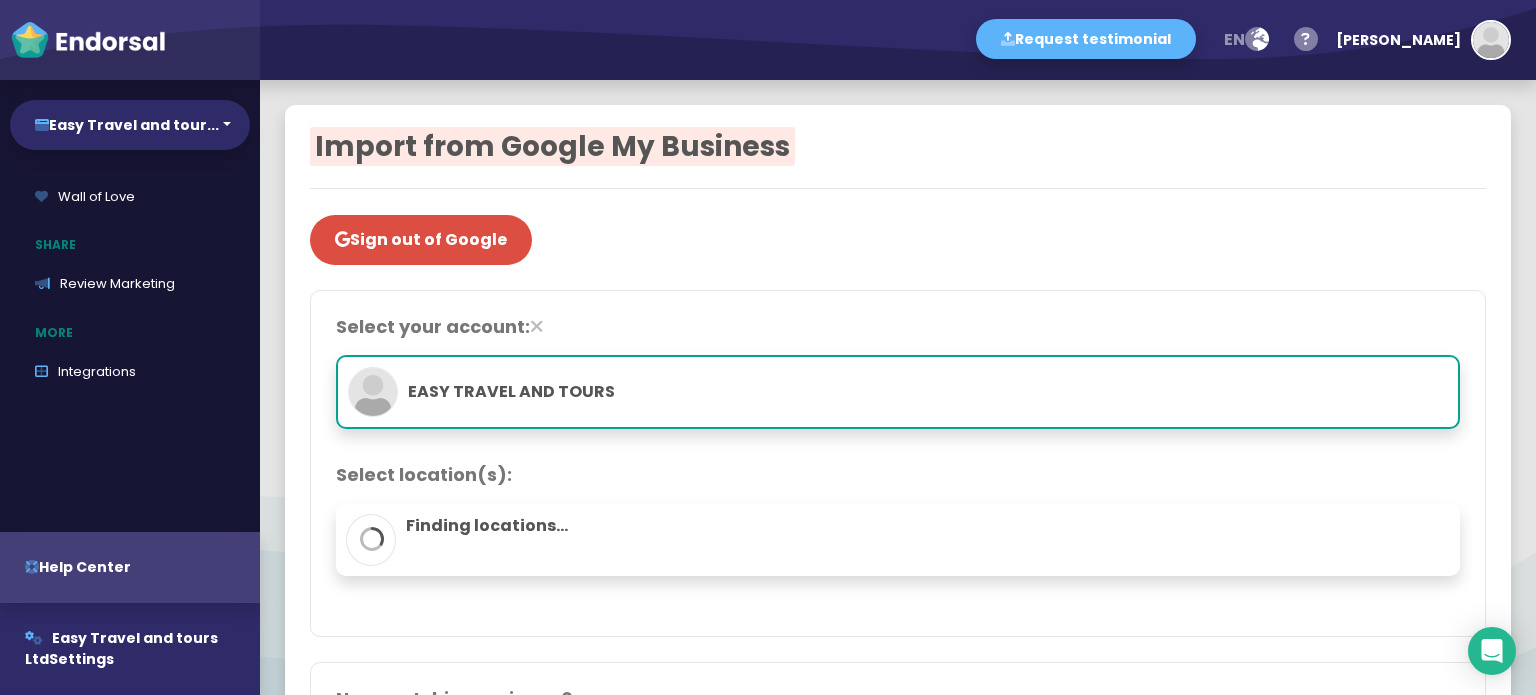 click on "EASY TRAVEL AND TOURS" 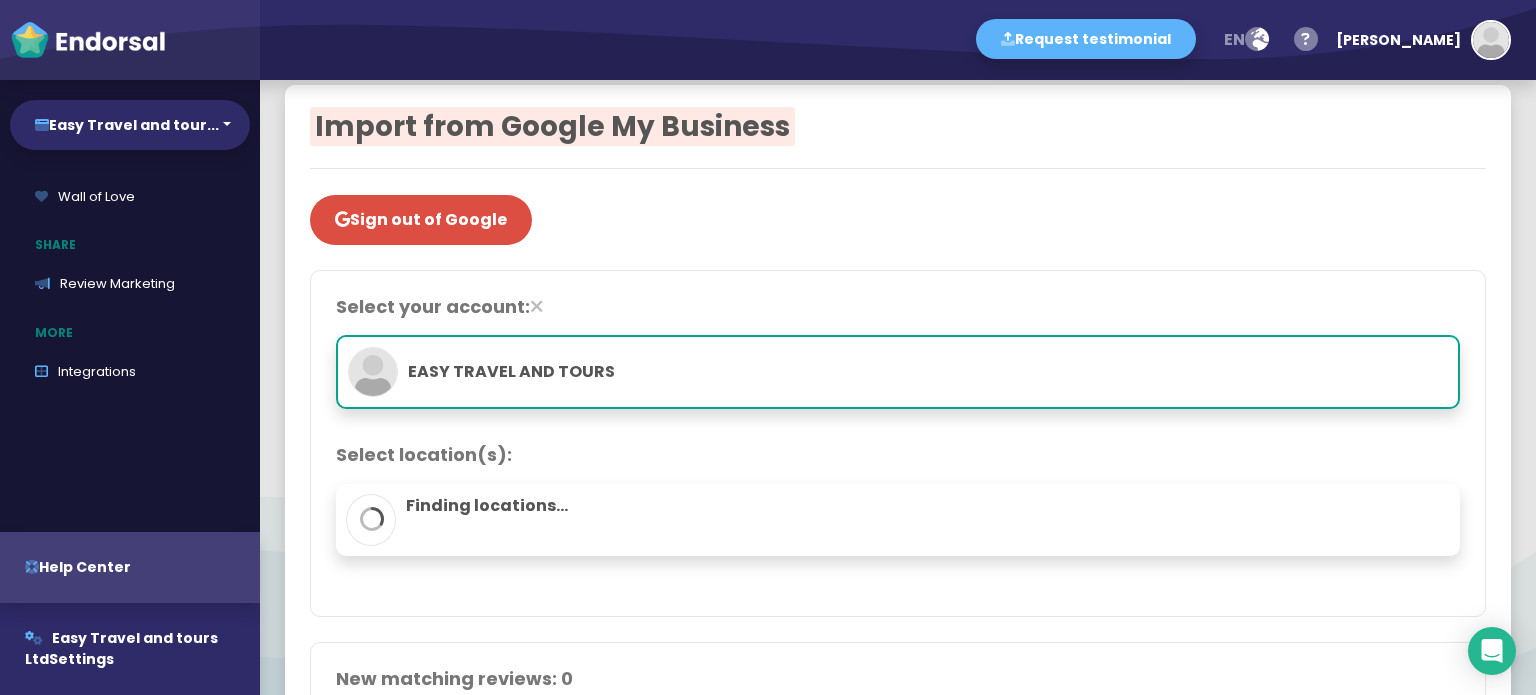 scroll, scrollTop: 0, scrollLeft: 0, axis: both 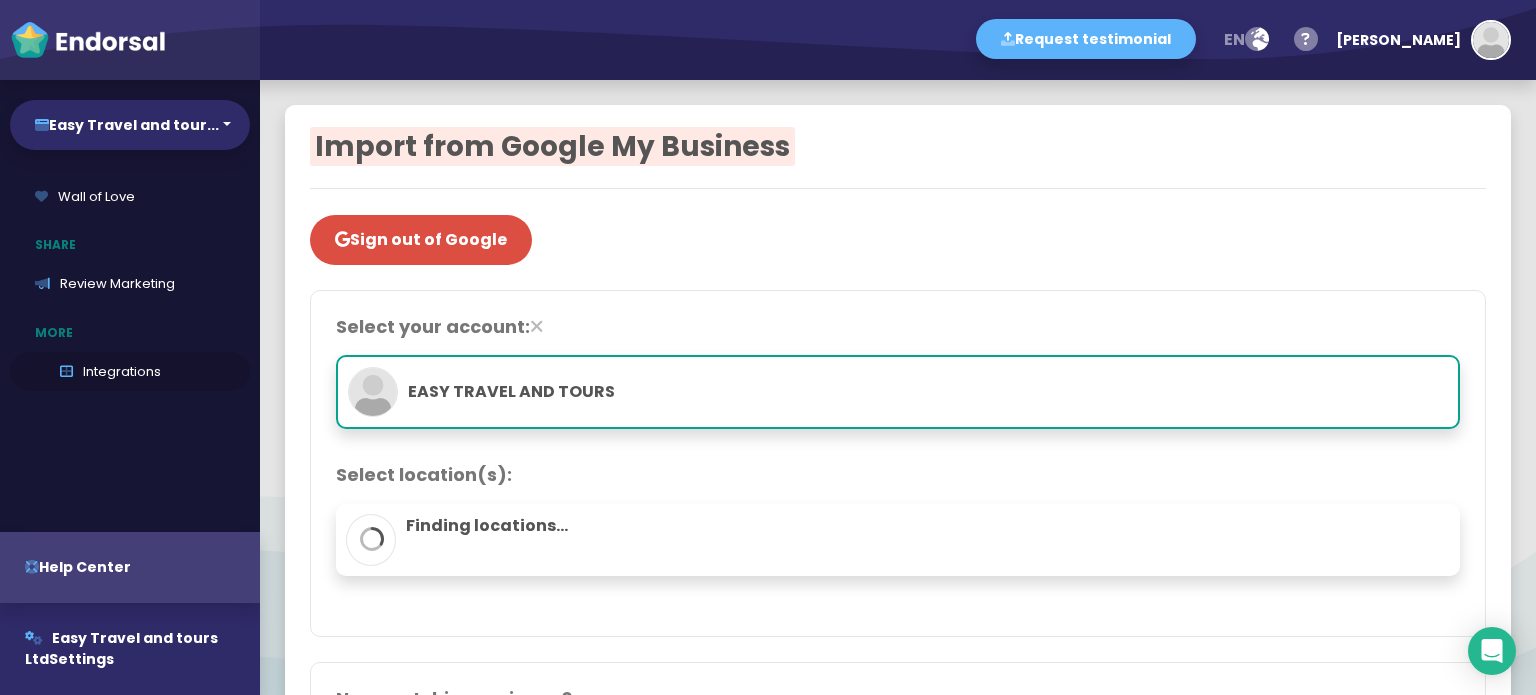 click on "Integrations" at bounding box center [130, 372] 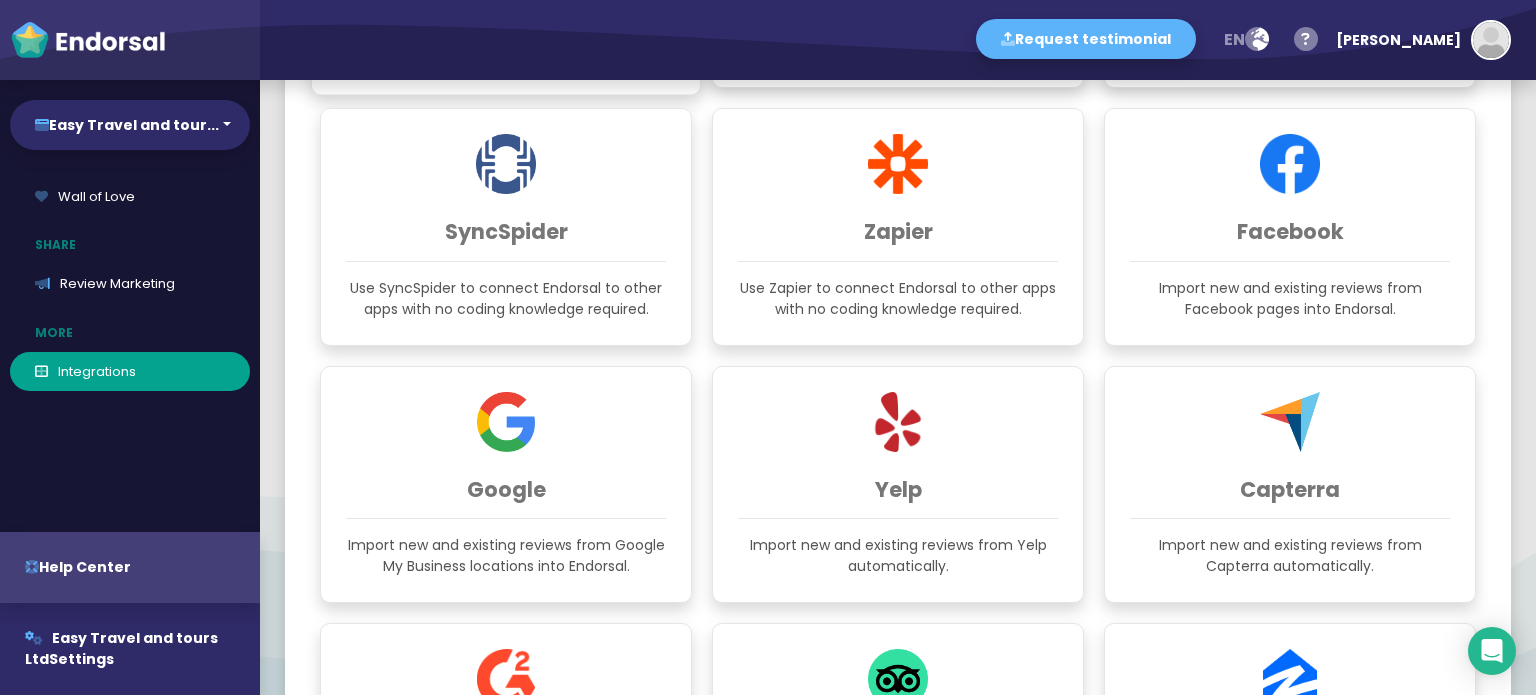 scroll, scrollTop: 800, scrollLeft: 0, axis: vertical 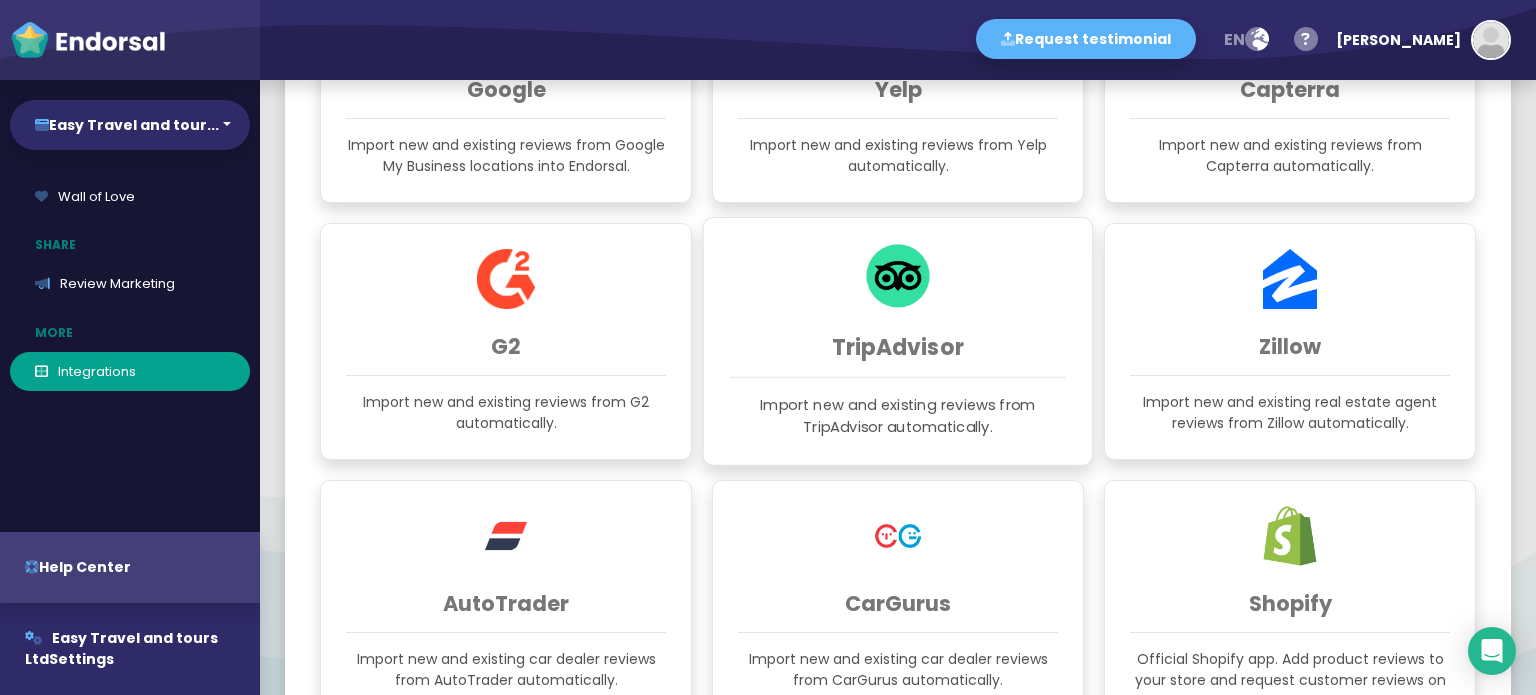 click on "TripAdvisor" 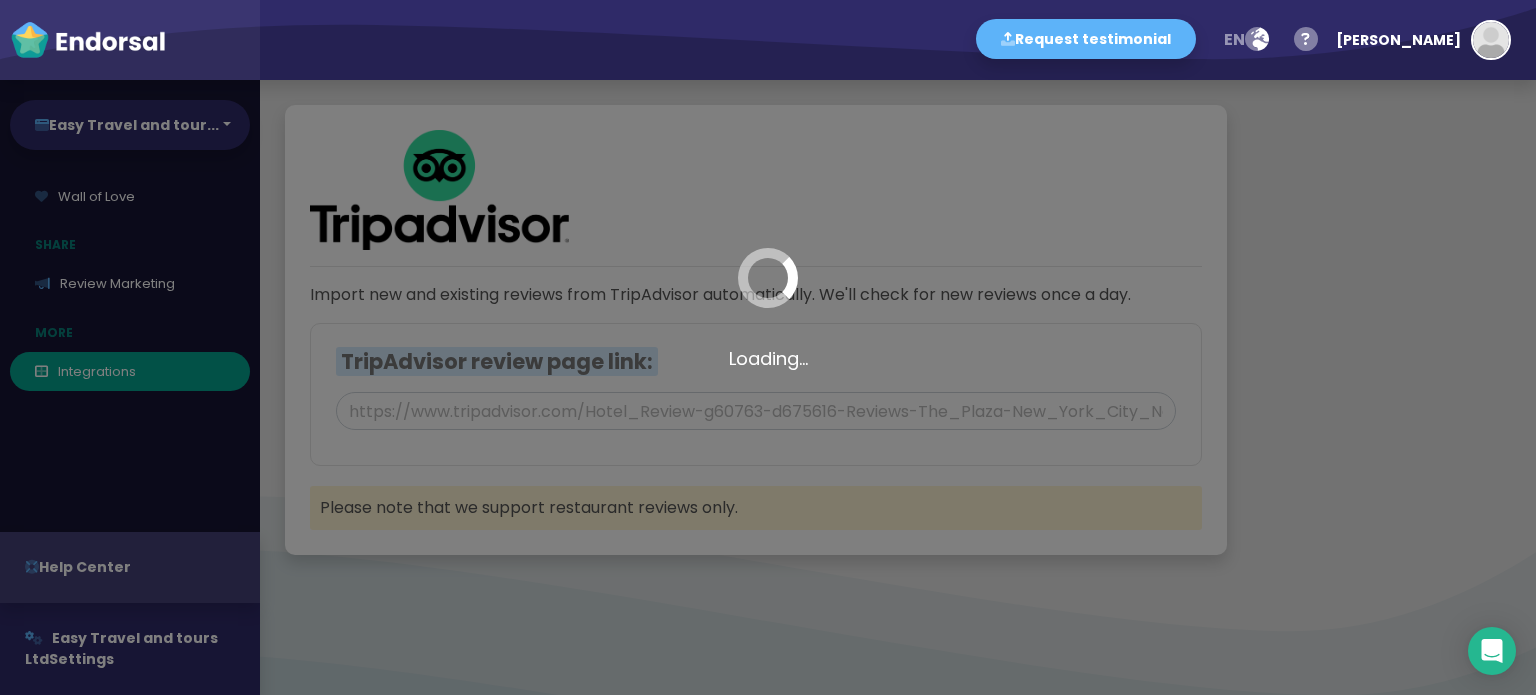 scroll, scrollTop: 0, scrollLeft: 0, axis: both 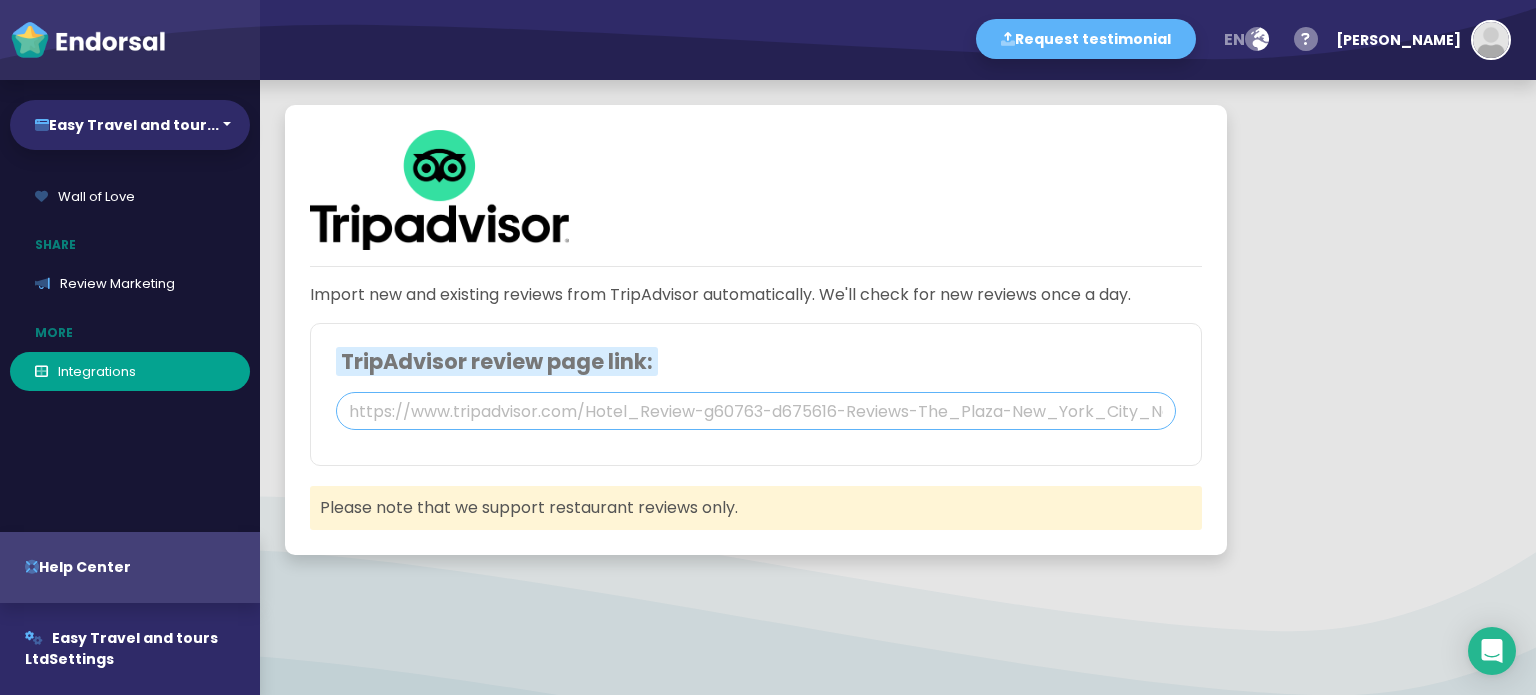 click at bounding box center [756, 411] 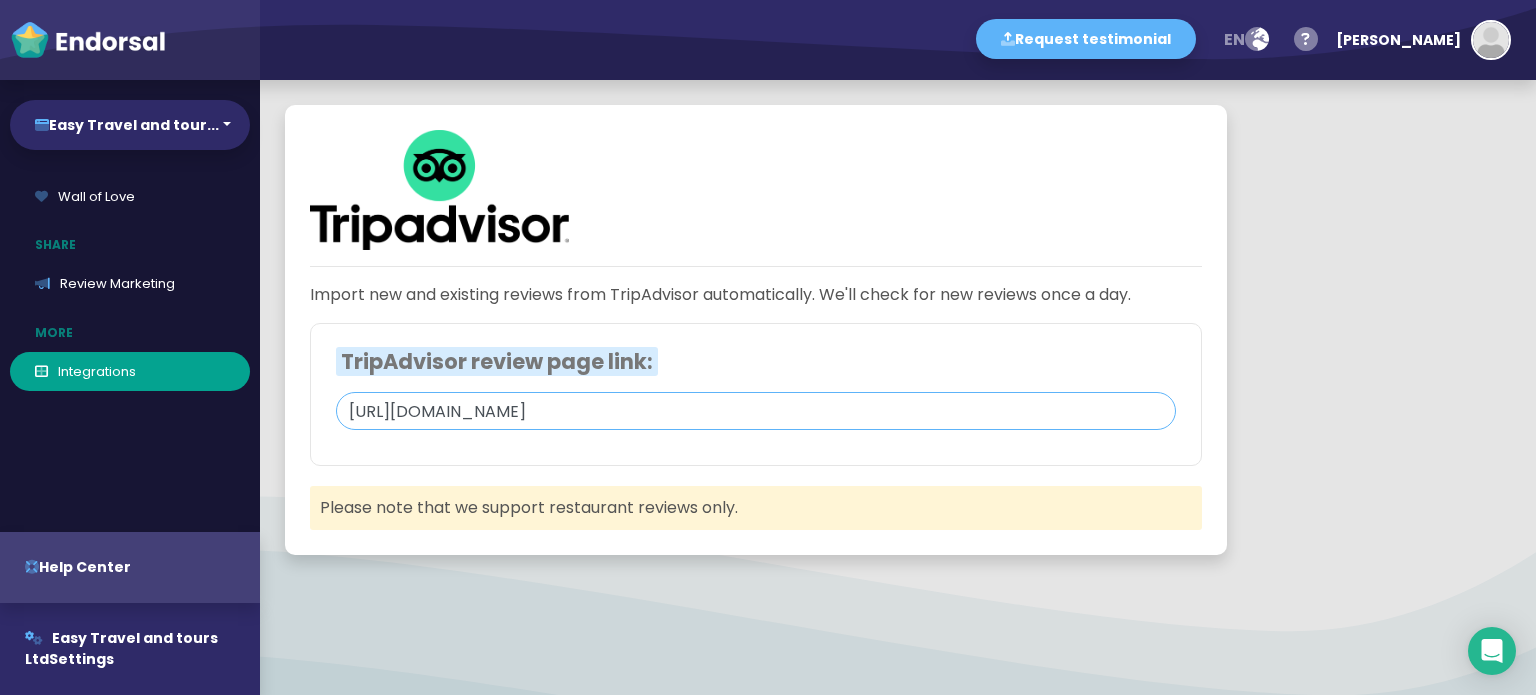 scroll, scrollTop: 0, scrollLeft: 235, axis: horizontal 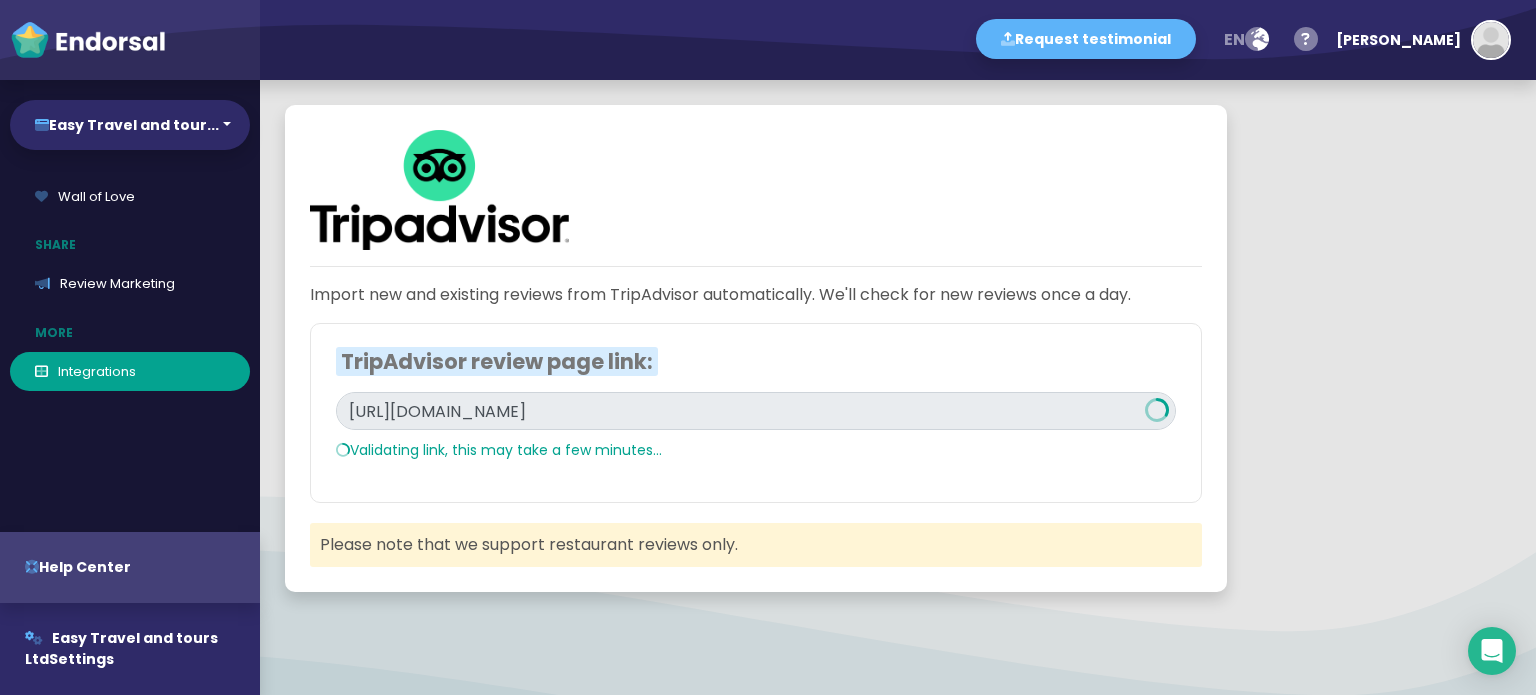 click on "Import new and existing reviews from TripAdvisor automatically. We'll check for new reviews once a day.  TripAdvisor review page link: https://www.tripadvisor.com/Attraction_Review-g297913-d2460326-Reviews-Easy_Travel_Tours_Ltd-Arusha_Arusha_Region.html   Validating link, this may take a few minutes...  Please note that we support restaurant reviews only." 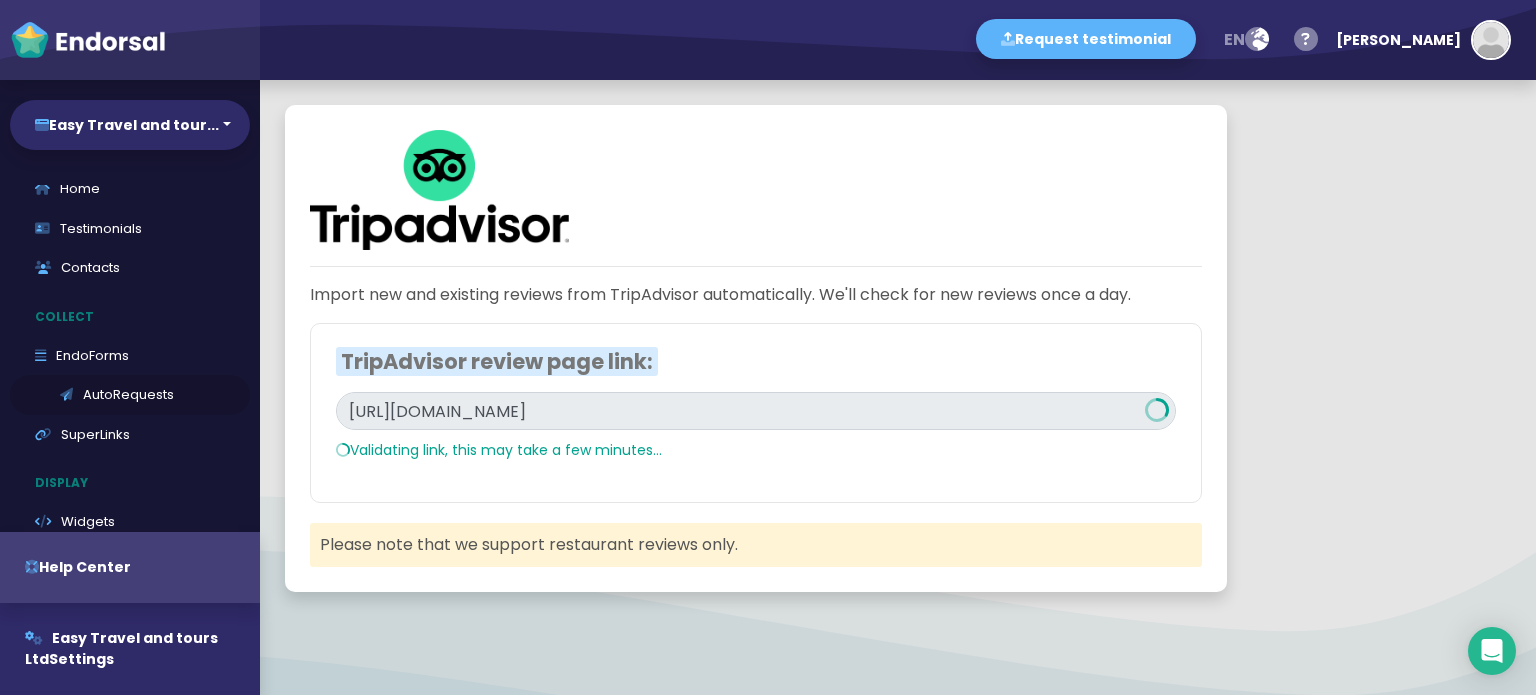 scroll, scrollTop: 0, scrollLeft: 0, axis: both 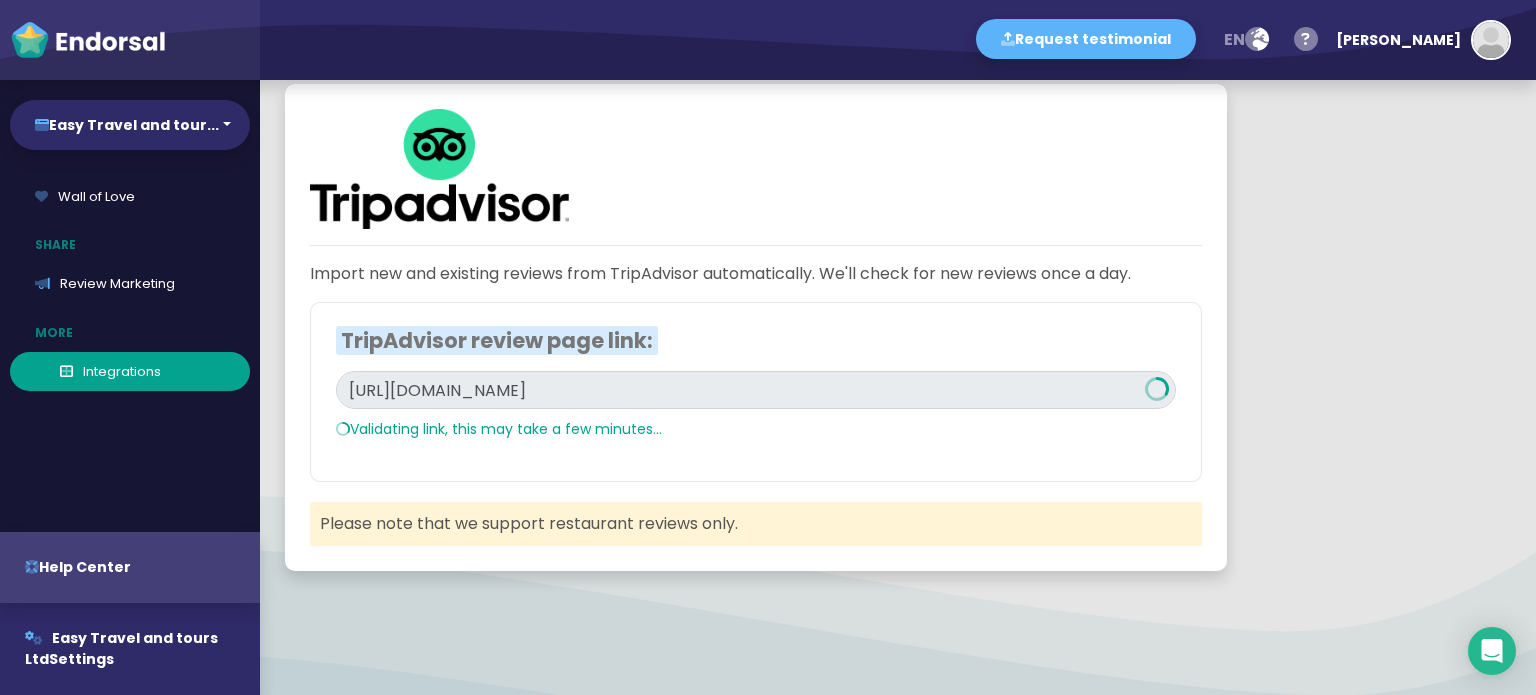 click on "Integrations" at bounding box center (130, 372) 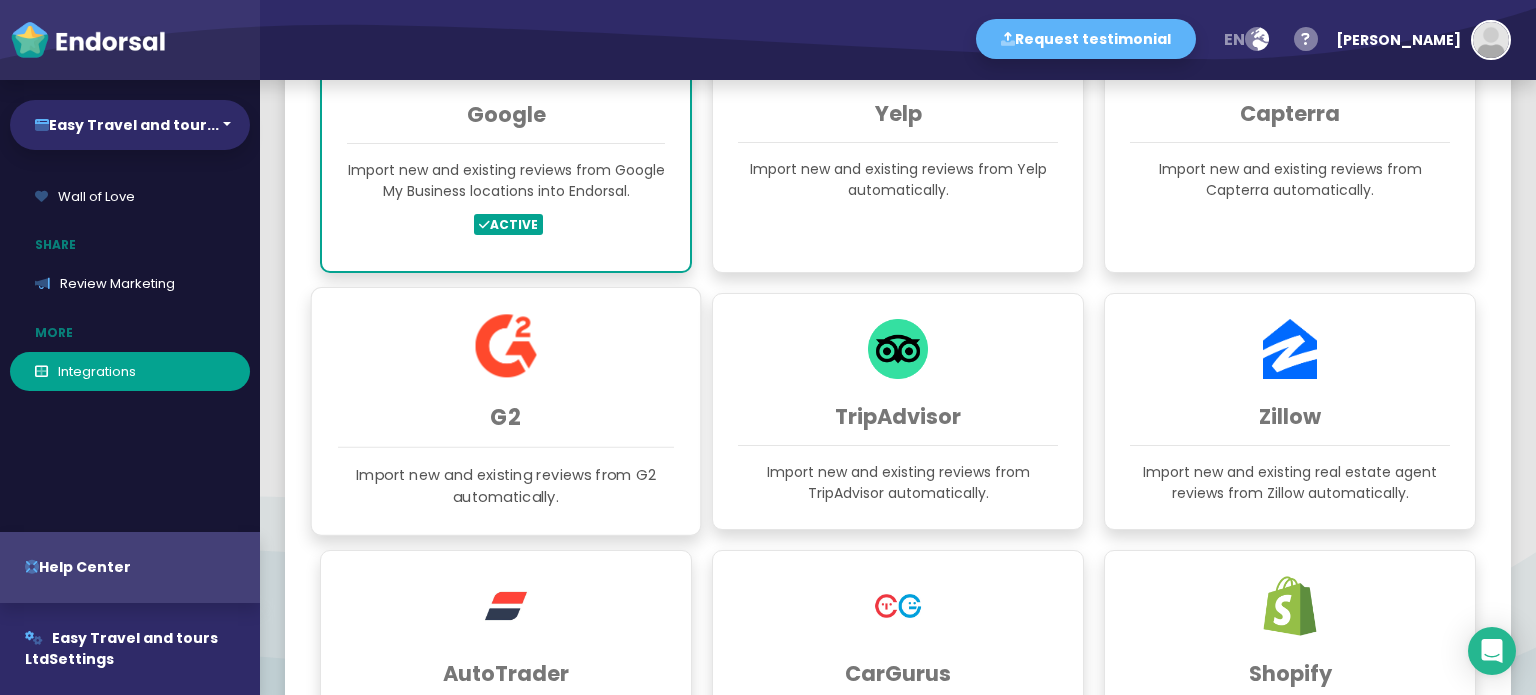 scroll, scrollTop: 476, scrollLeft: 0, axis: vertical 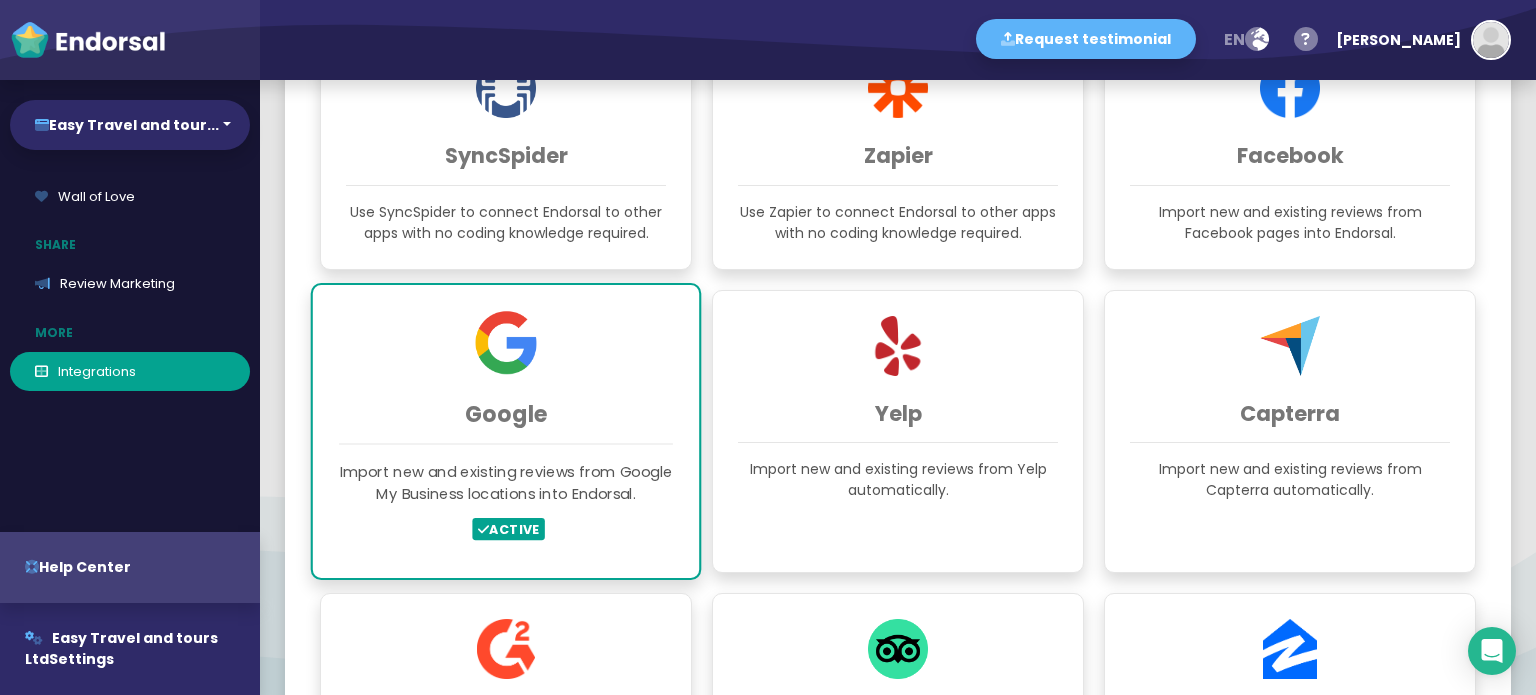 click on "Google Import new and existing reviews from Google My Business locations into Endorsal.   ACTIVE" 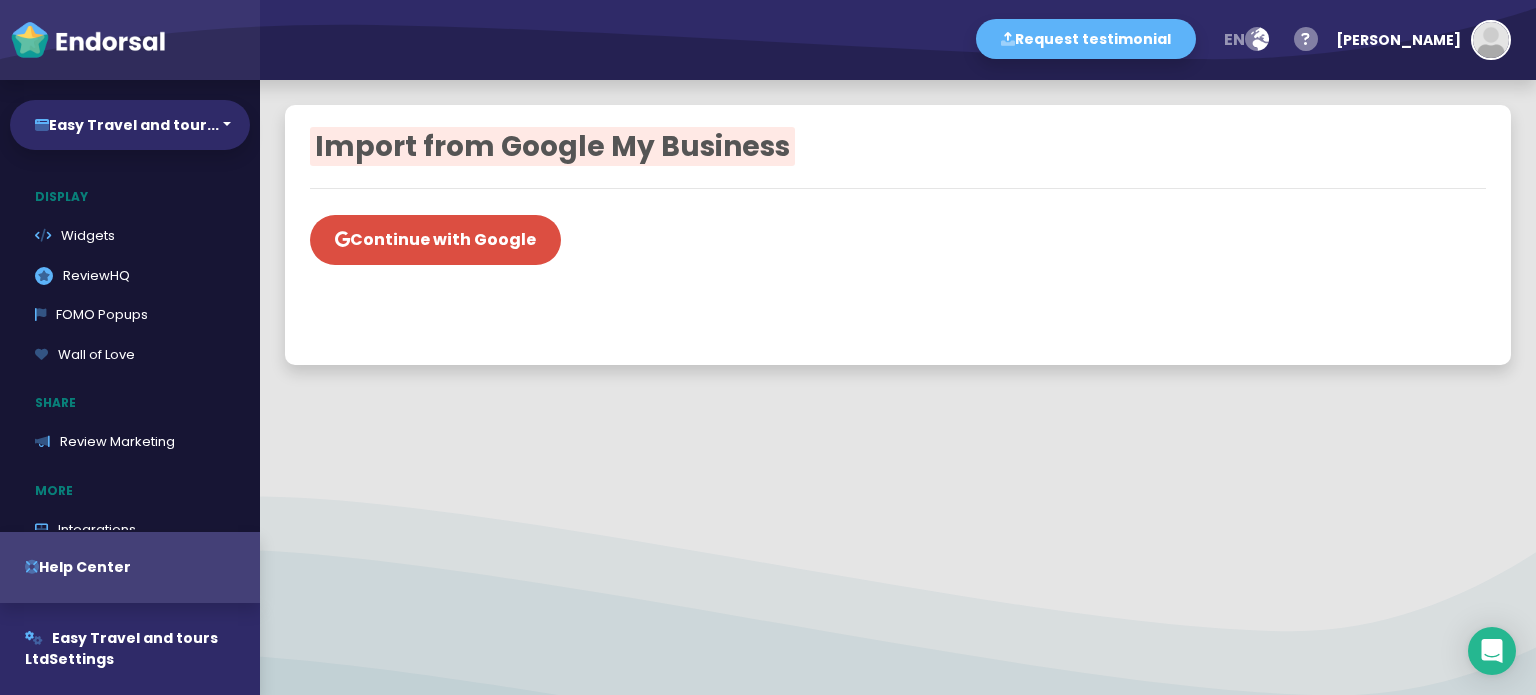 scroll, scrollTop: 0, scrollLeft: 0, axis: both 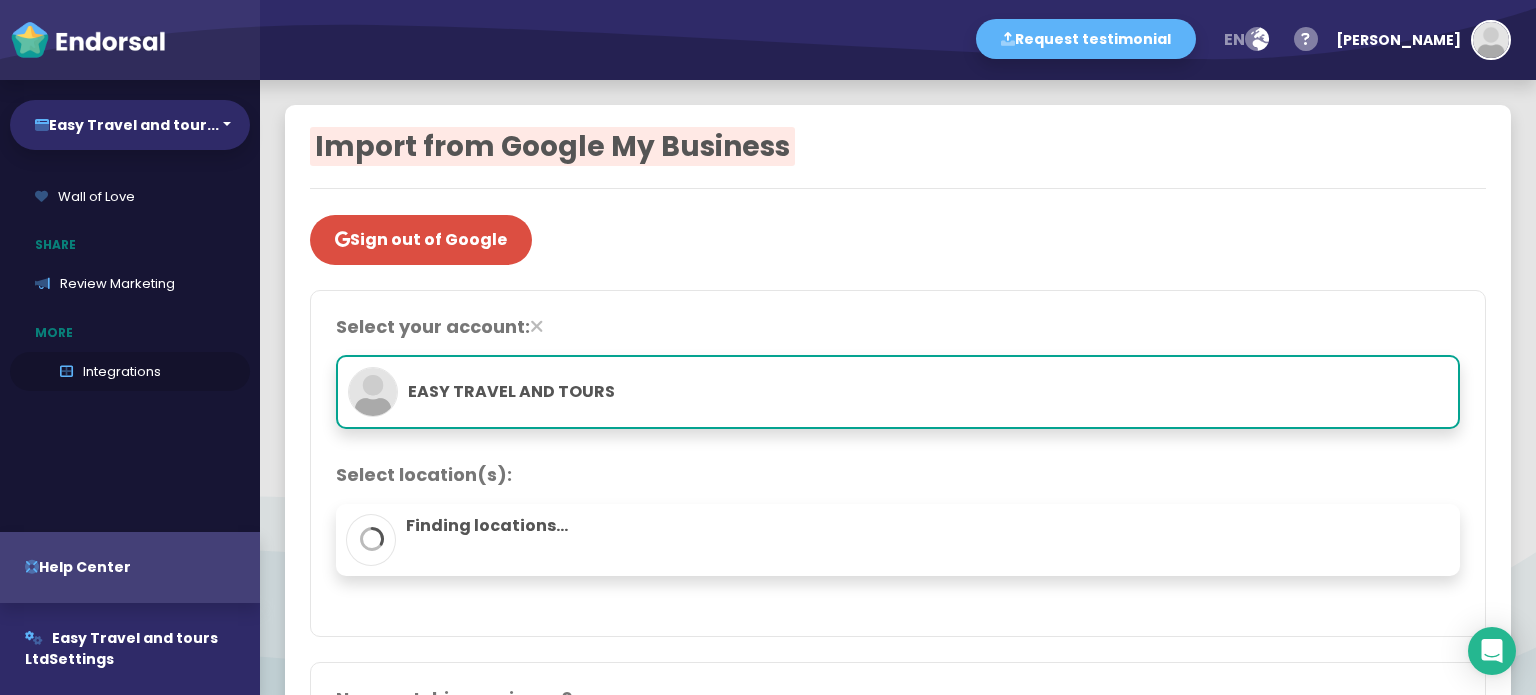 click on "Integrations" at bounding box center [130, 372] 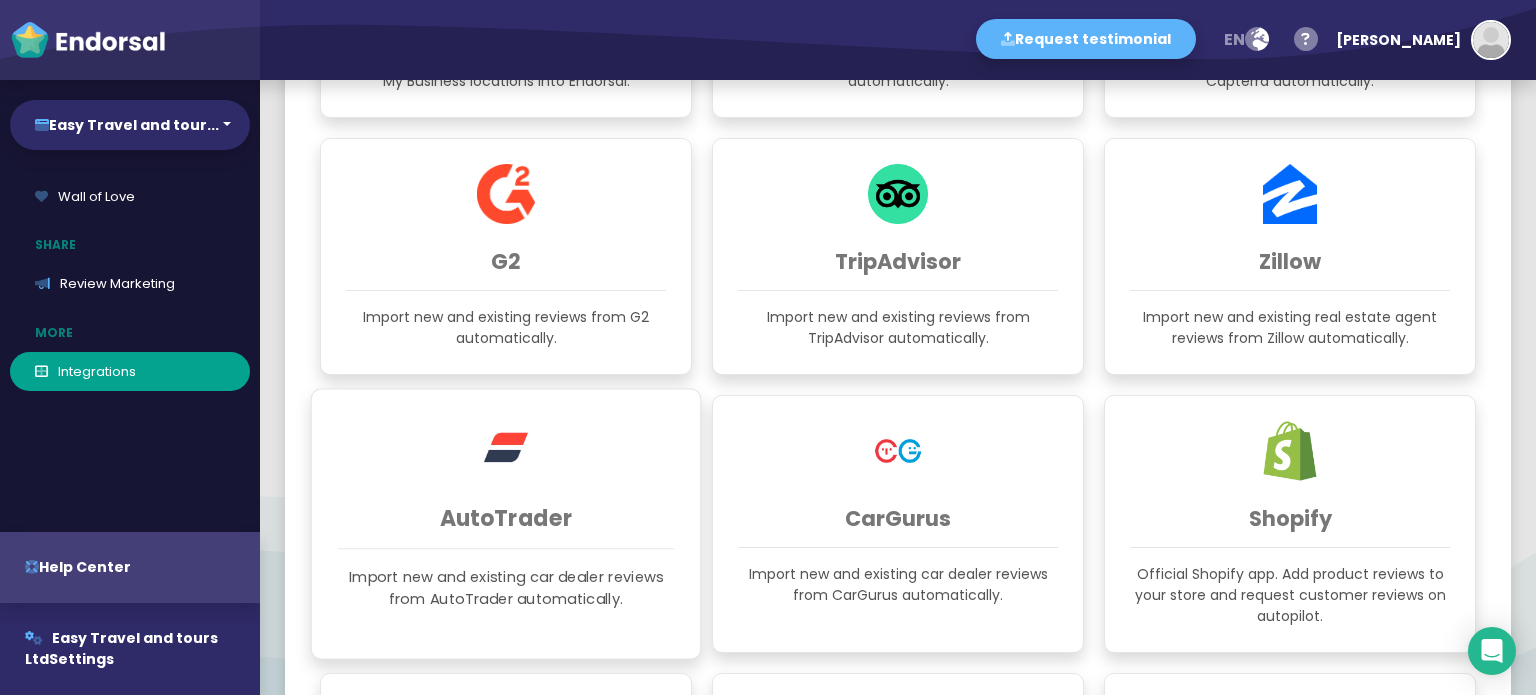 scroll, scrollTop: 900, scrollLeft: 0, axis: vertical 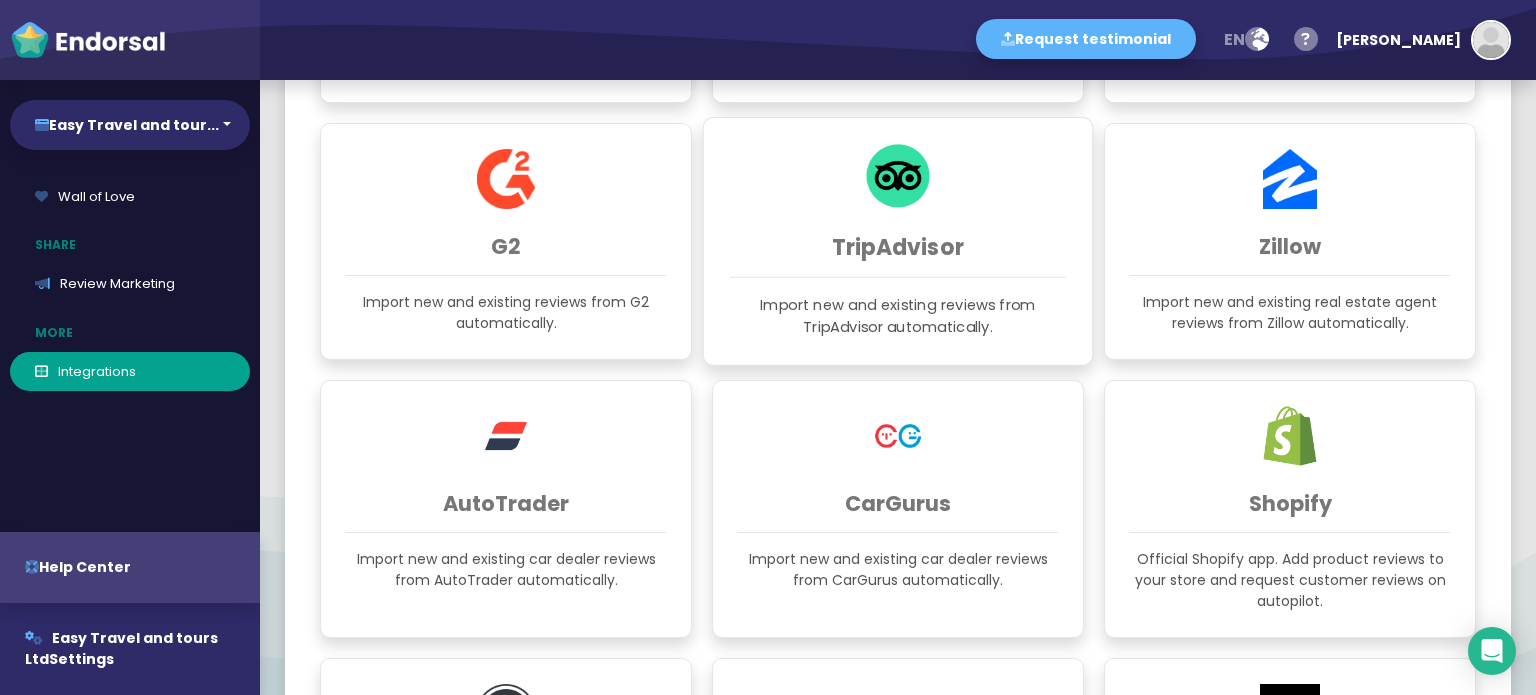 click on "Import new and existing reviews from TripAdvisor automatically." 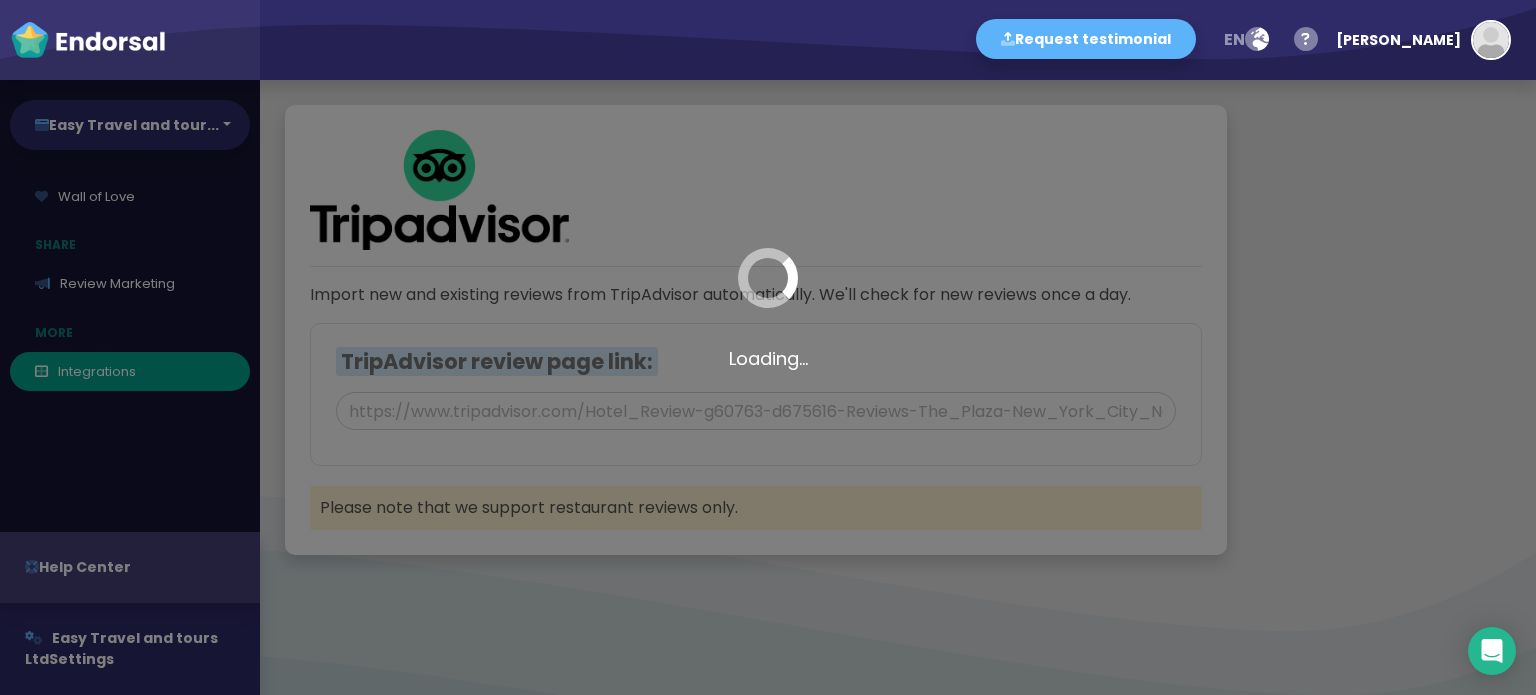 scroll, scrollTop: 0, scrollLeft: 0, axis: both 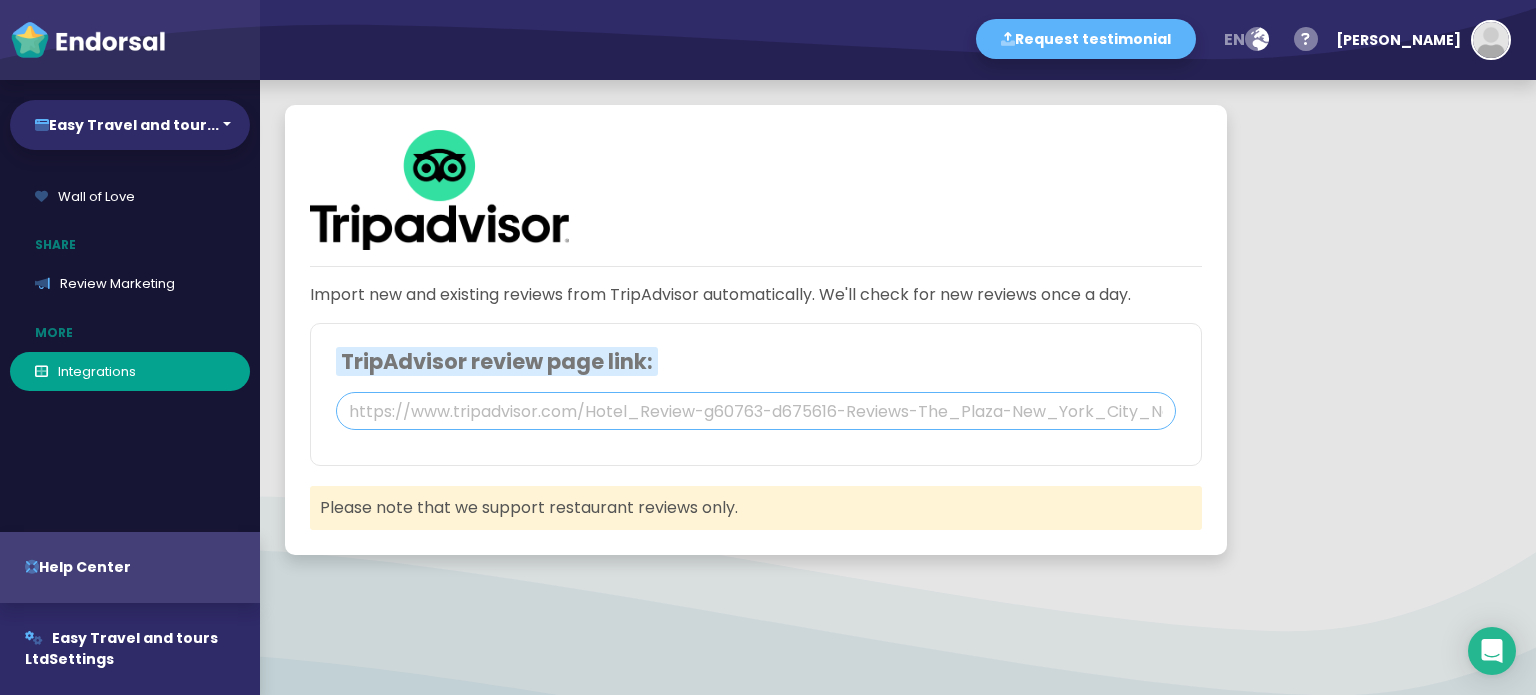 click at bounding box center (756, 411) 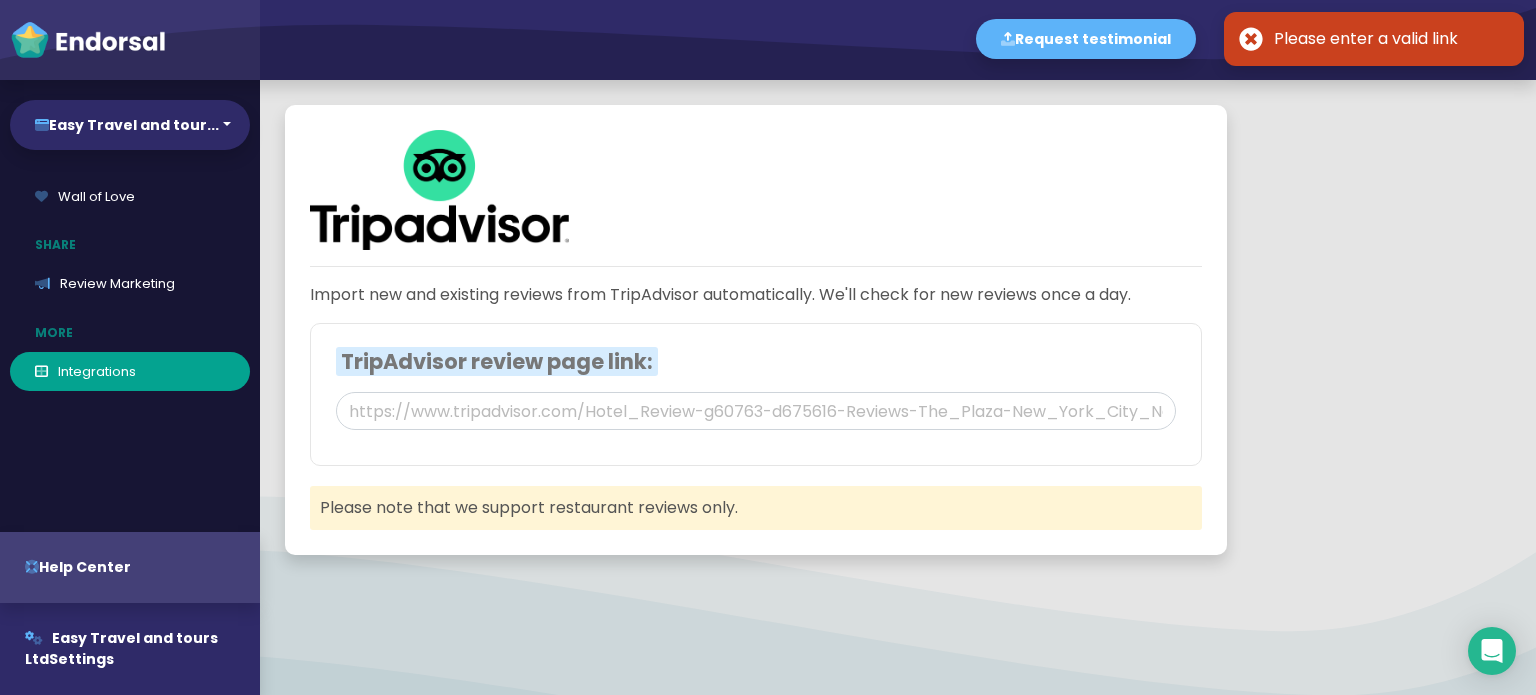 click on "Import new and existing reviews from TripAdvisor automatically. We'll check for new reviews once a day.  TripAdvisor review page link:  Please note that we support restaurant reviews only." 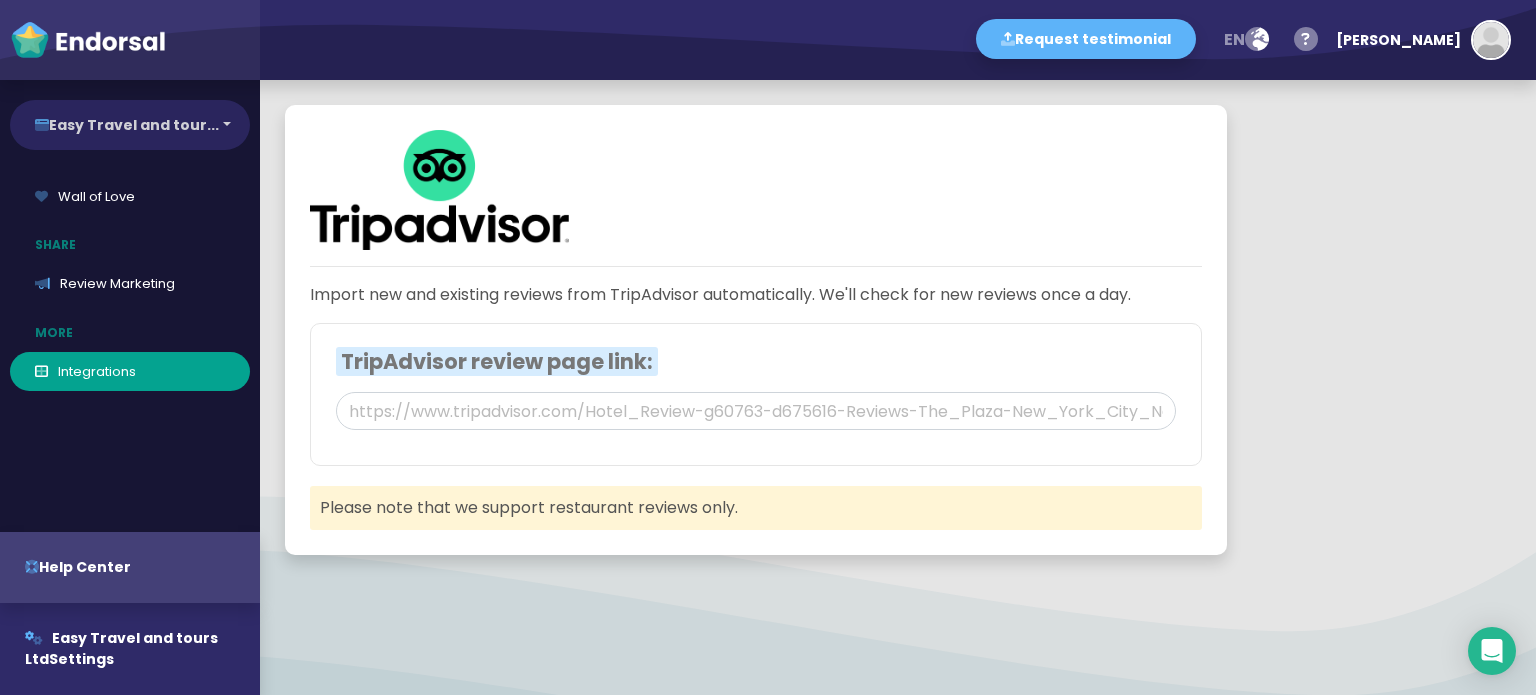 click on "Easy Travel and tour..." at bounding box center [130, 125] 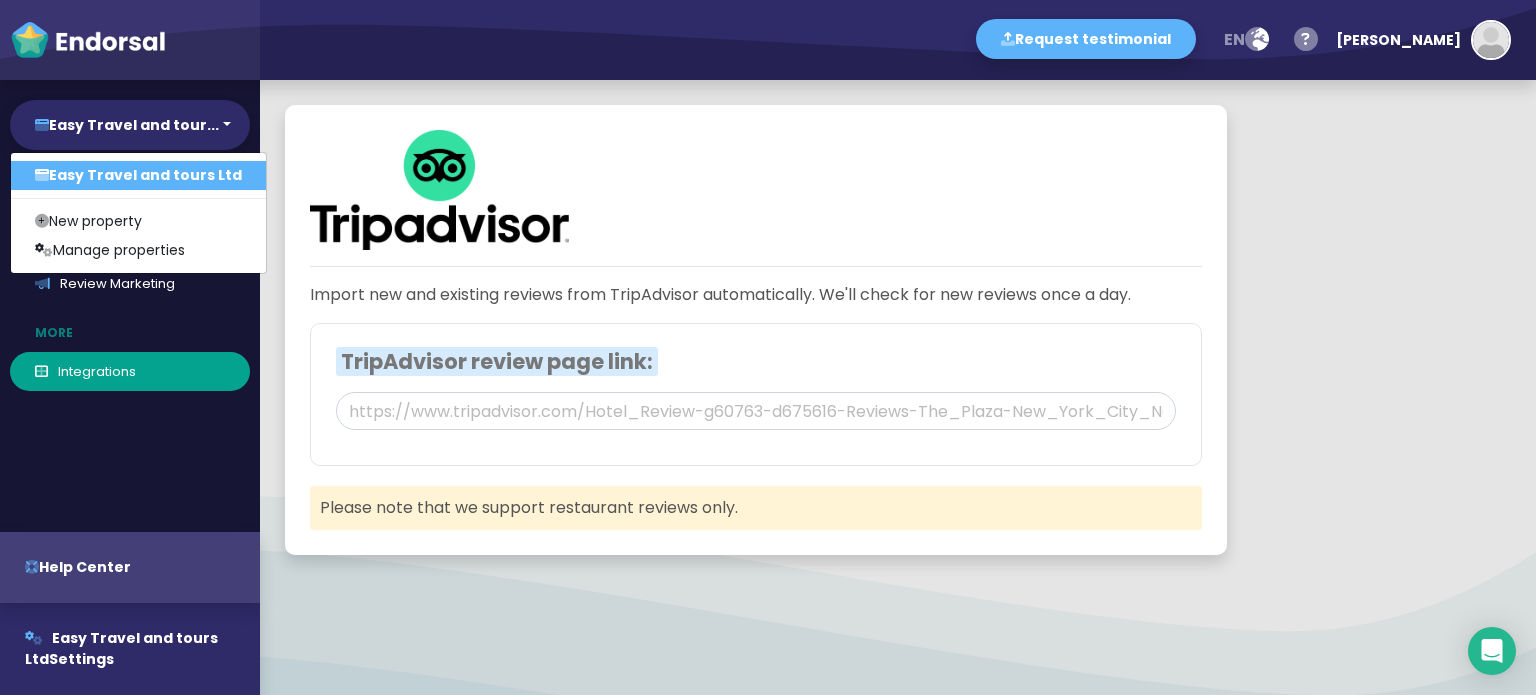 click on "Easy Travel and tours Ltd" at bounding box center [138, 175] 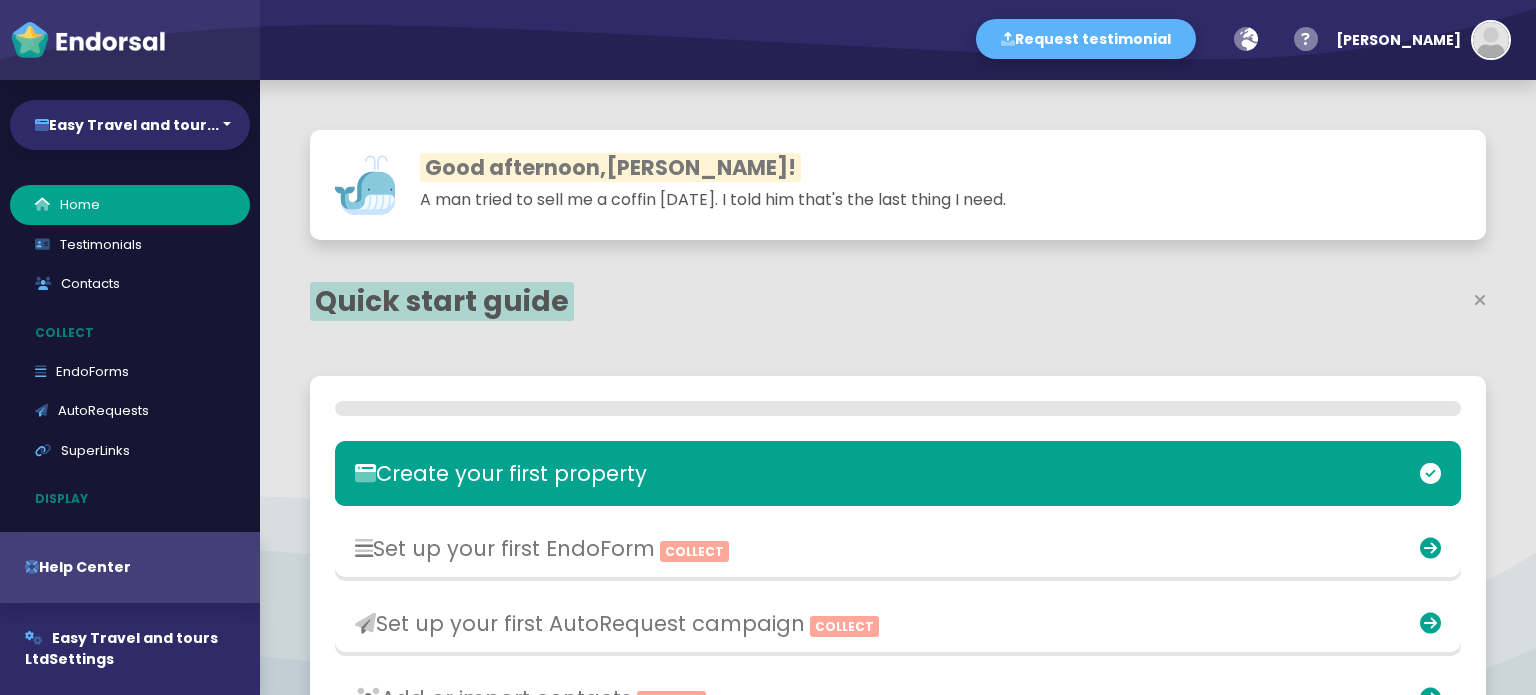 select on "14" 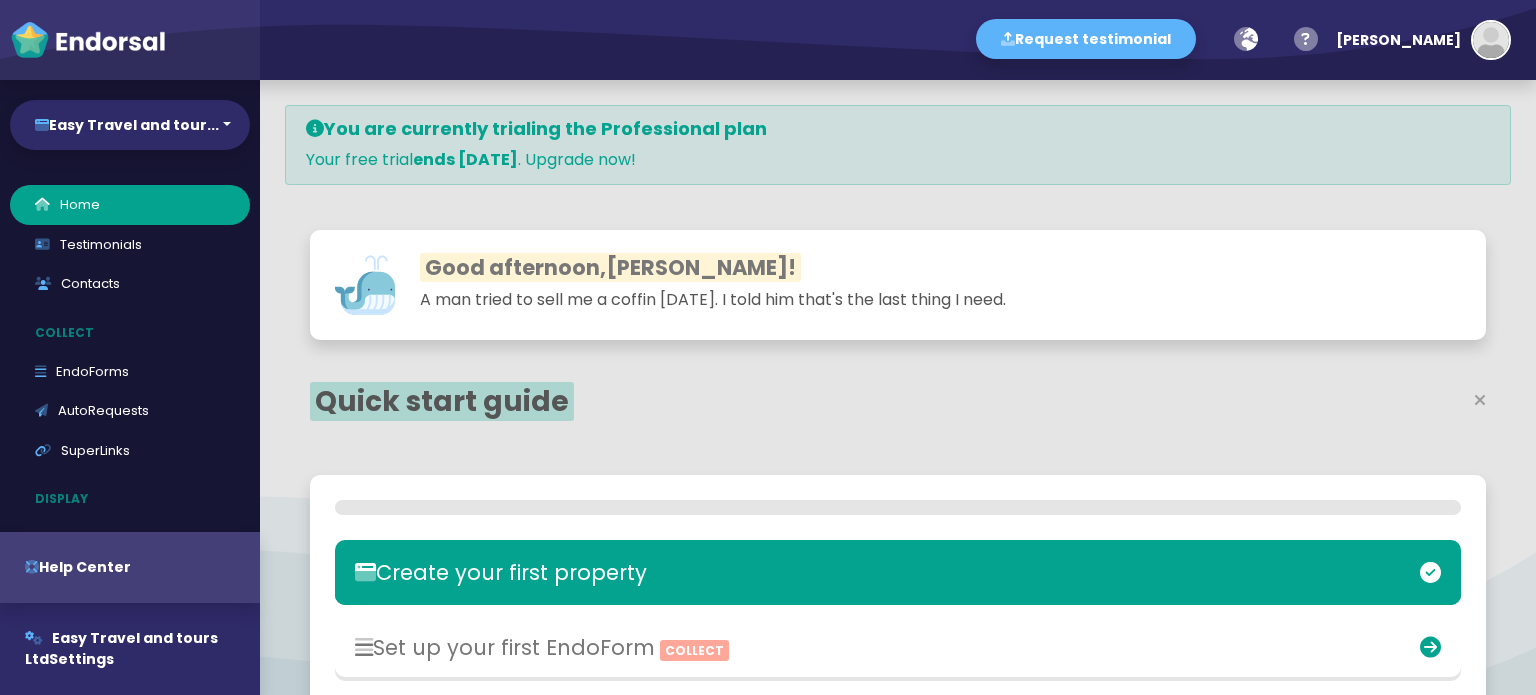 scroll, scrollTop: 0, scrollLeft: 0, axis: both 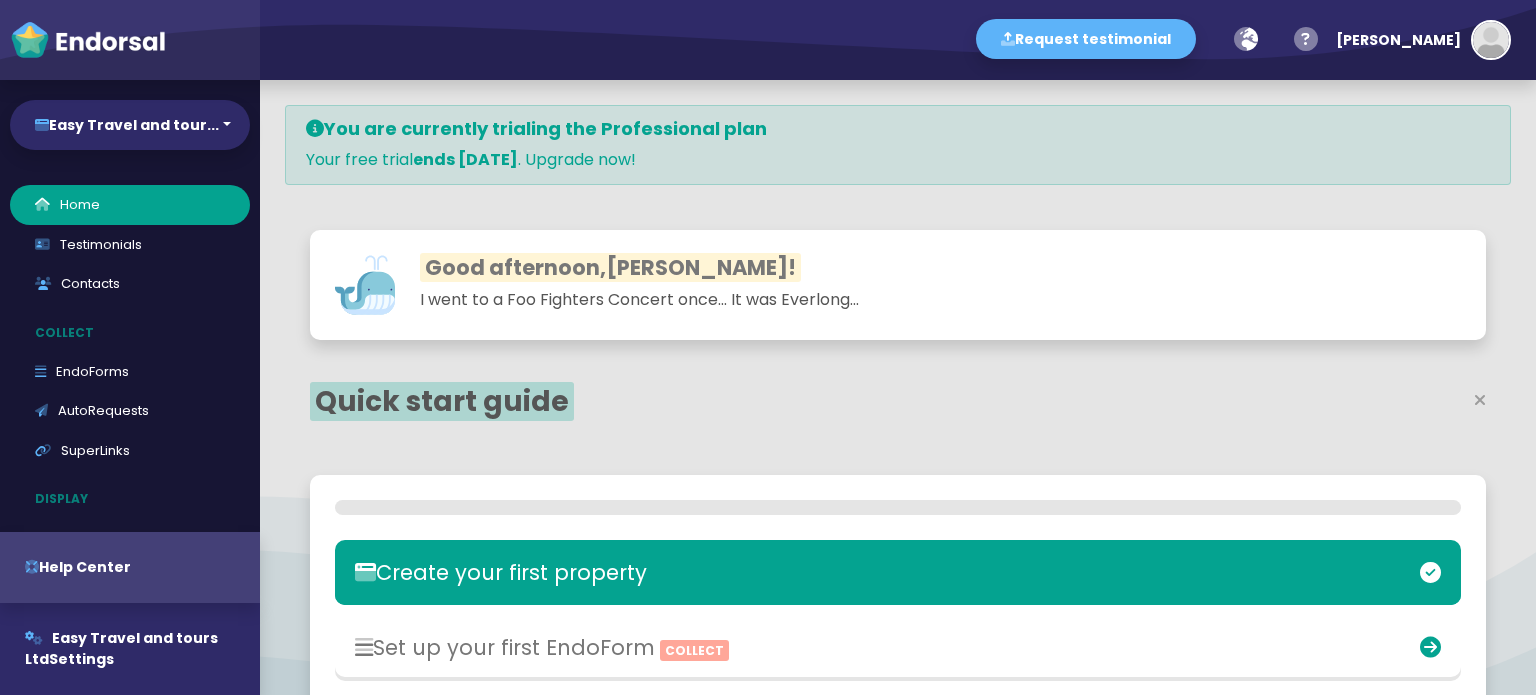 select on "14" 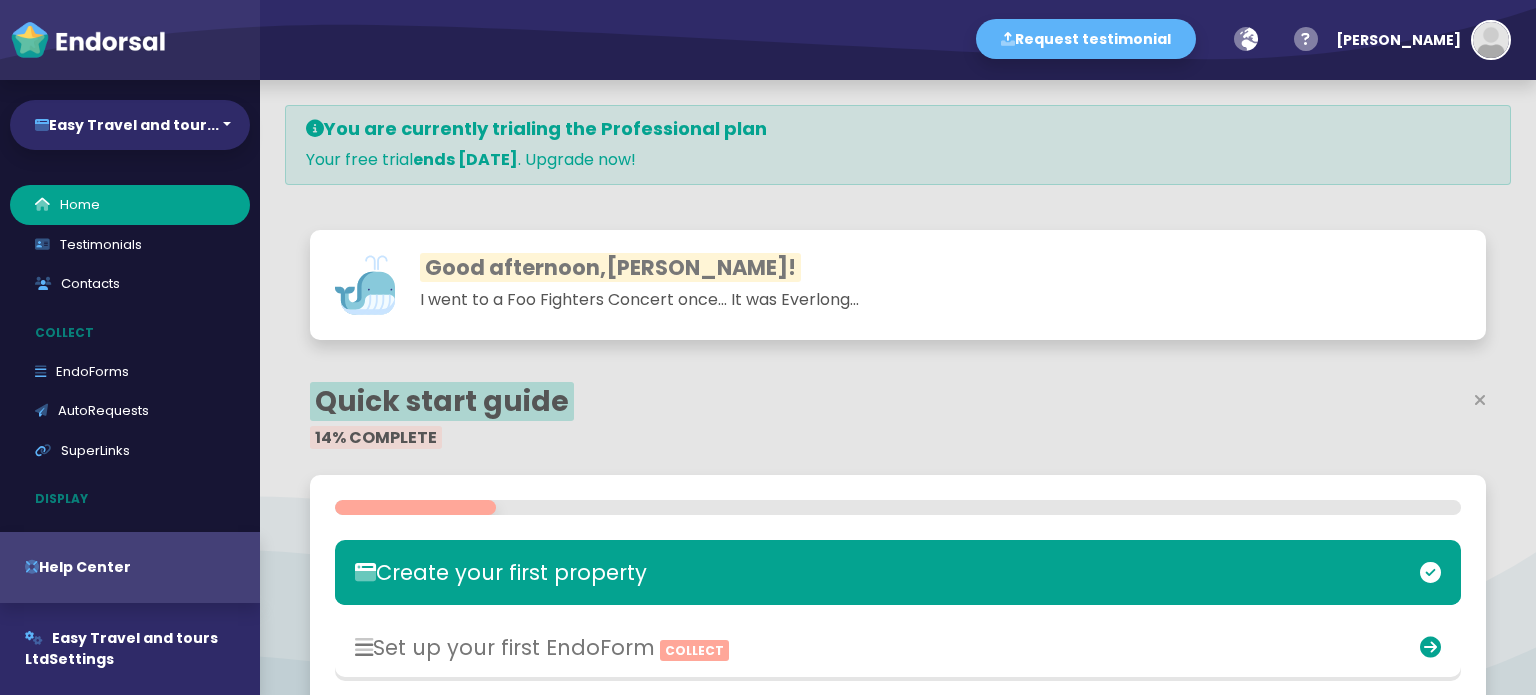 scroll, scrollTop: 400, scrollLeft: 0, axis: vertical 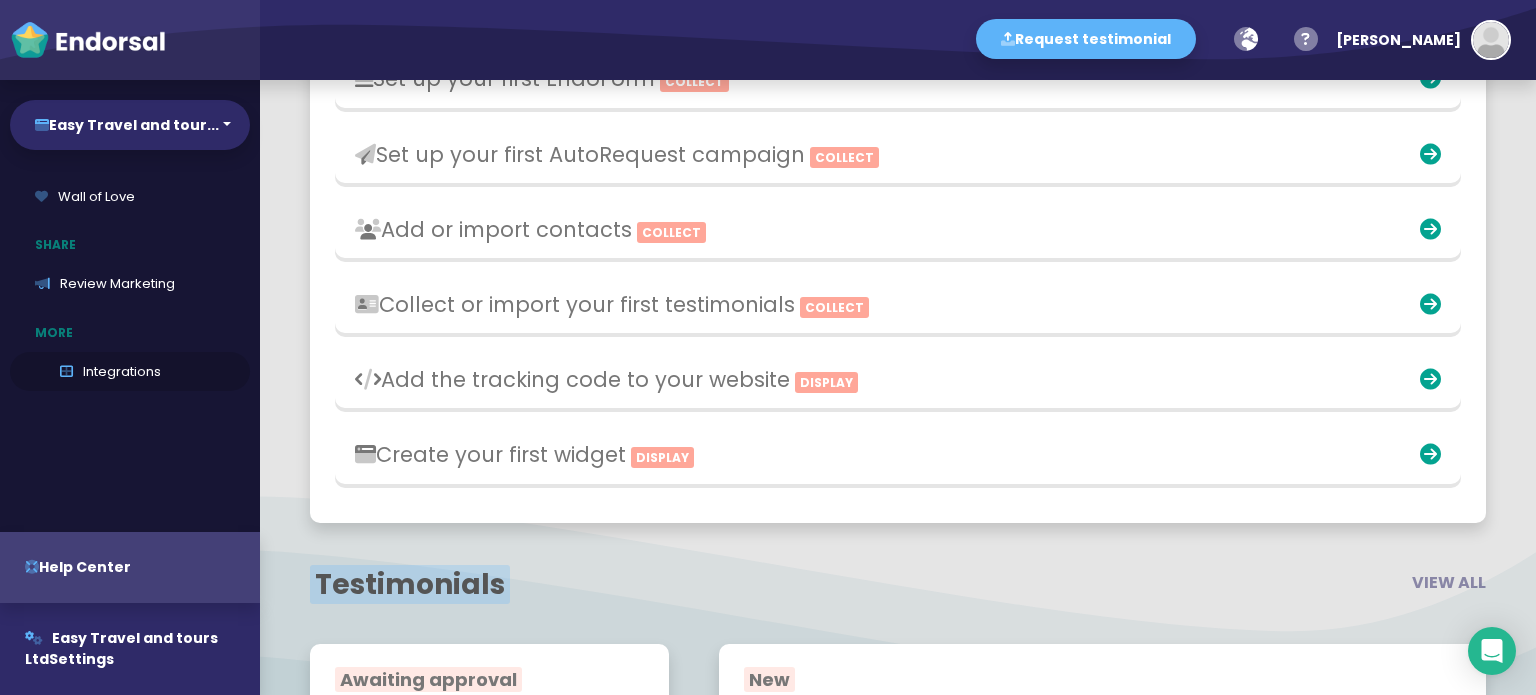 click on "Integrations" at bounding box center [130, 372] 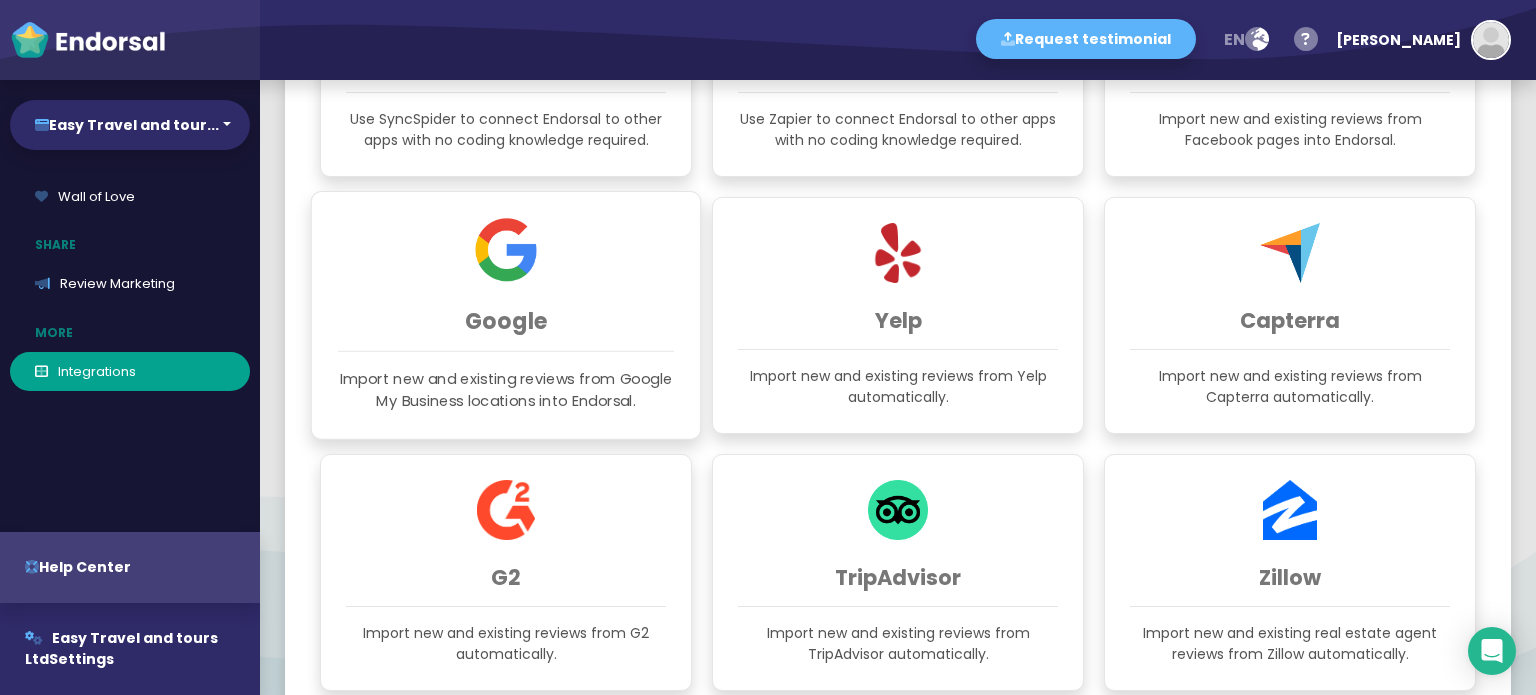 click on "Google" 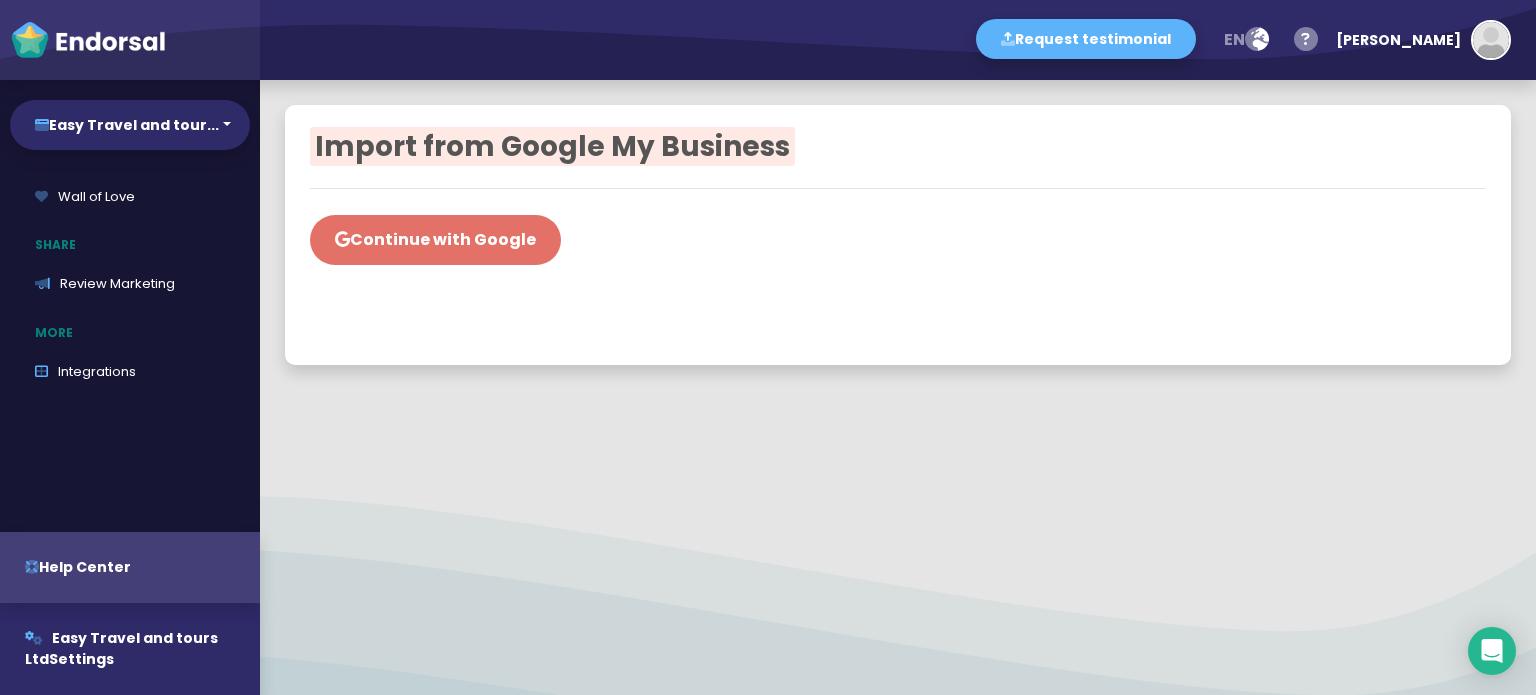 click on "Continue with Google" 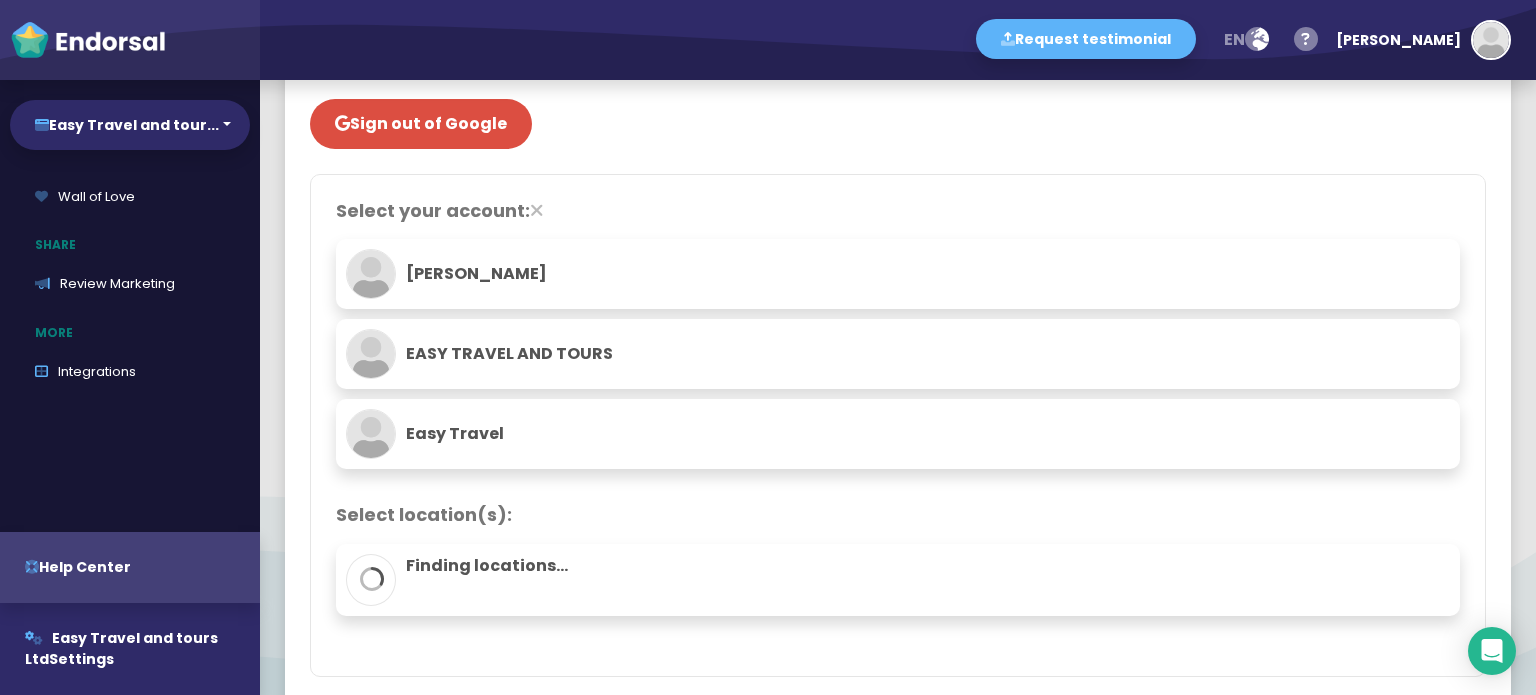 scroll, scrollTop: 0, scrollLeft: 0, axis: both 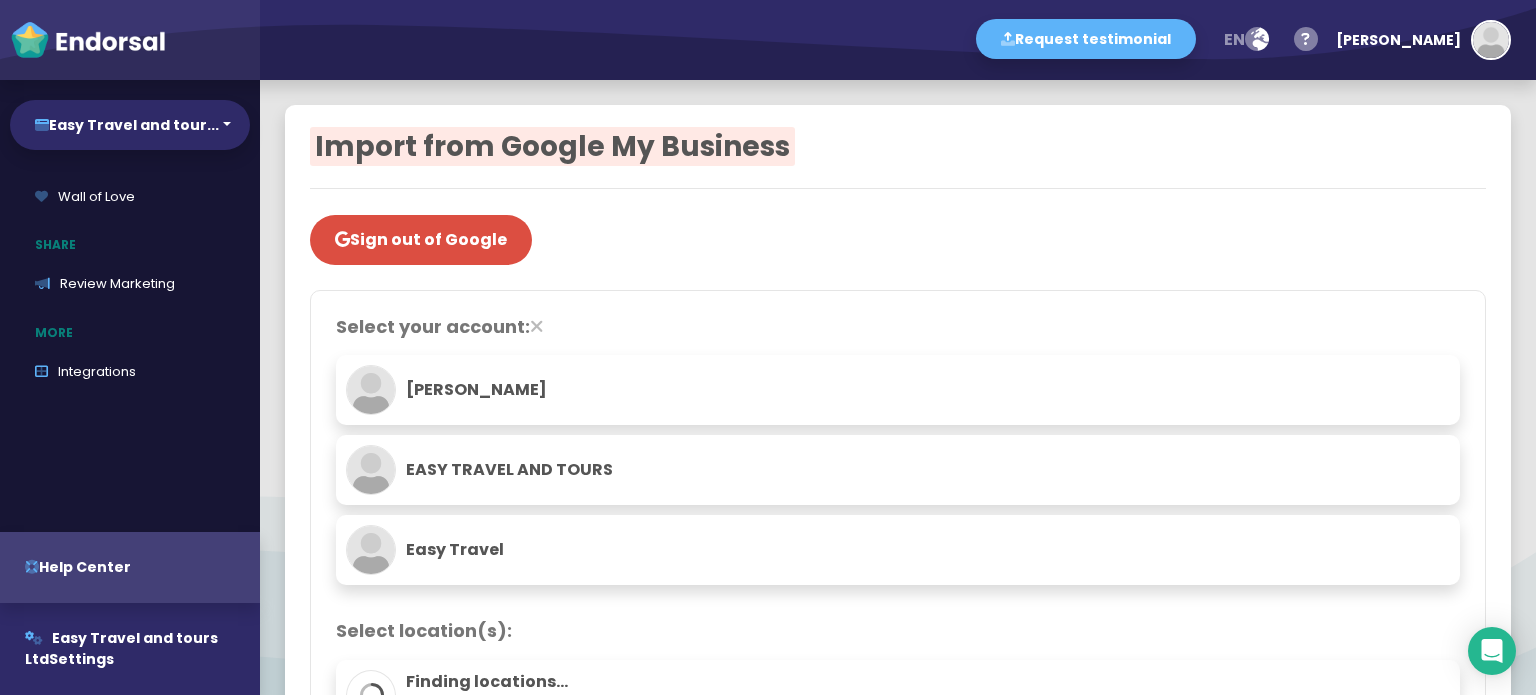click on "Easy Travel" 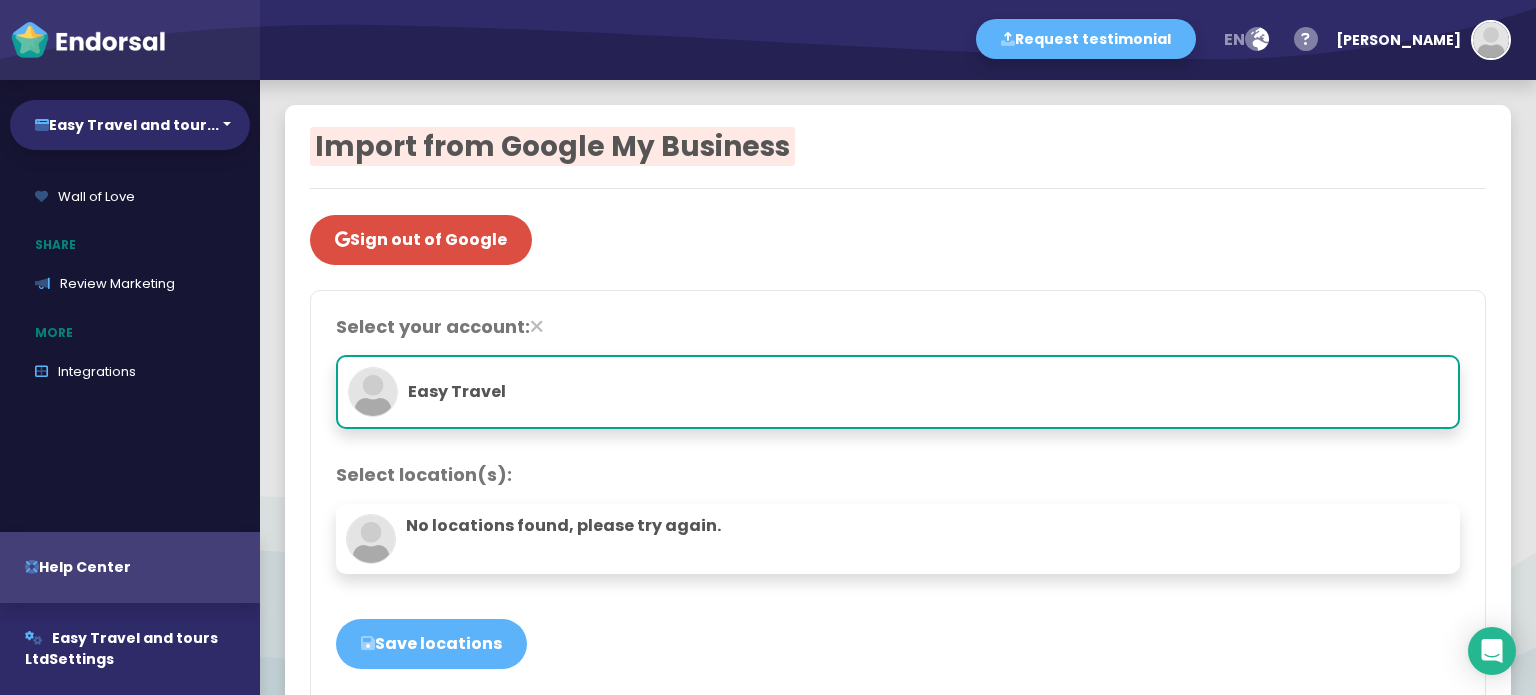 click on "Easy Travel" 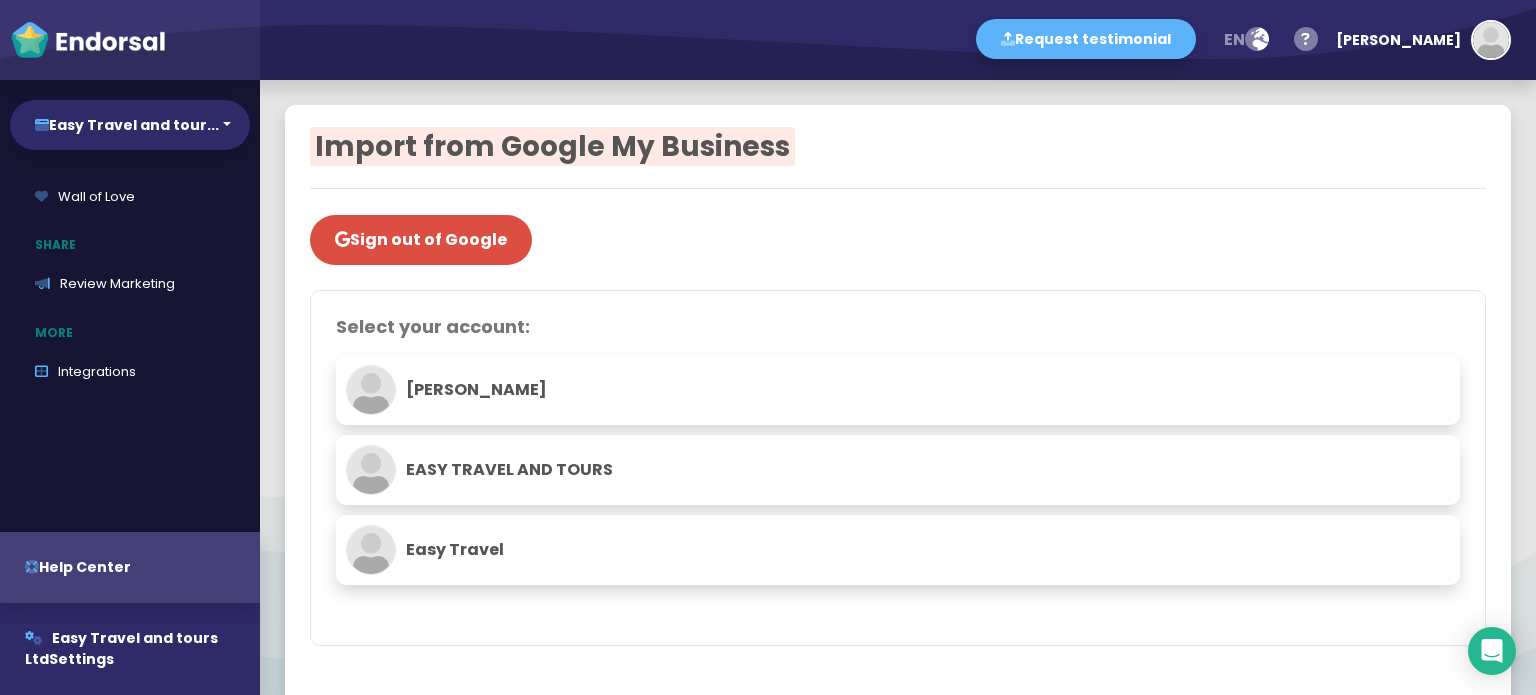 click on "EASY TRAVEL AND TOURS" 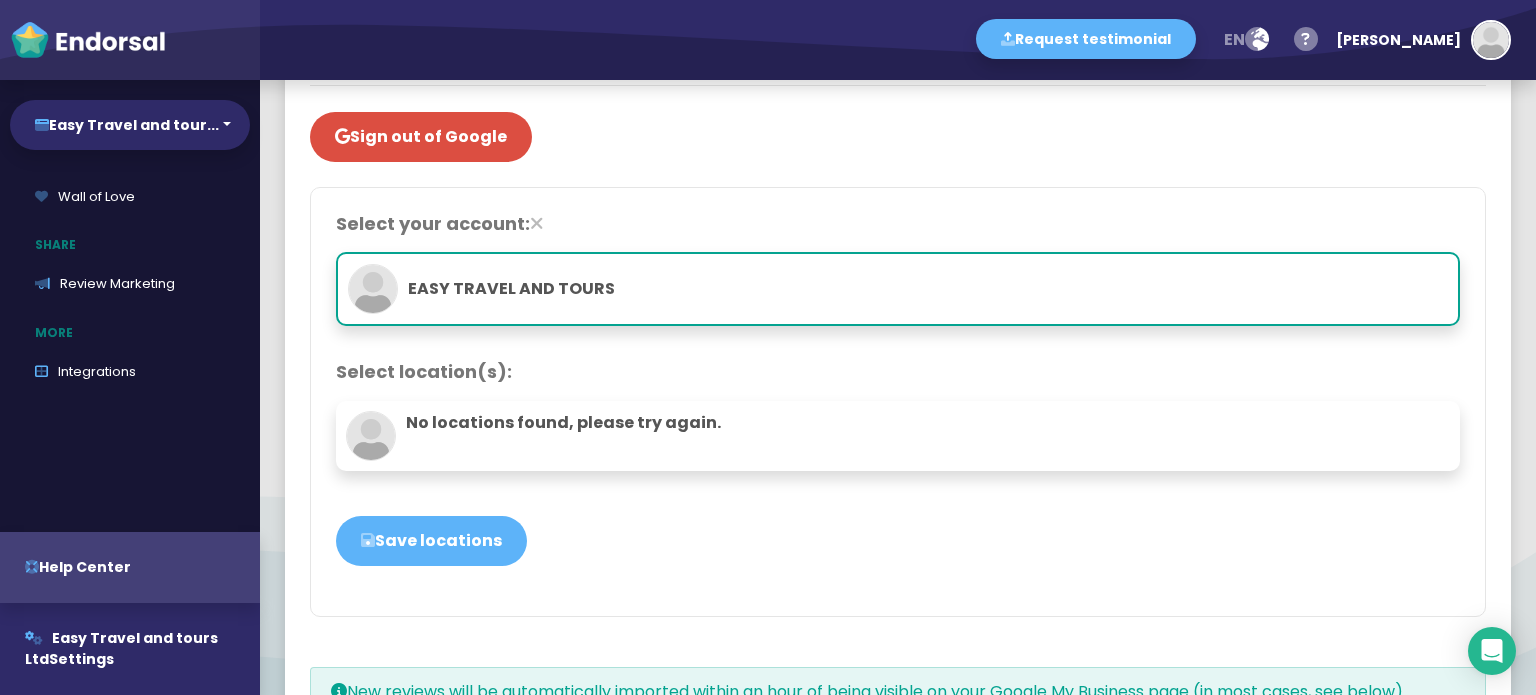 scroll, scrollTop: 100, scrollLeft: 0, axis: vertical 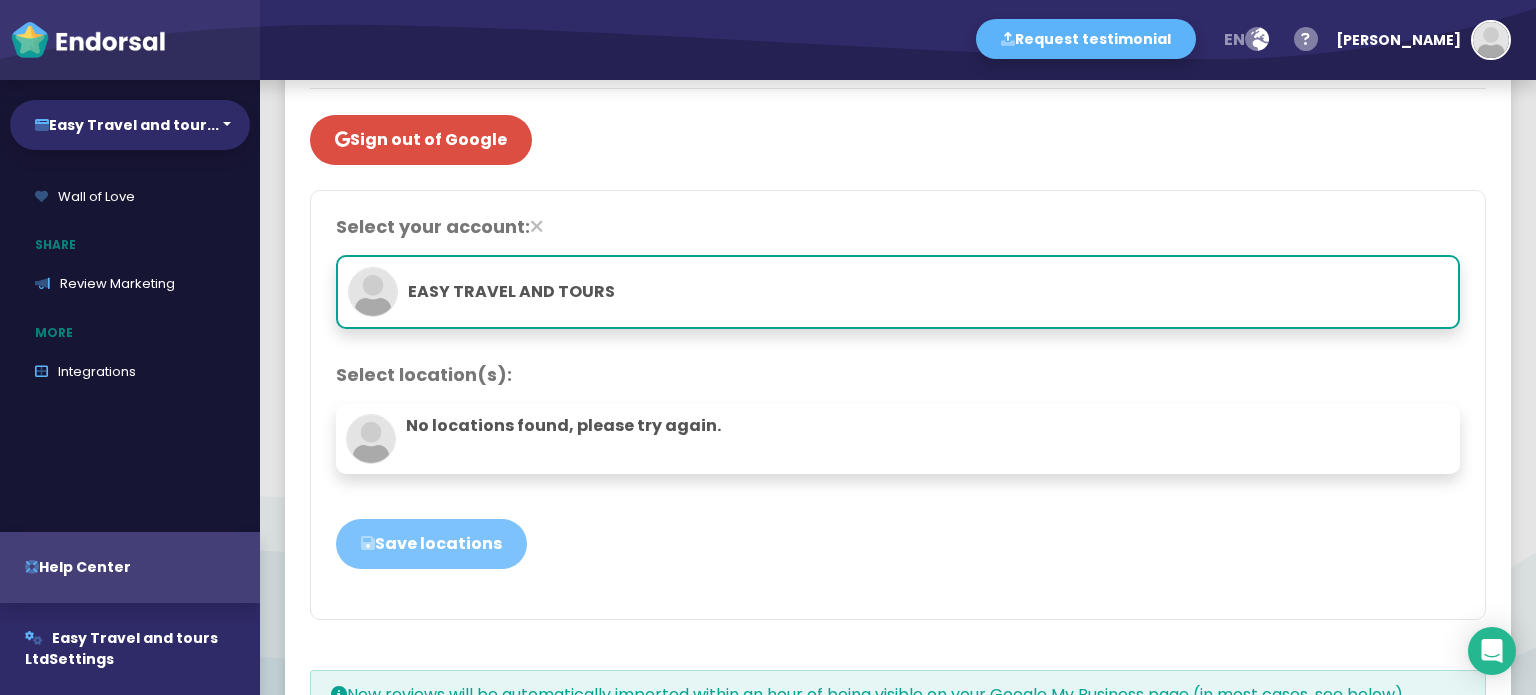 click on "Save locations" 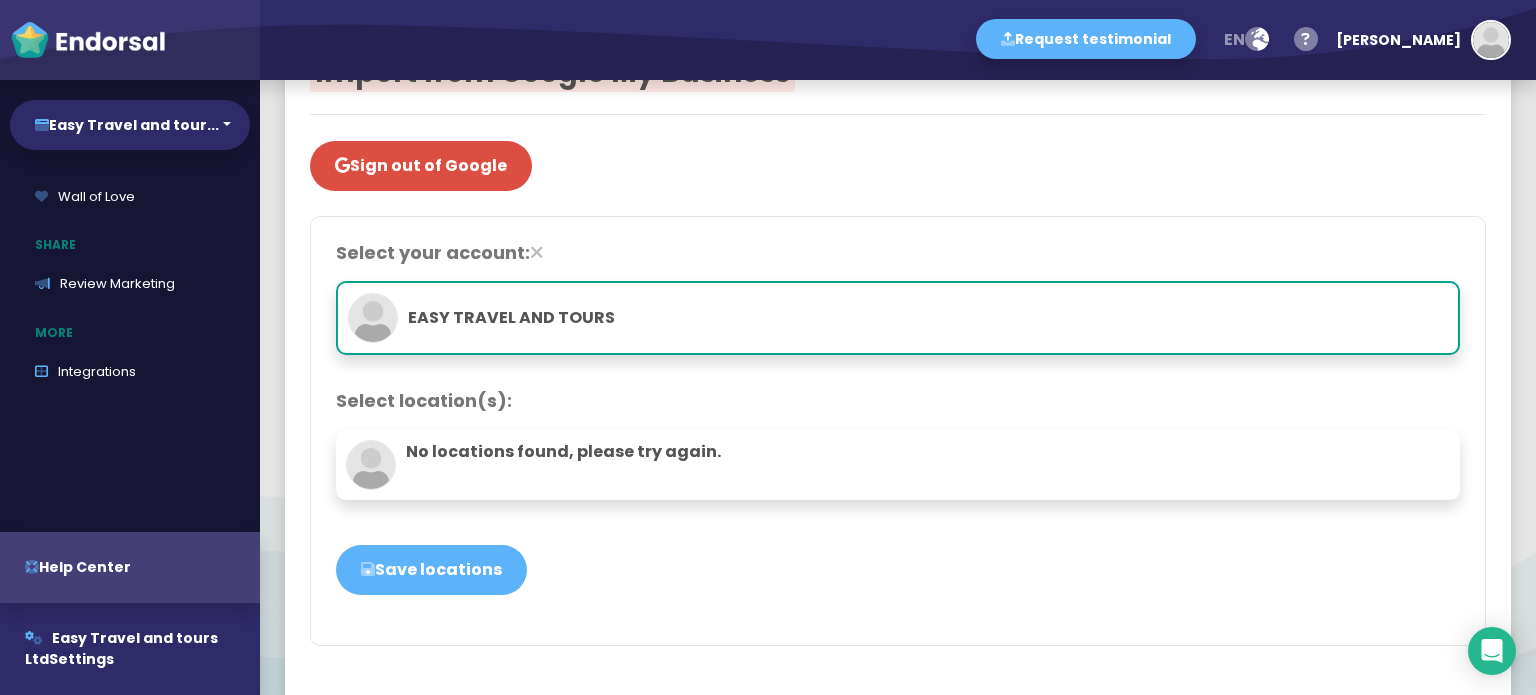 scroll, scrollTop: 0, scrollLeft: 0, axis: both 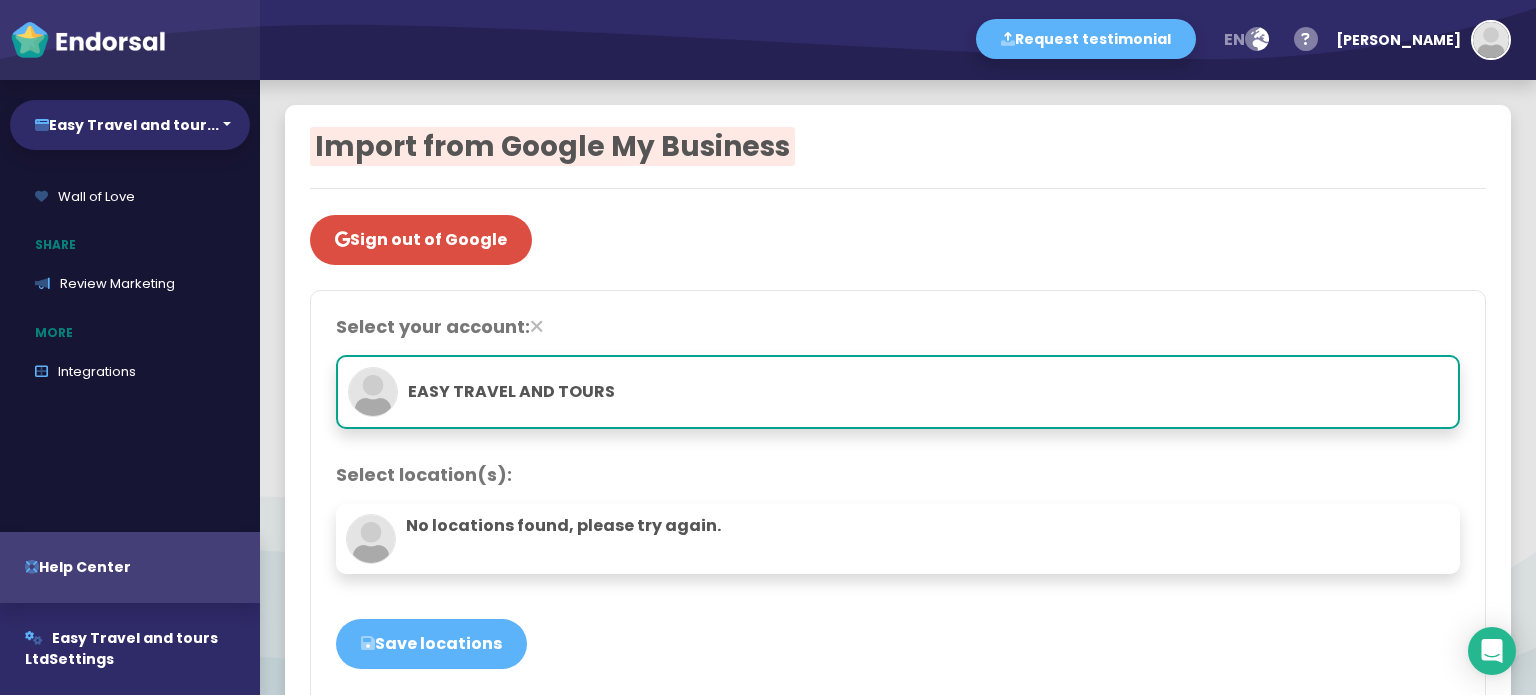 click 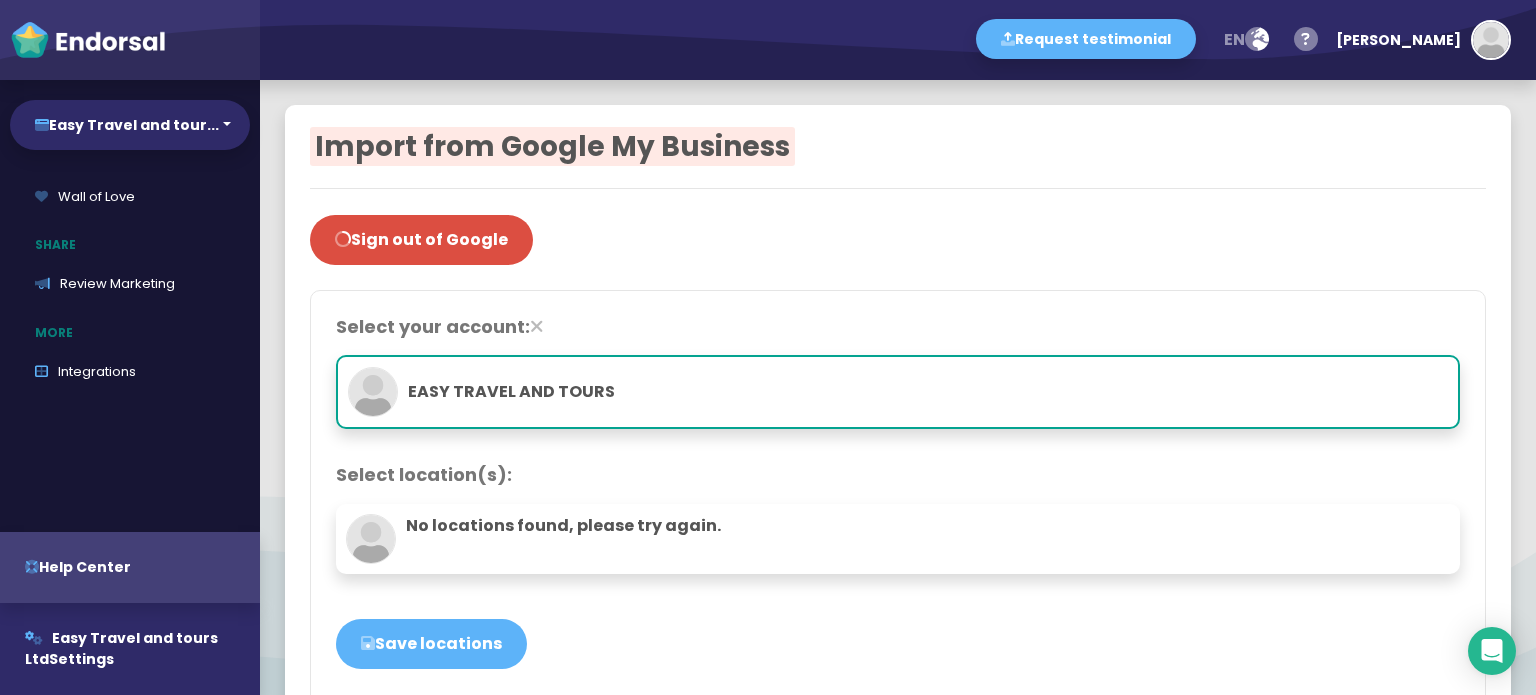 click on "EASY TRAVEL AND TOURS" 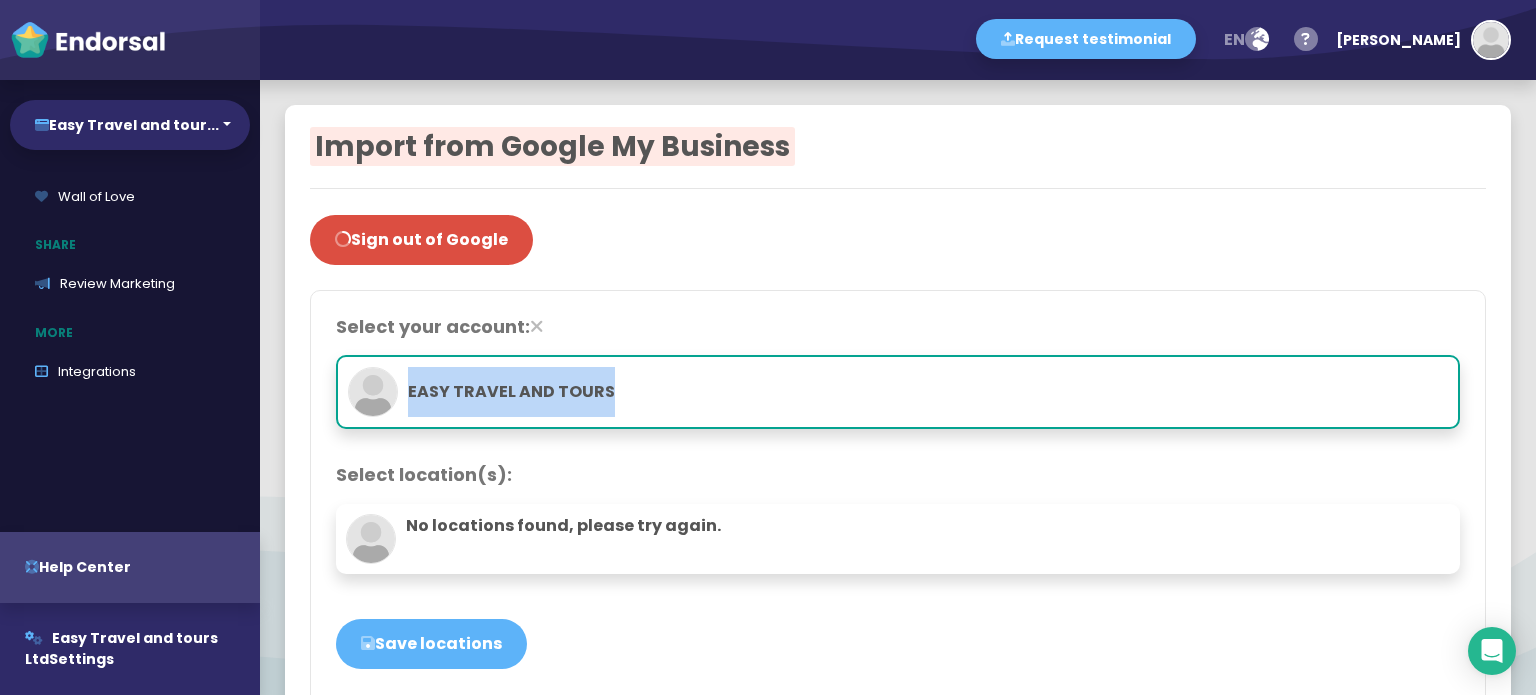 click on "EASY TRAVEL AND TOURS" 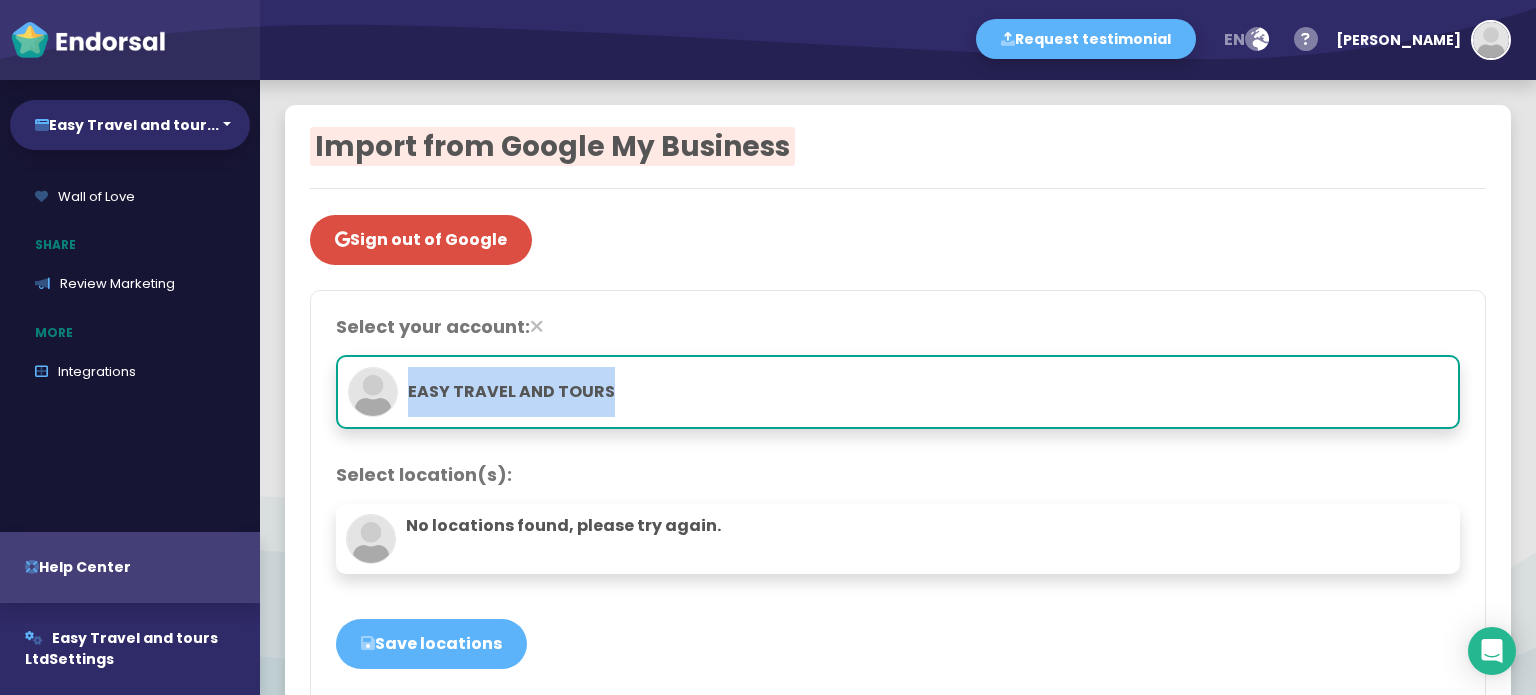 click on "EASY TRAVEL AND TOURS" 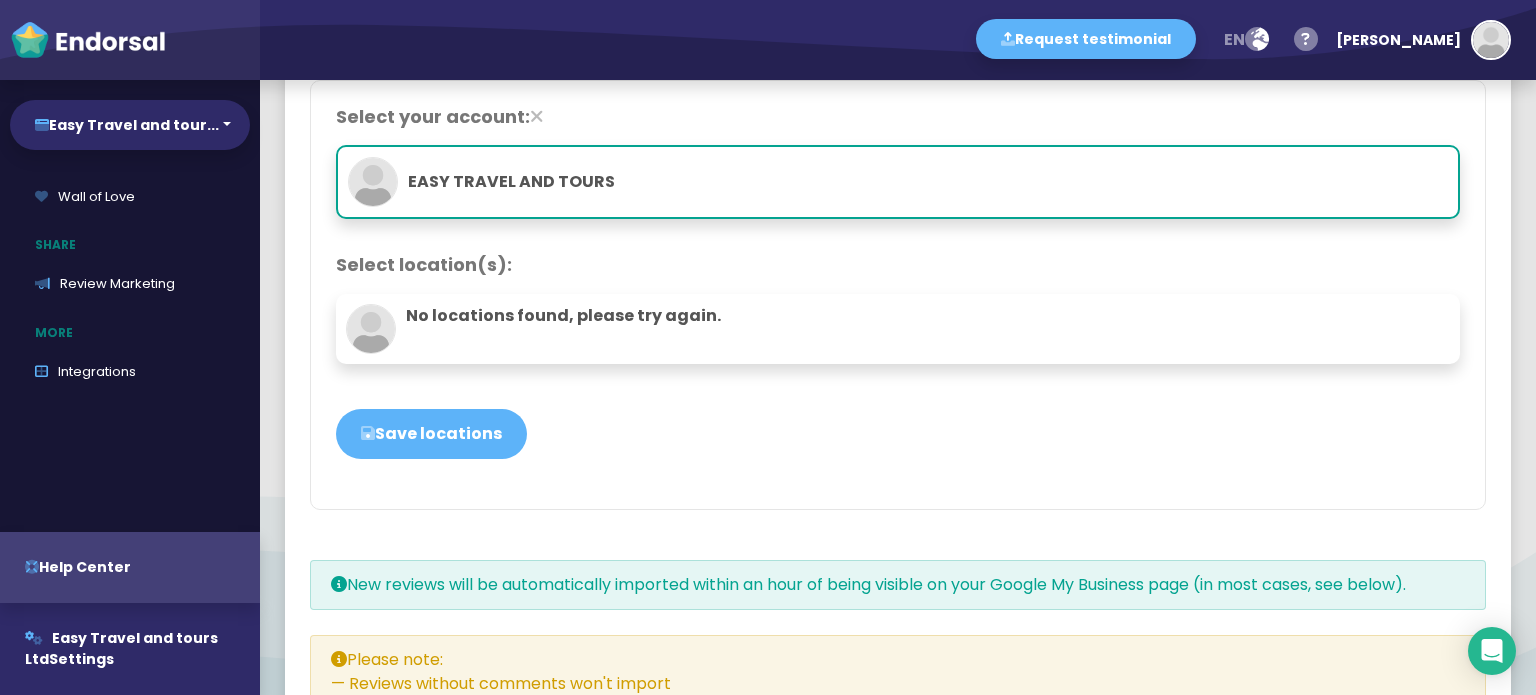 scroll, scrollTop: 100, scrollLeft: 0, axis: vertical 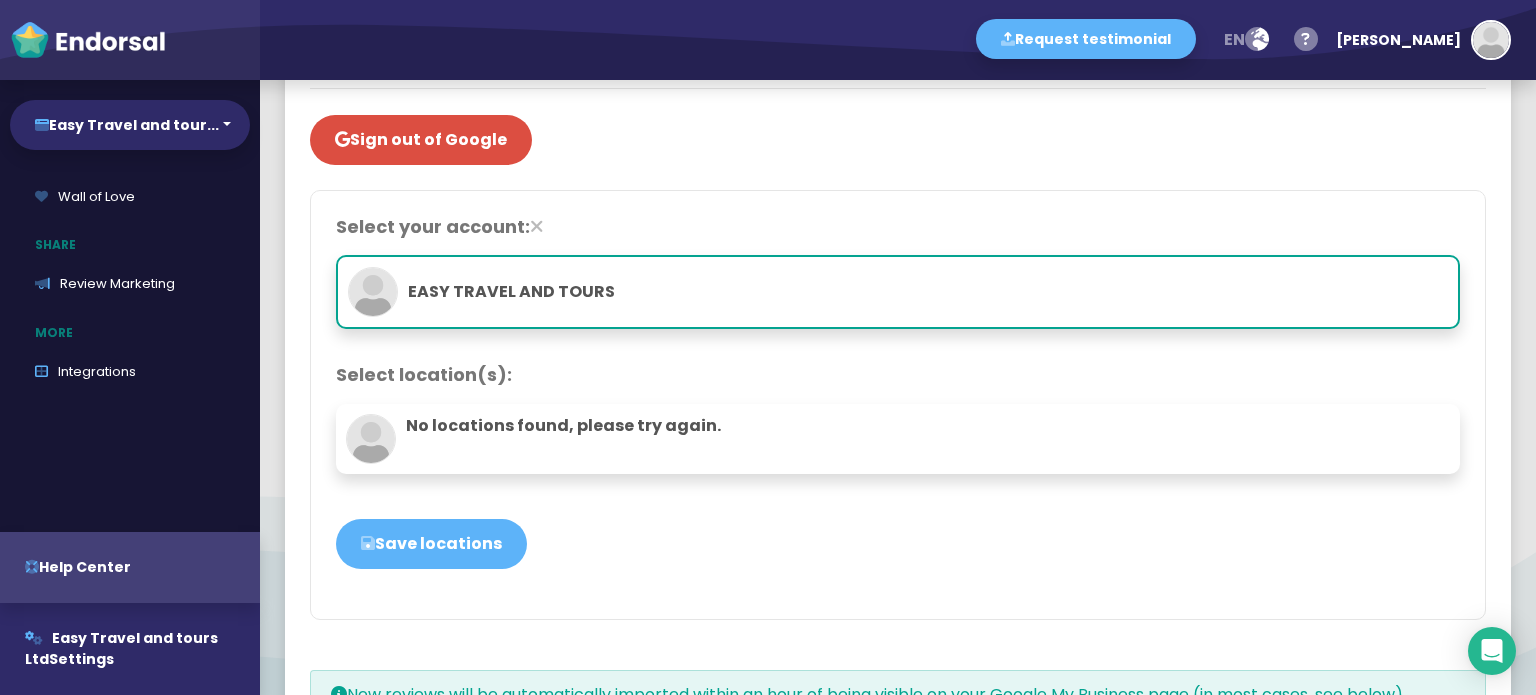 click on "EASY TRAVEL AND TOURS" 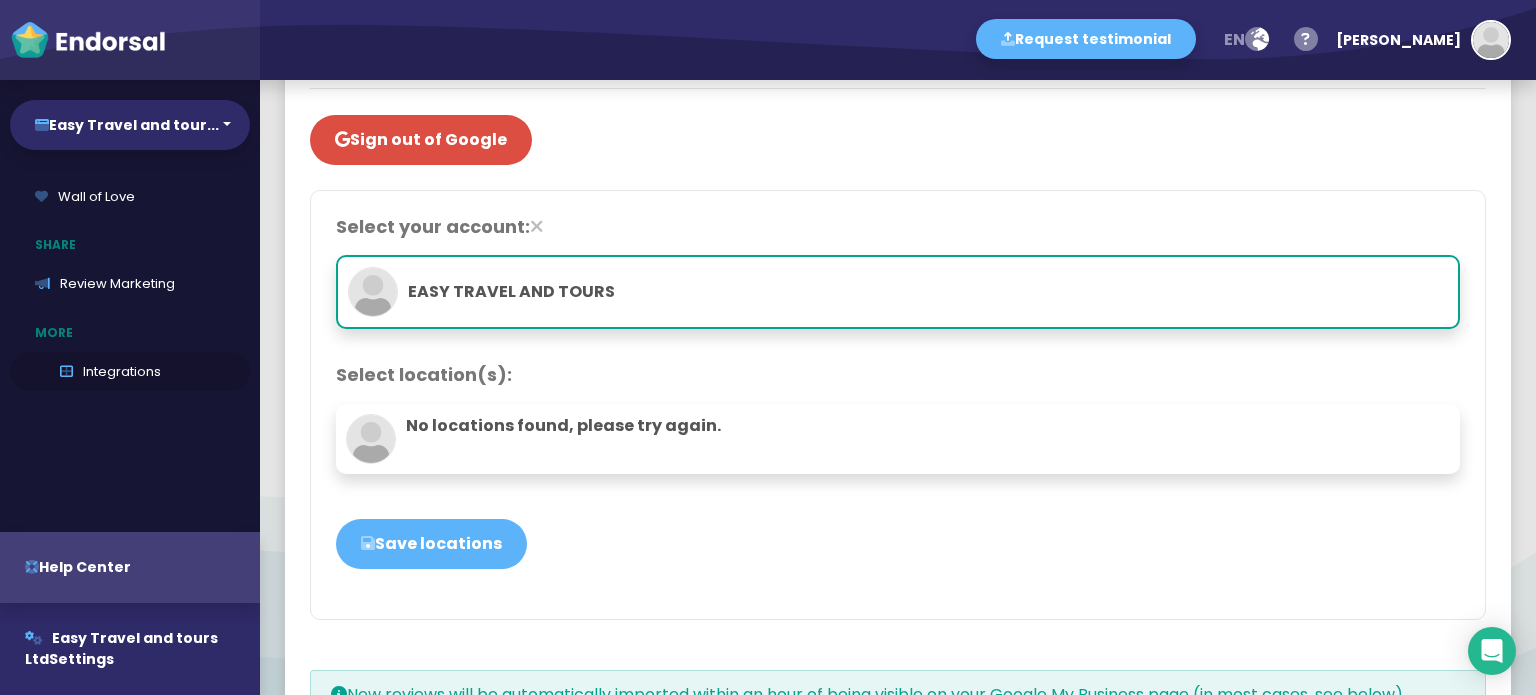 click on "Integrations" at bounding box center (130, 372) 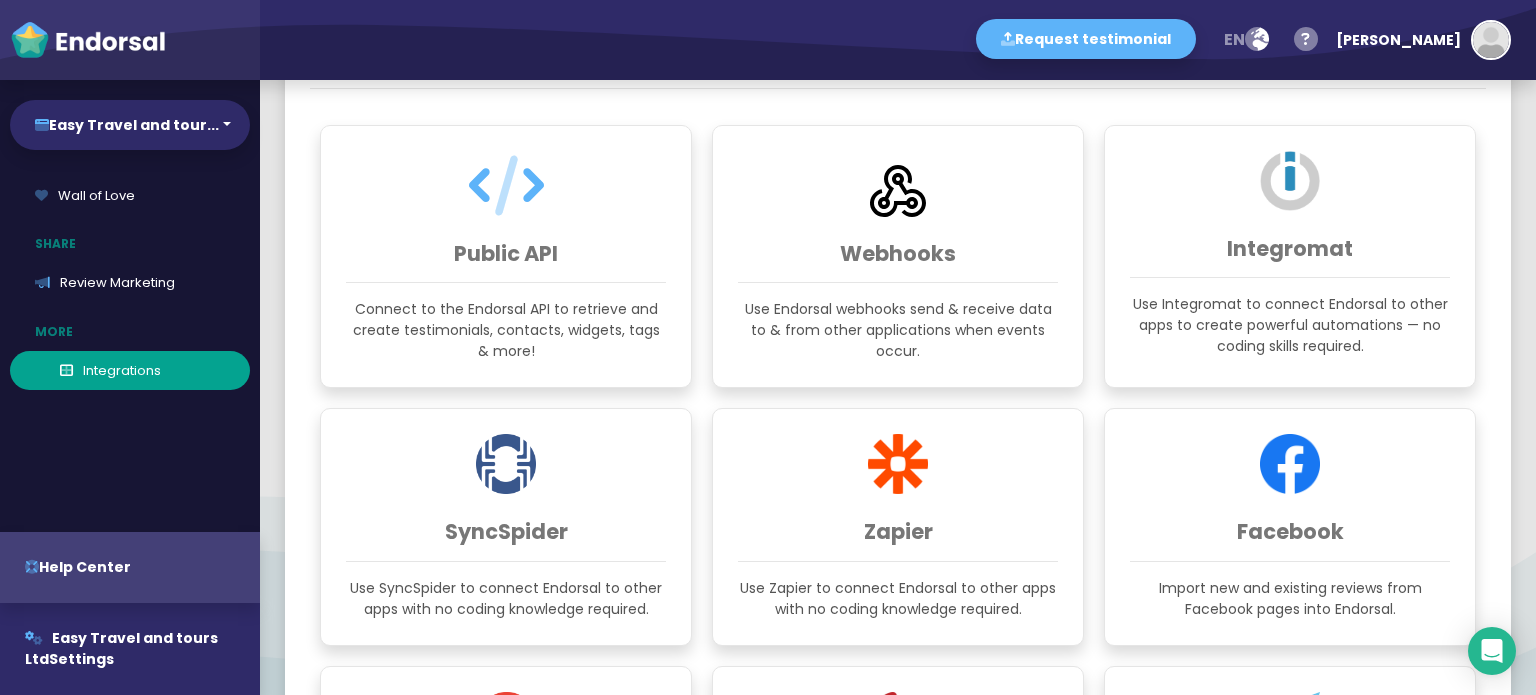 scroll, scrollTop: 460, scrollLeft: 0, axis: vertical 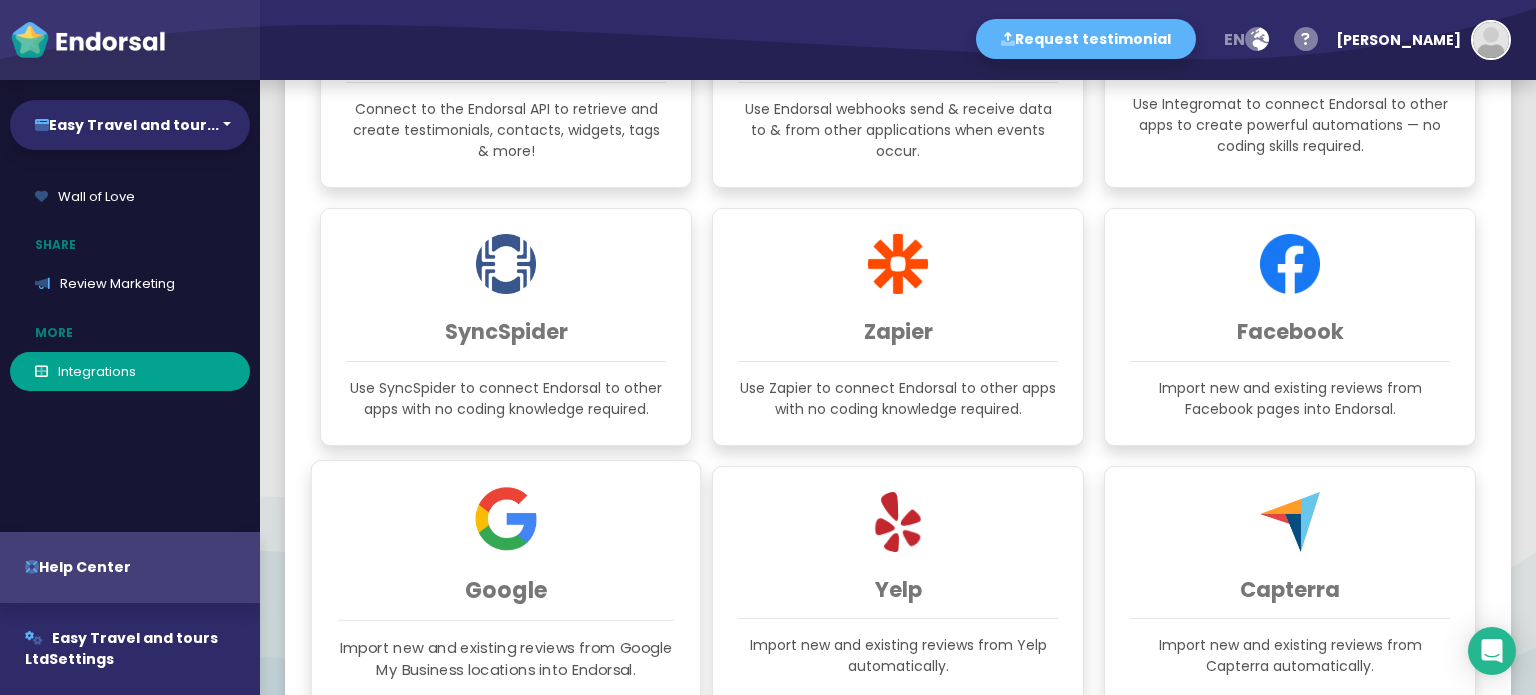 click on "Google Import new and existing reviews from Google My Business locations into Endorsal." 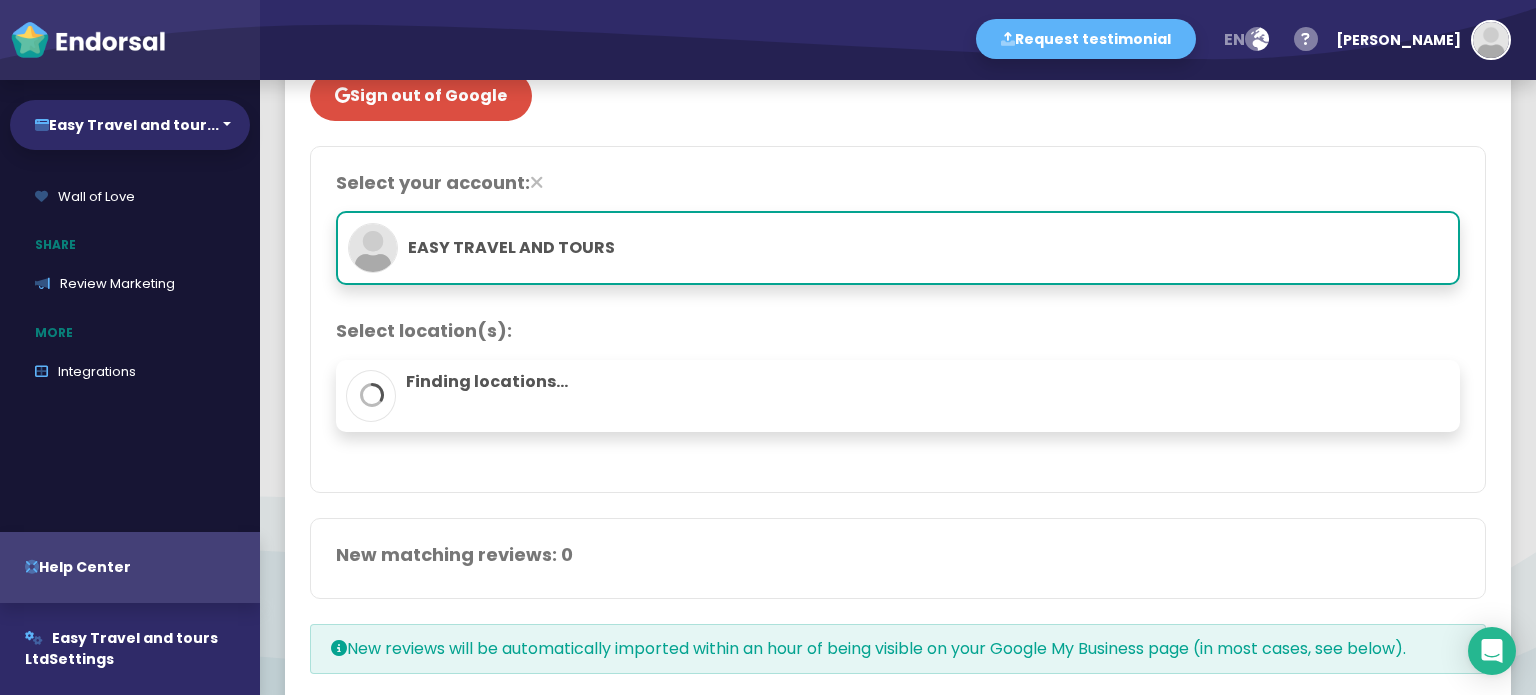 scroll, scrollTop: 100, scrollLeft: 0, axis: vertical 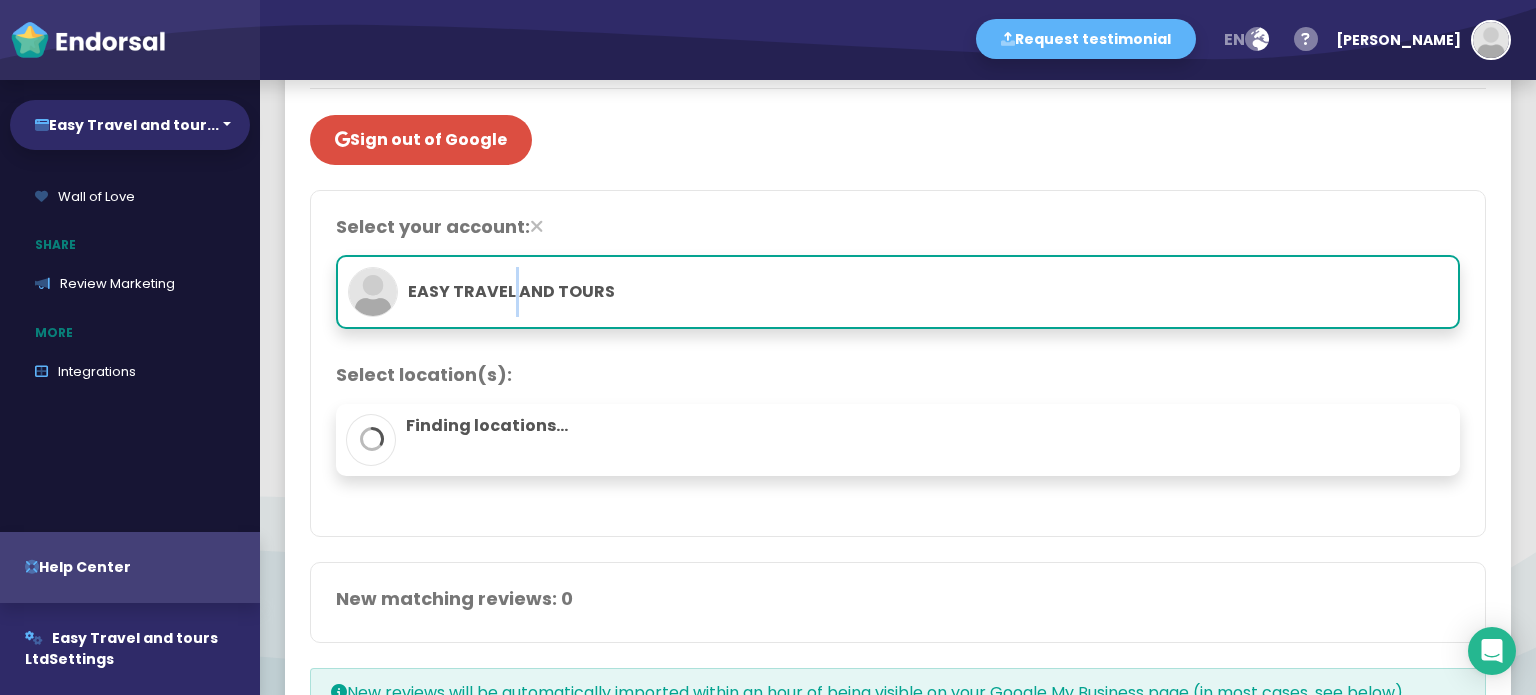 click on "EASY TRAVEL AND TOURS" 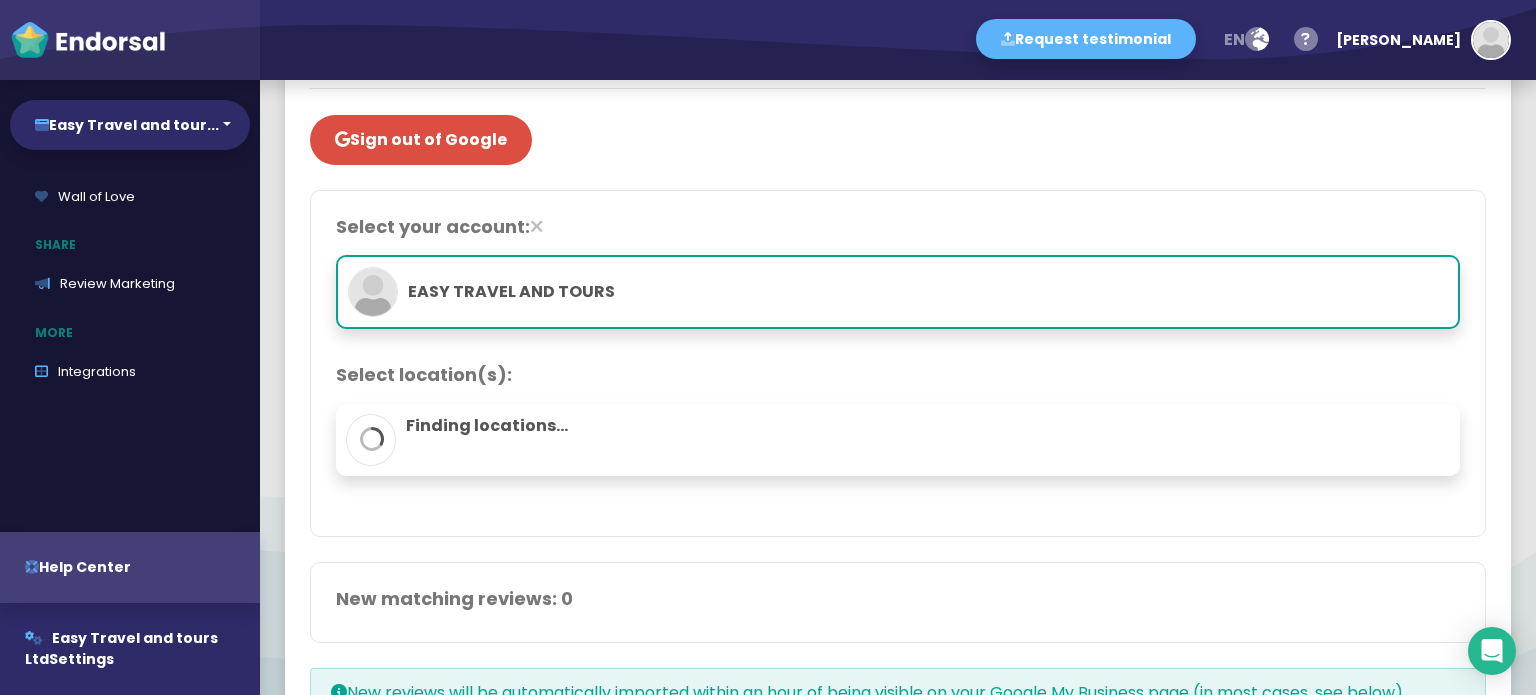 click on "EASY TRAVEL AND TOURS" 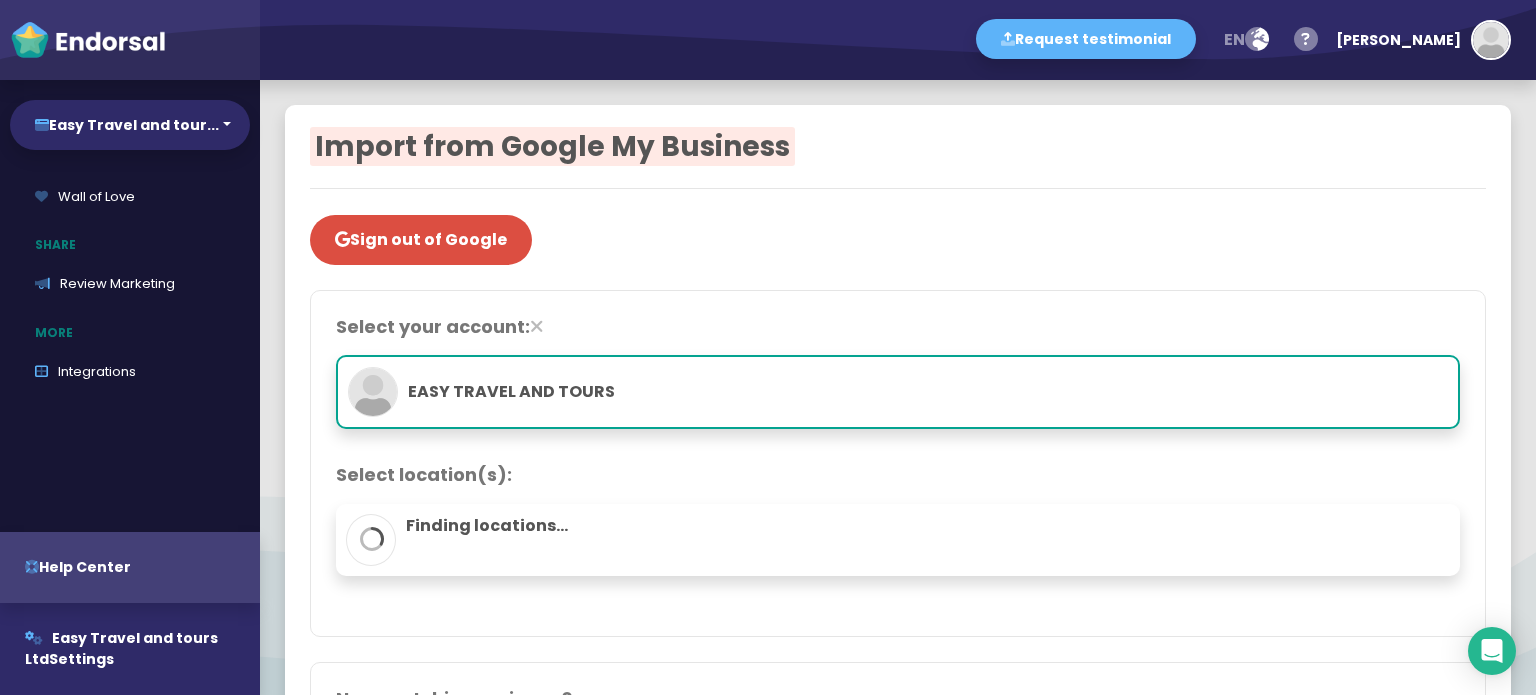 scroll, scrollTop: 0, scrollLeft: 0, axis: both 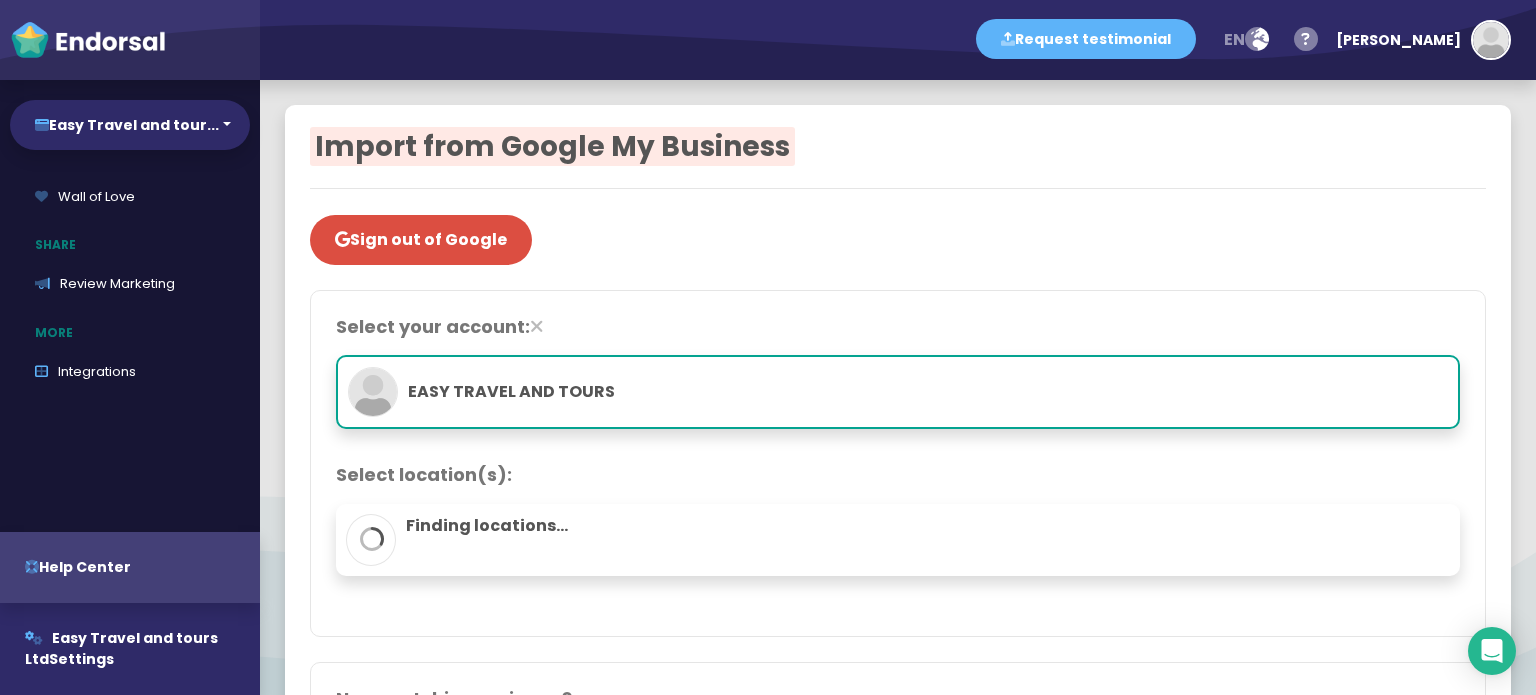 click on "Request testimonial" at bounding box center (1086, 39) 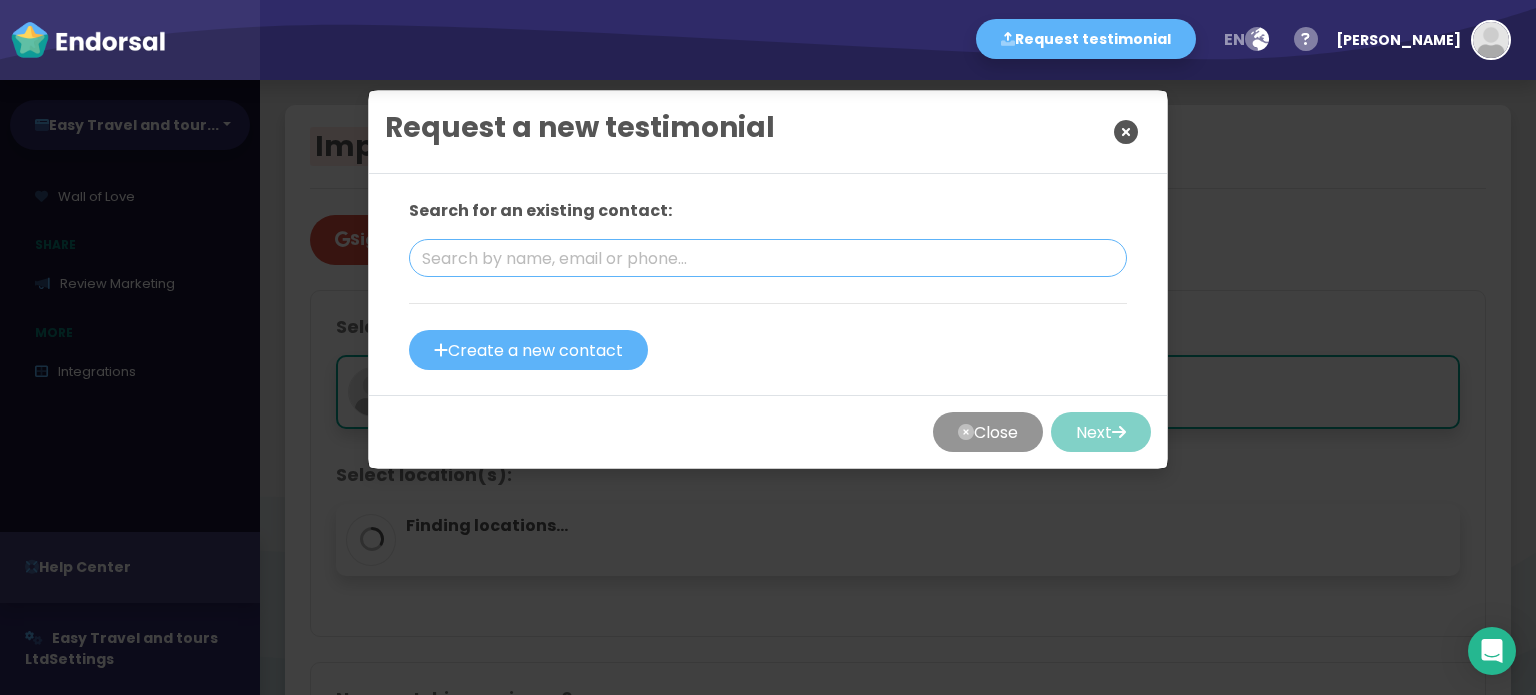 click at bounding box center (768, 258) 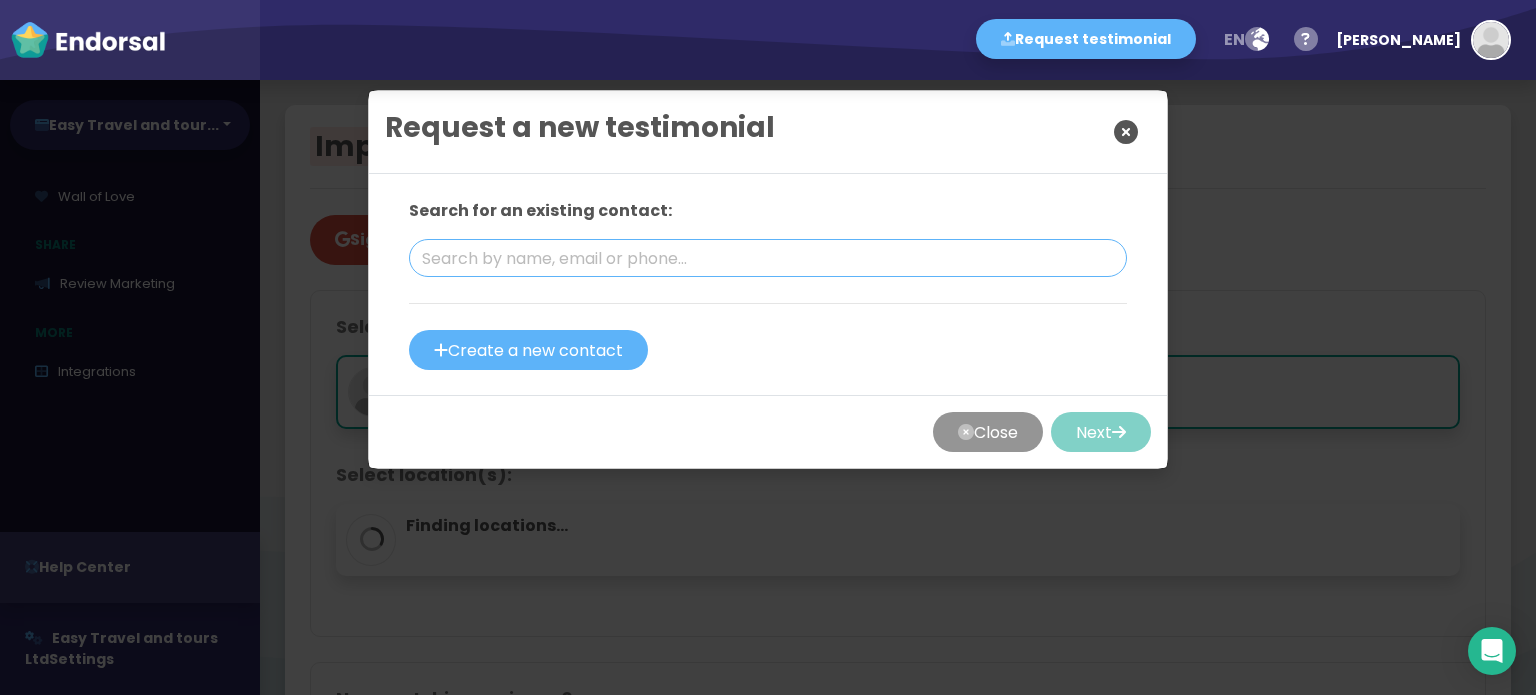 drag, startPoint x: 757, startPoint y: 259, endPoint x: 780, endPoint y: 243, distance: 28.01785 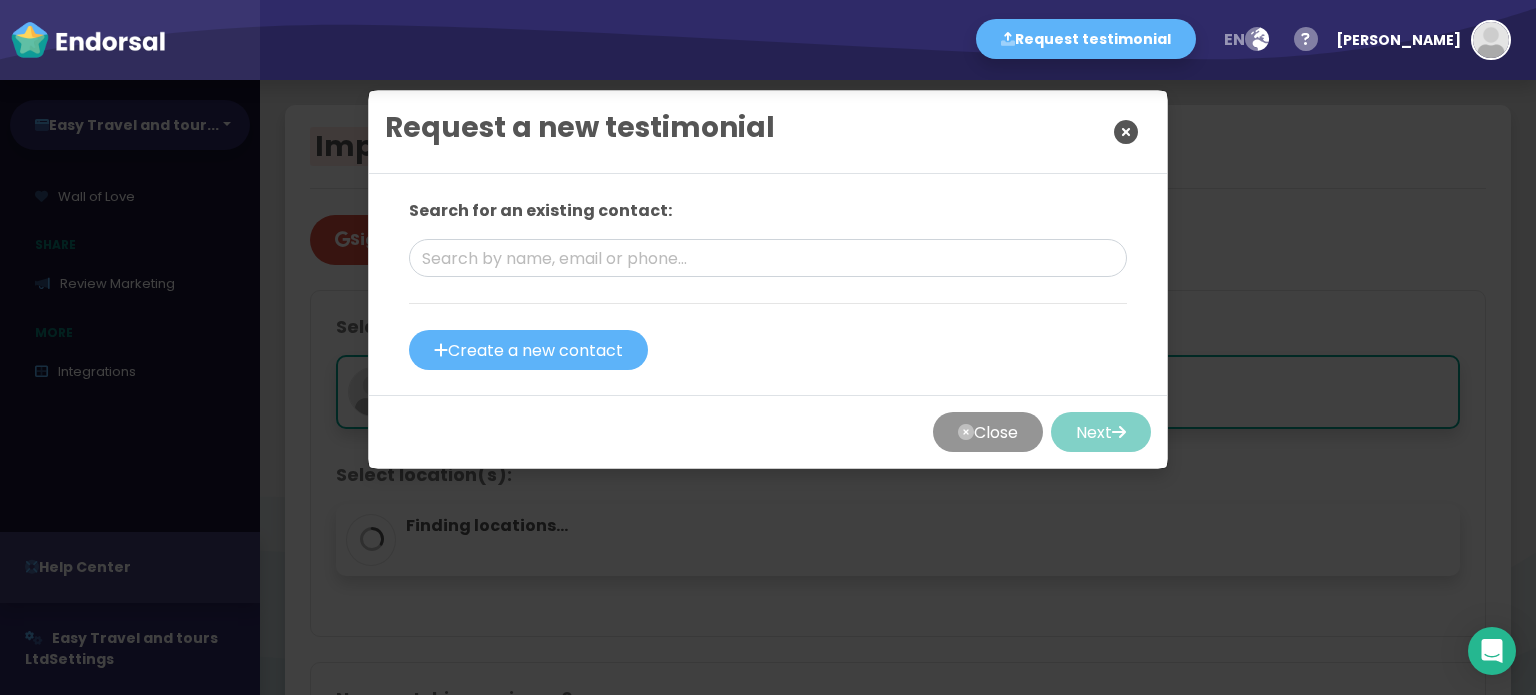 click at bounding box center (1126, 132) 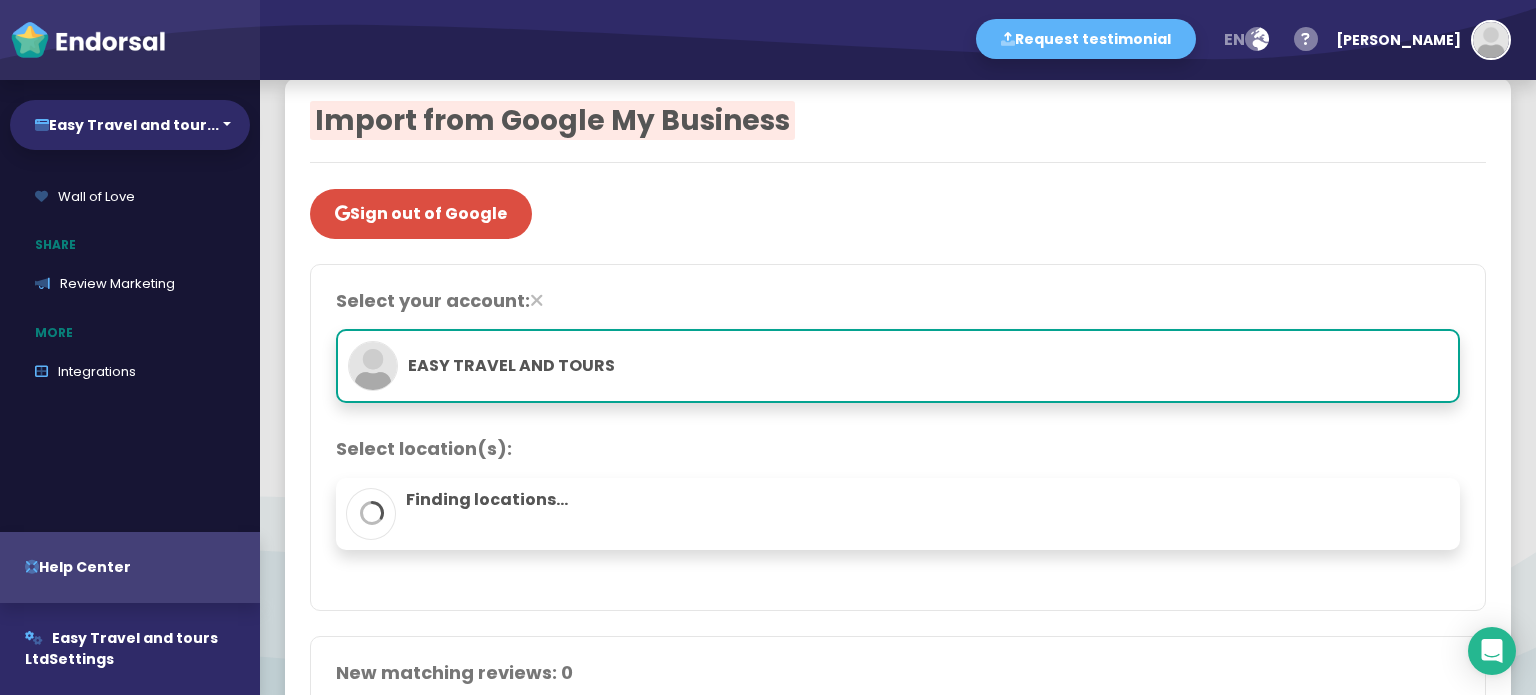 scroll, scrollTop: 0, scrollLeft: 0, axis: both 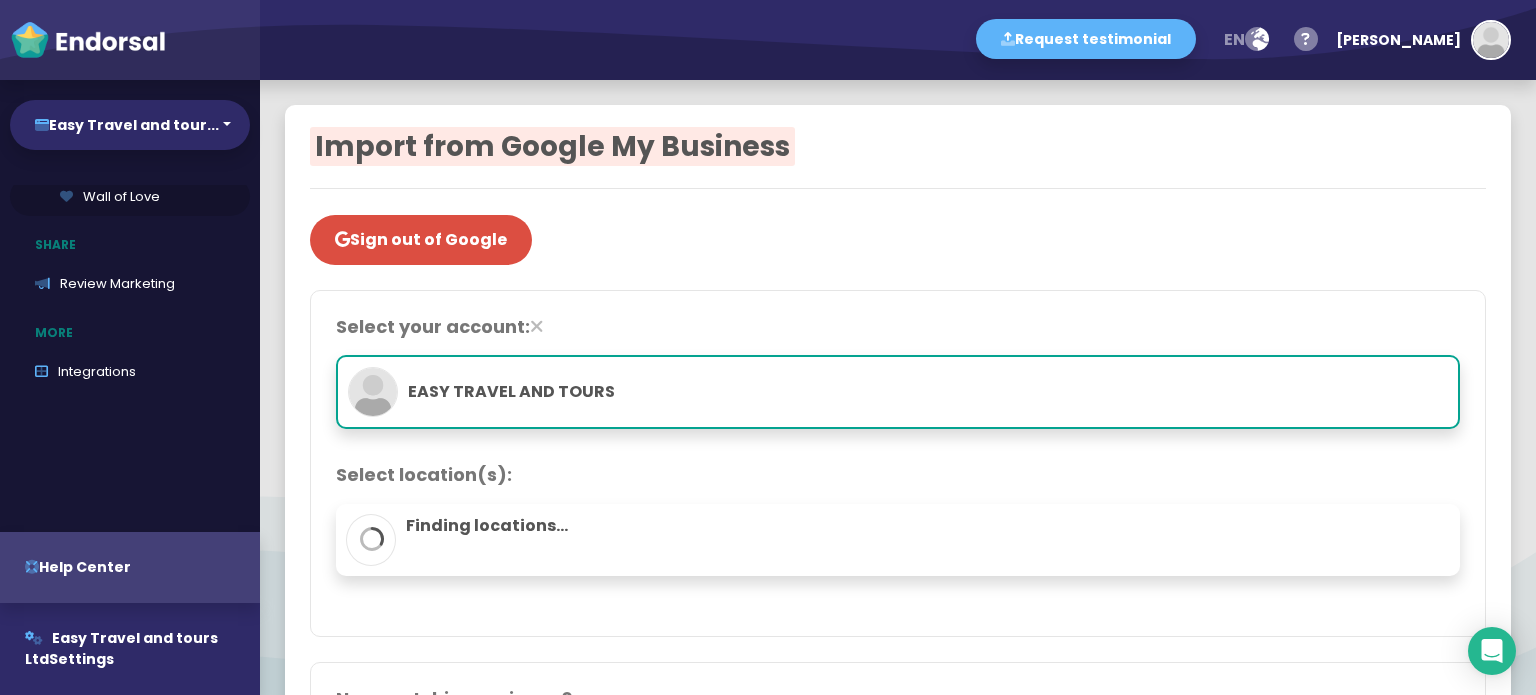 click on "Wall of Love" at bounding box center (130, 197) 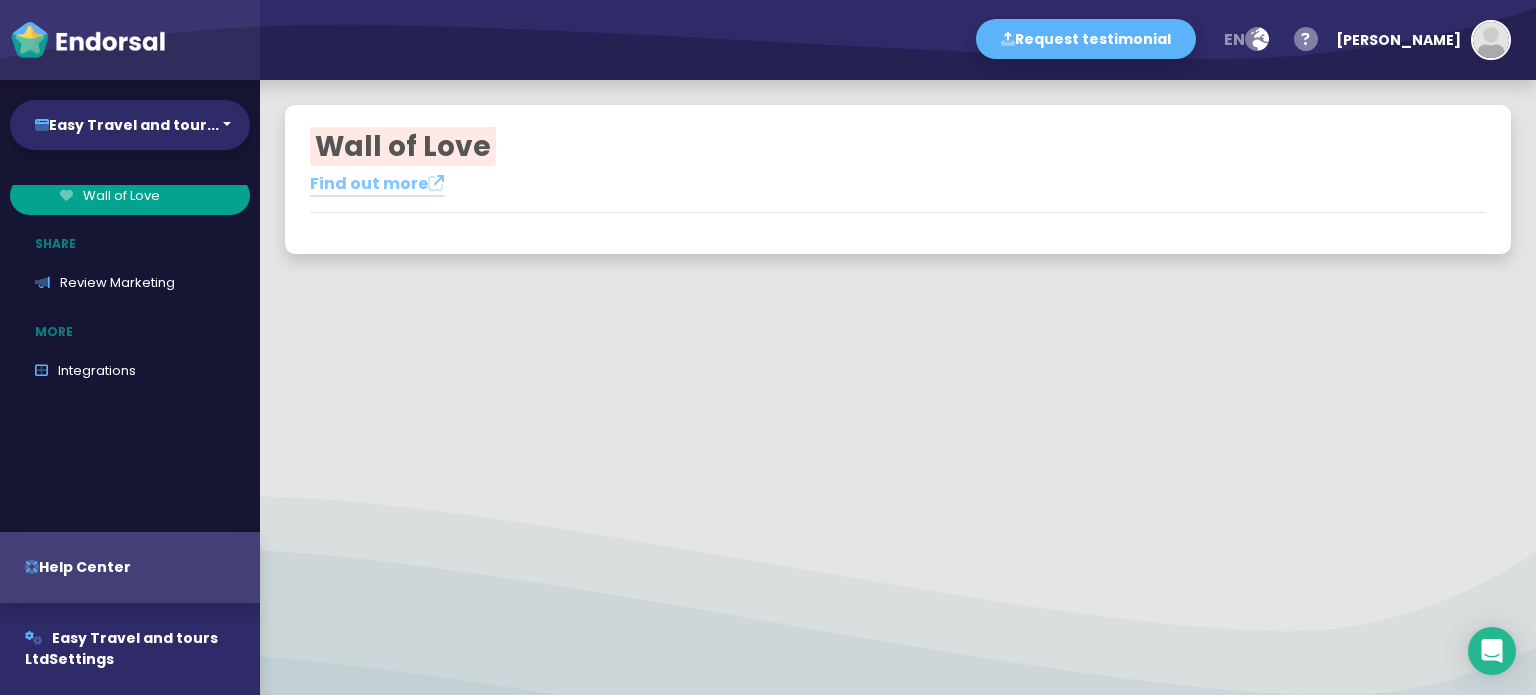 scroll, scrollTop: 460, scrollLeft: 0, axis: vertical 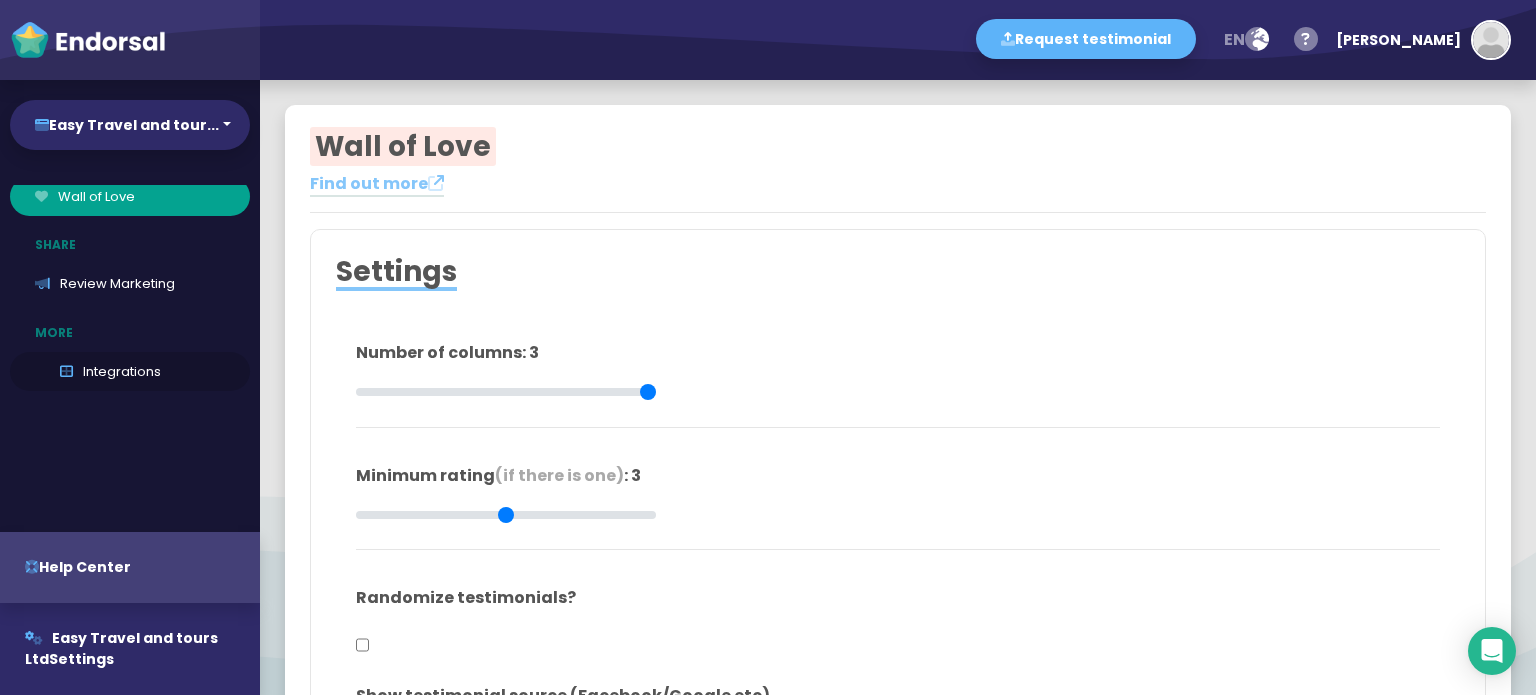 type on "#FFFFFF" 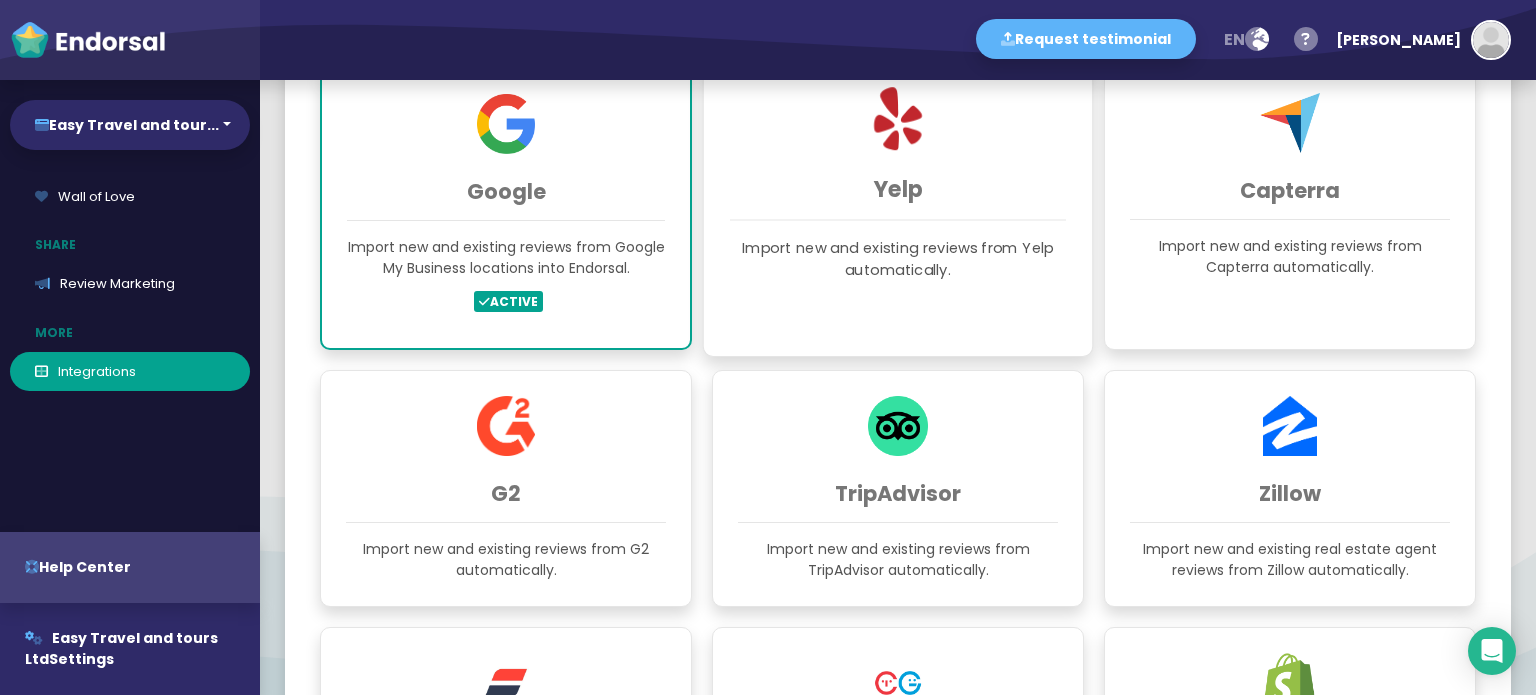 scroll, scrollTop: 700, scrollLeft: 0, axis: vertical 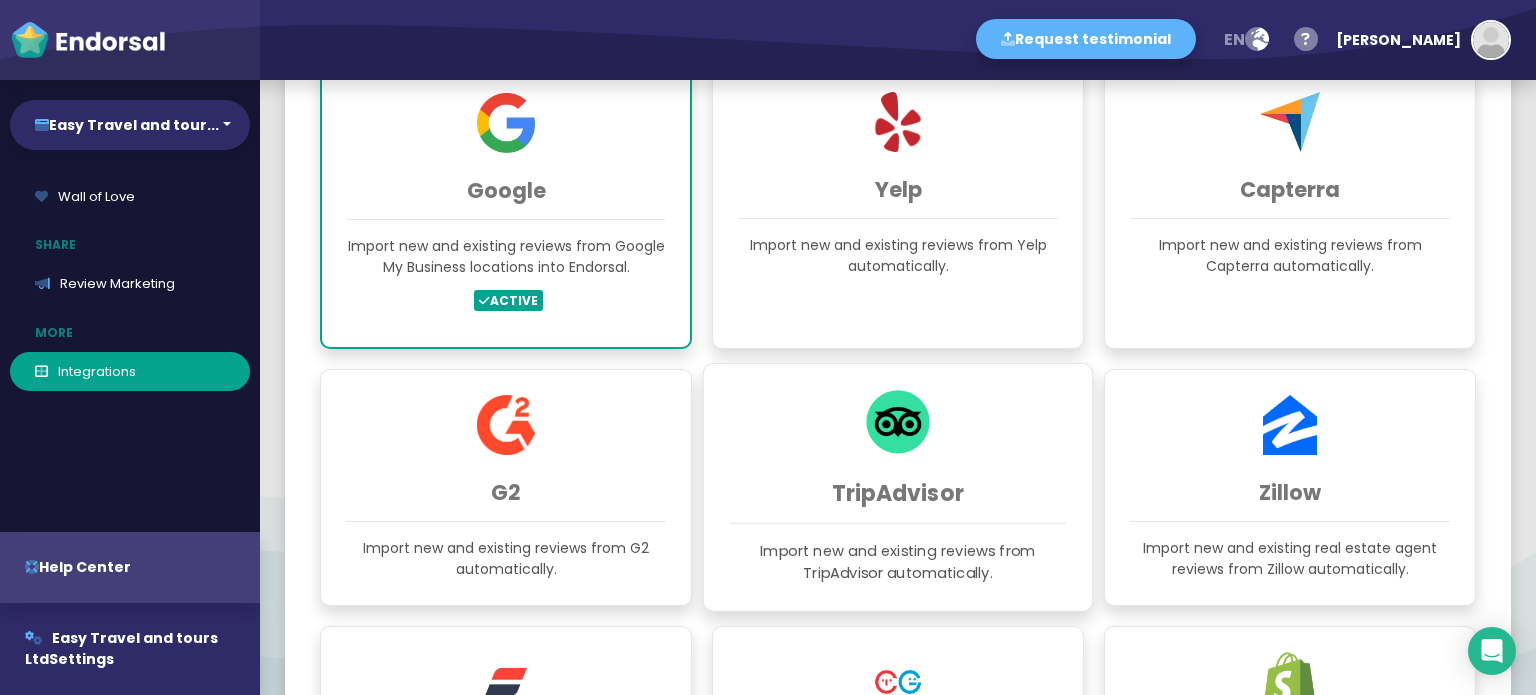 click on "Import new and existing reviews from TripAdvisor automatically." 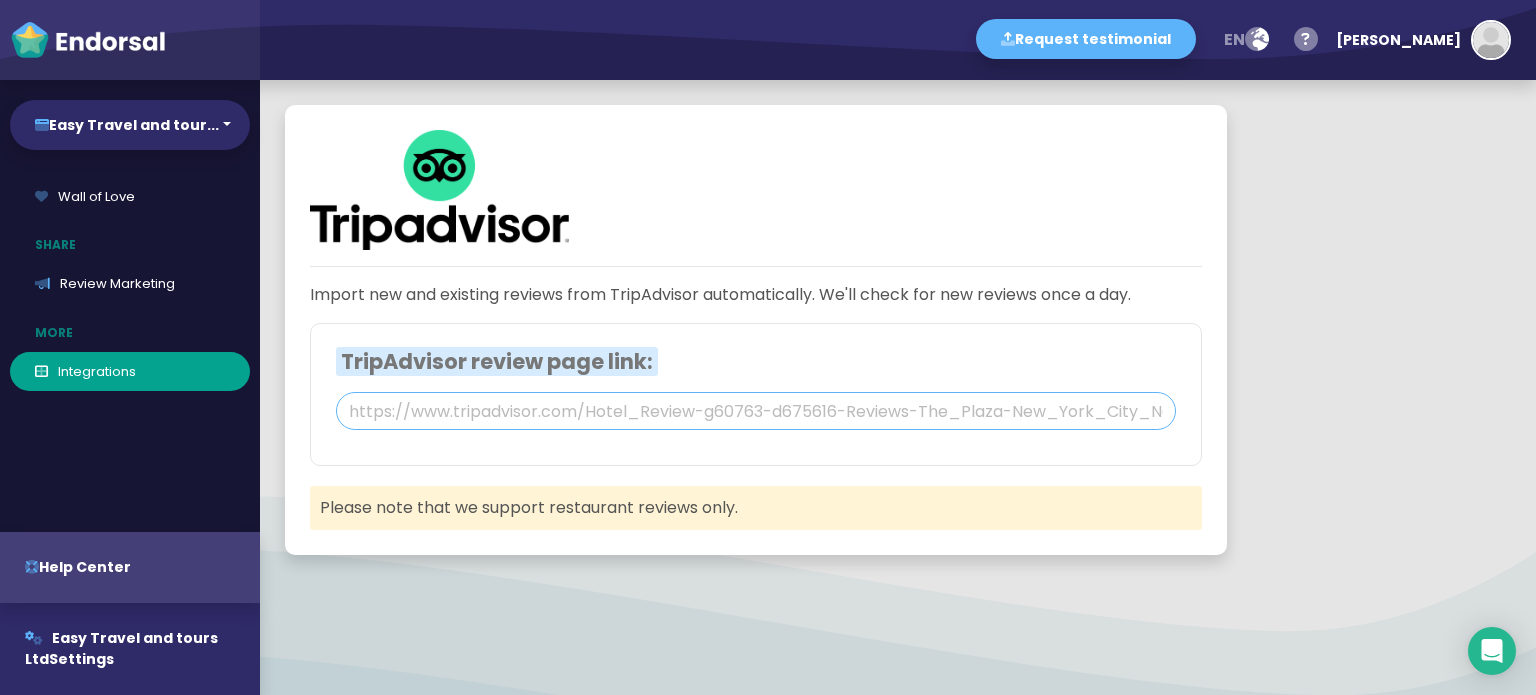 click at bounding box center (756, 411) 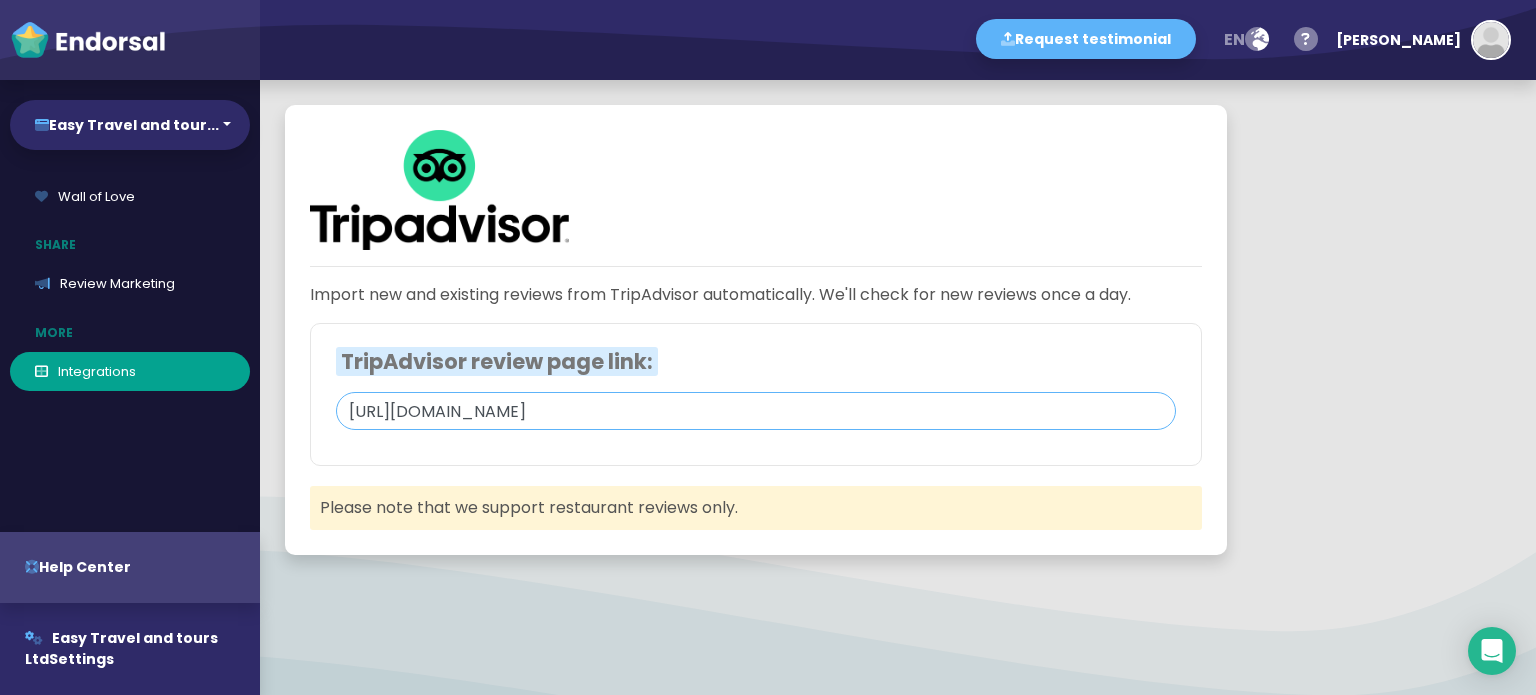 scroll, scrollTop: 0, scrollLeft: 235, axis: horizontal 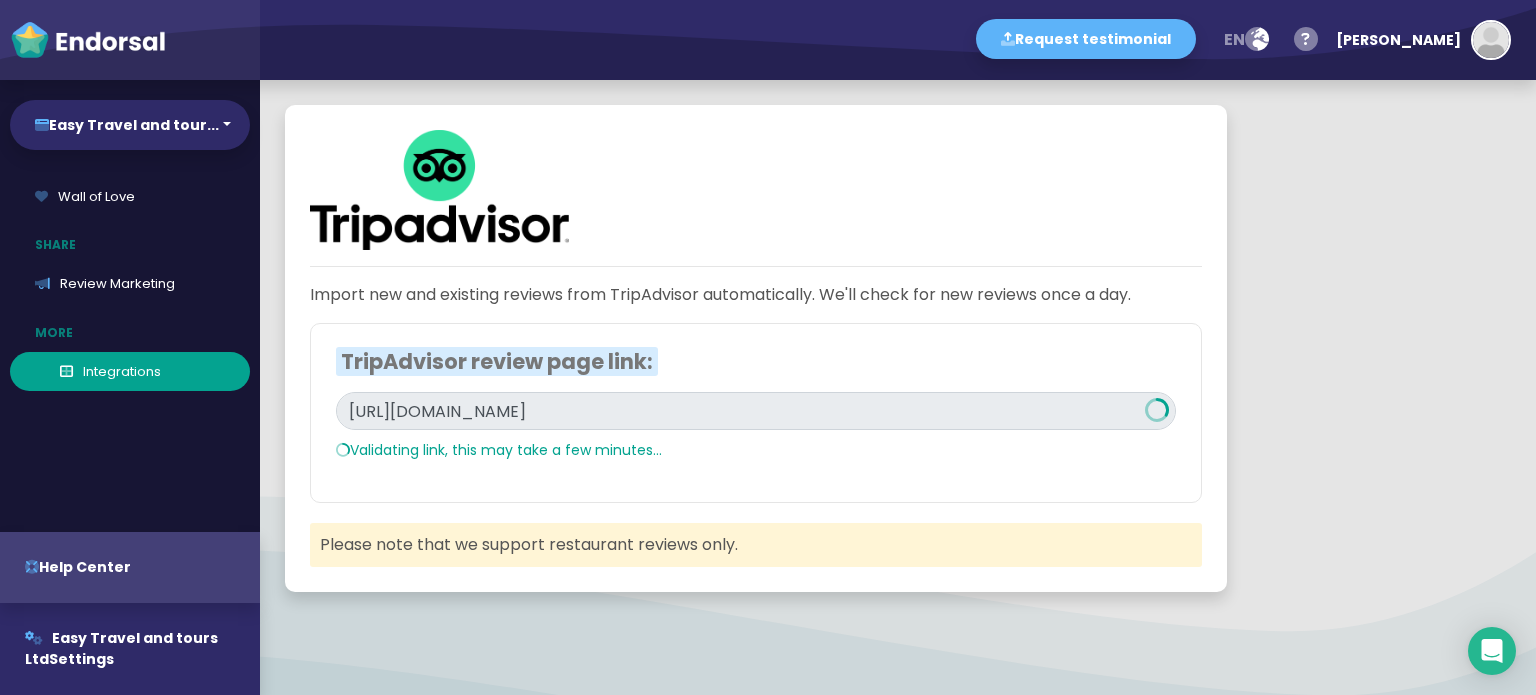 click on "Integrations" at bounding box center (130, 372) 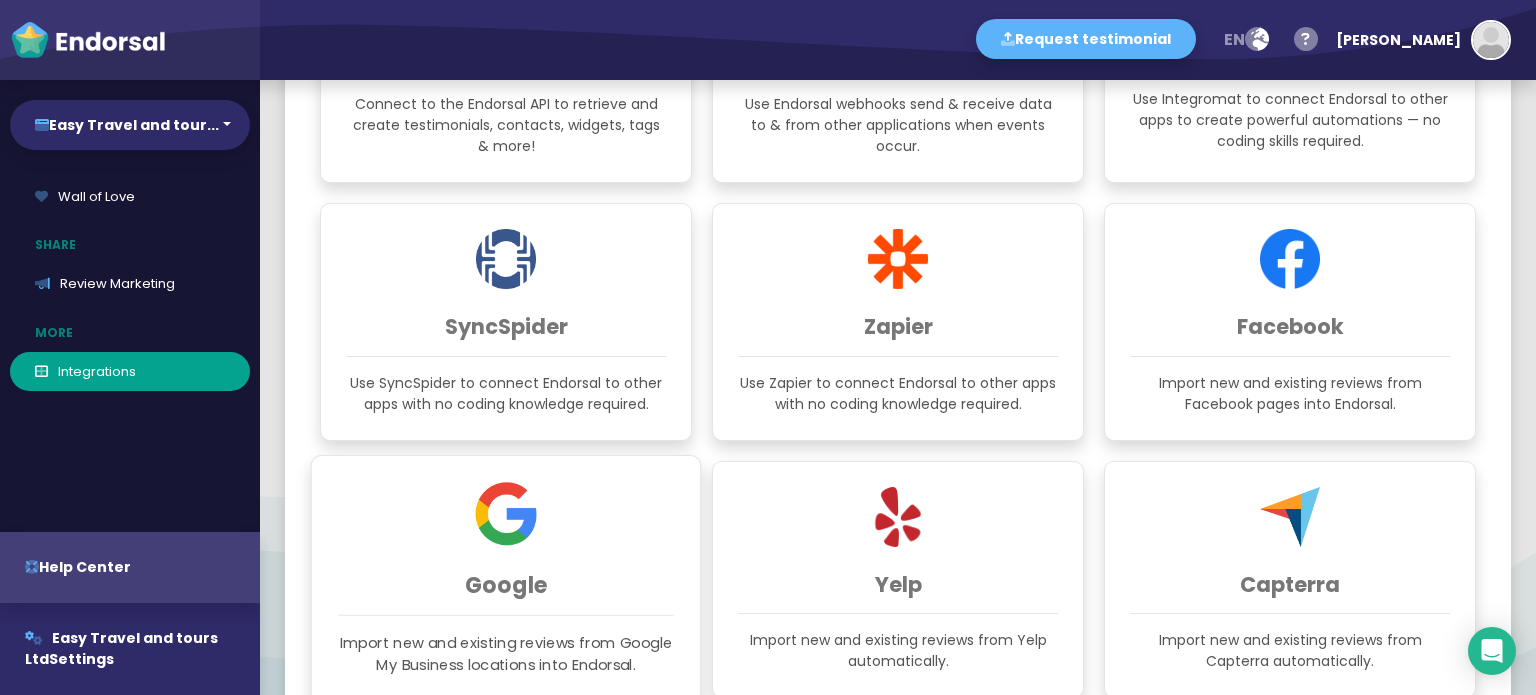 scroll, scrollTop: 400, scrollLeft: 0, axis: vertical 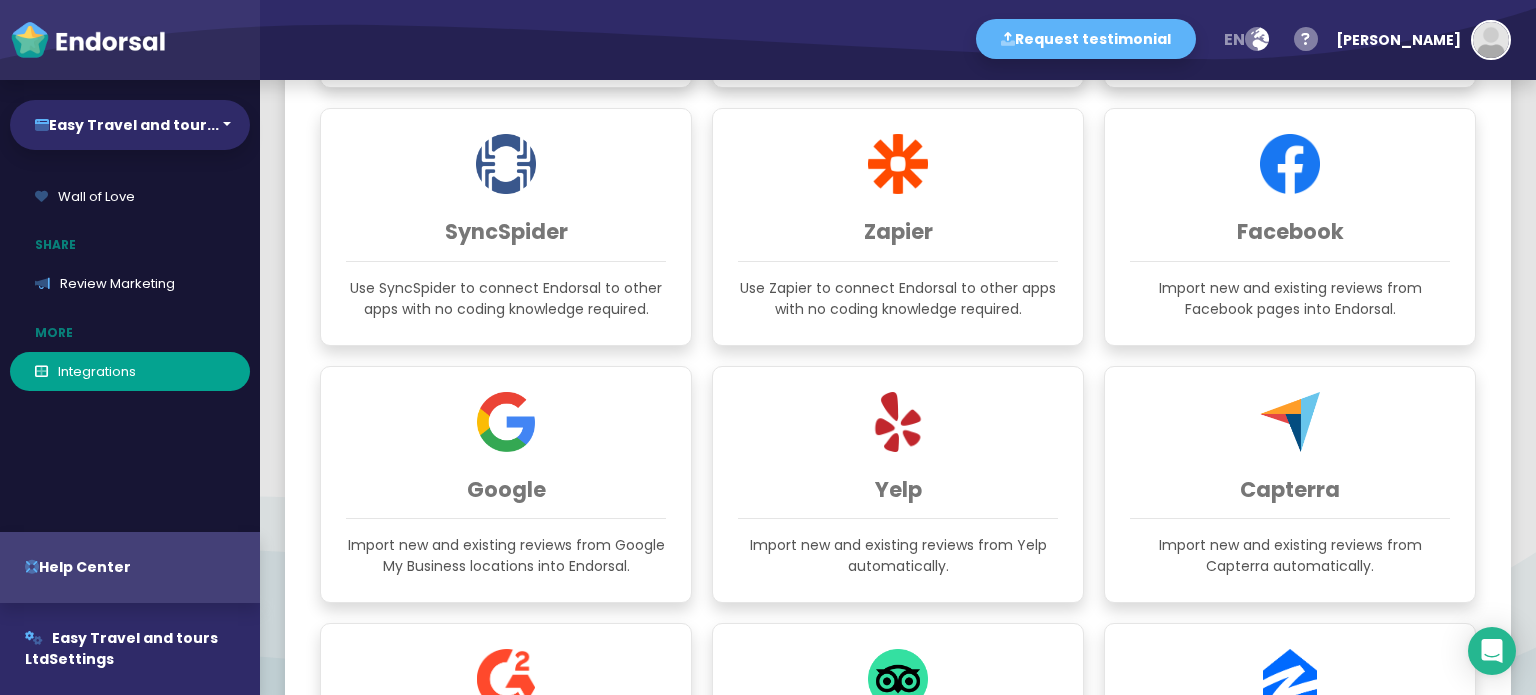 click on "Google Import new and existing reviews from Google My Business locations into Endorsal." 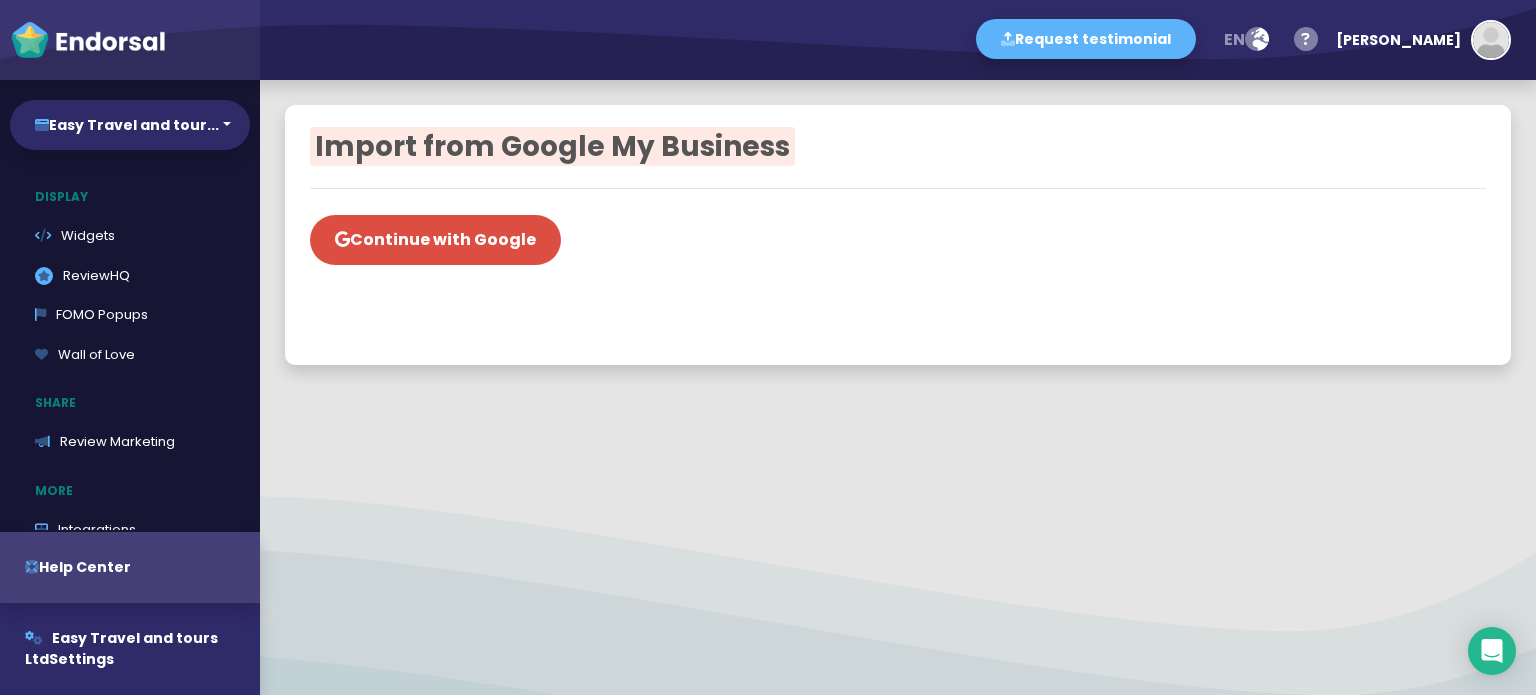 scroll, scrollTop: 0, scrollLeft: 0, axis: both 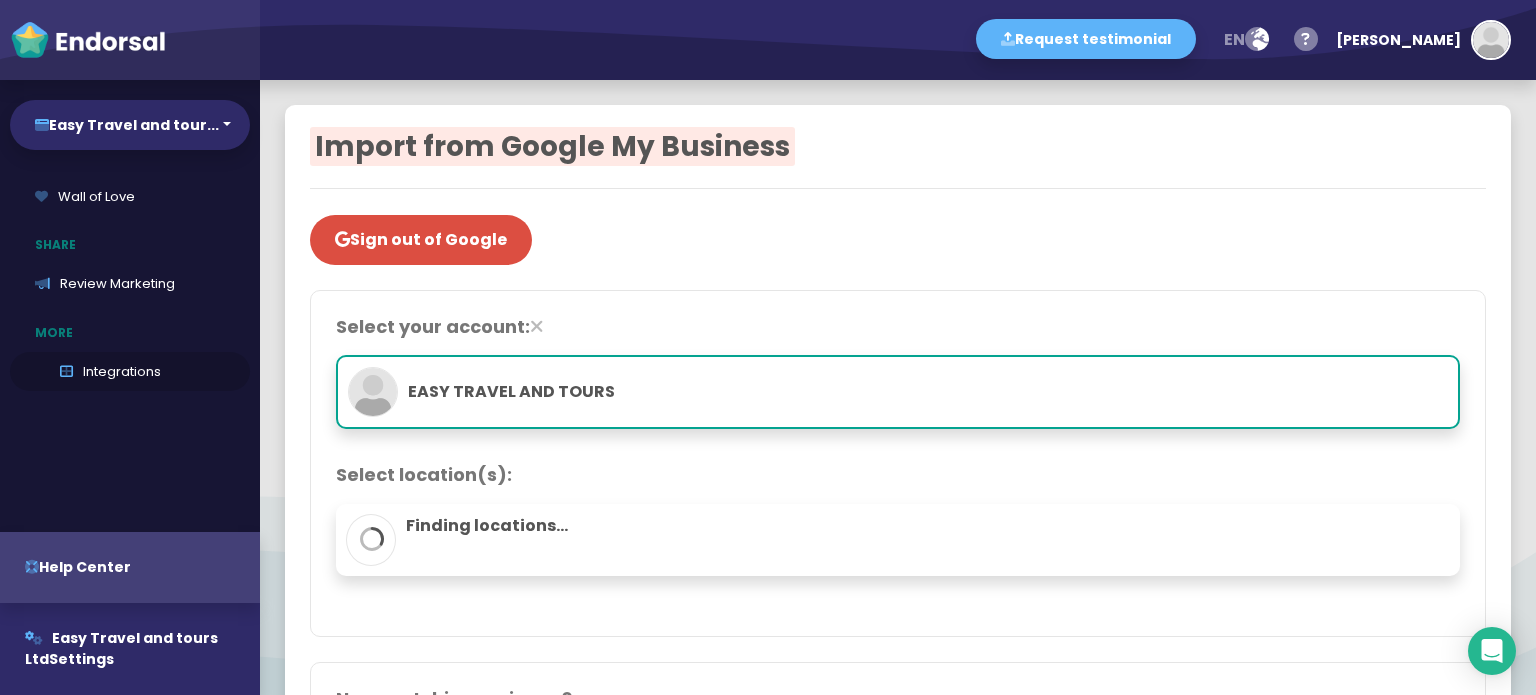 click on "Integrations" at bounding box center (130, 372) 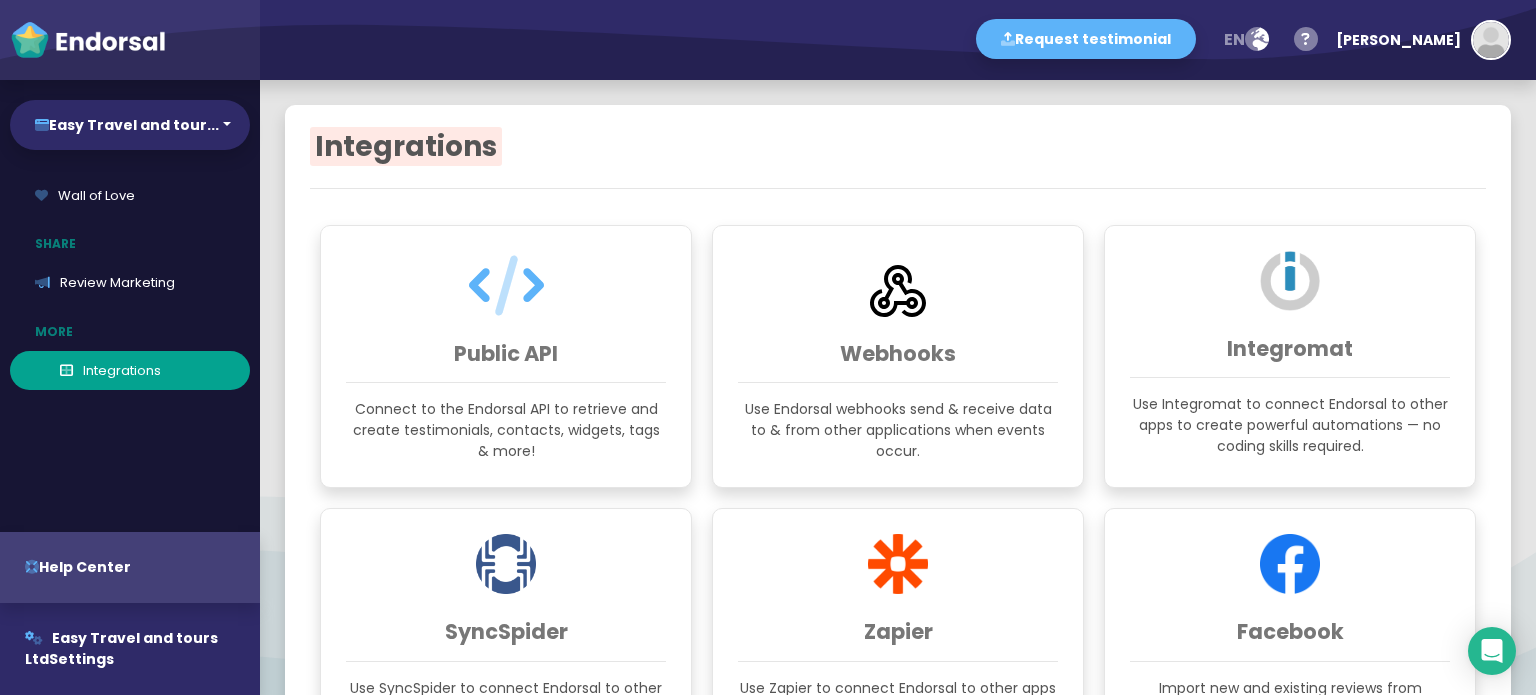 scroll, scrollTop: 460, scrollLeft: 0, axis: vertical 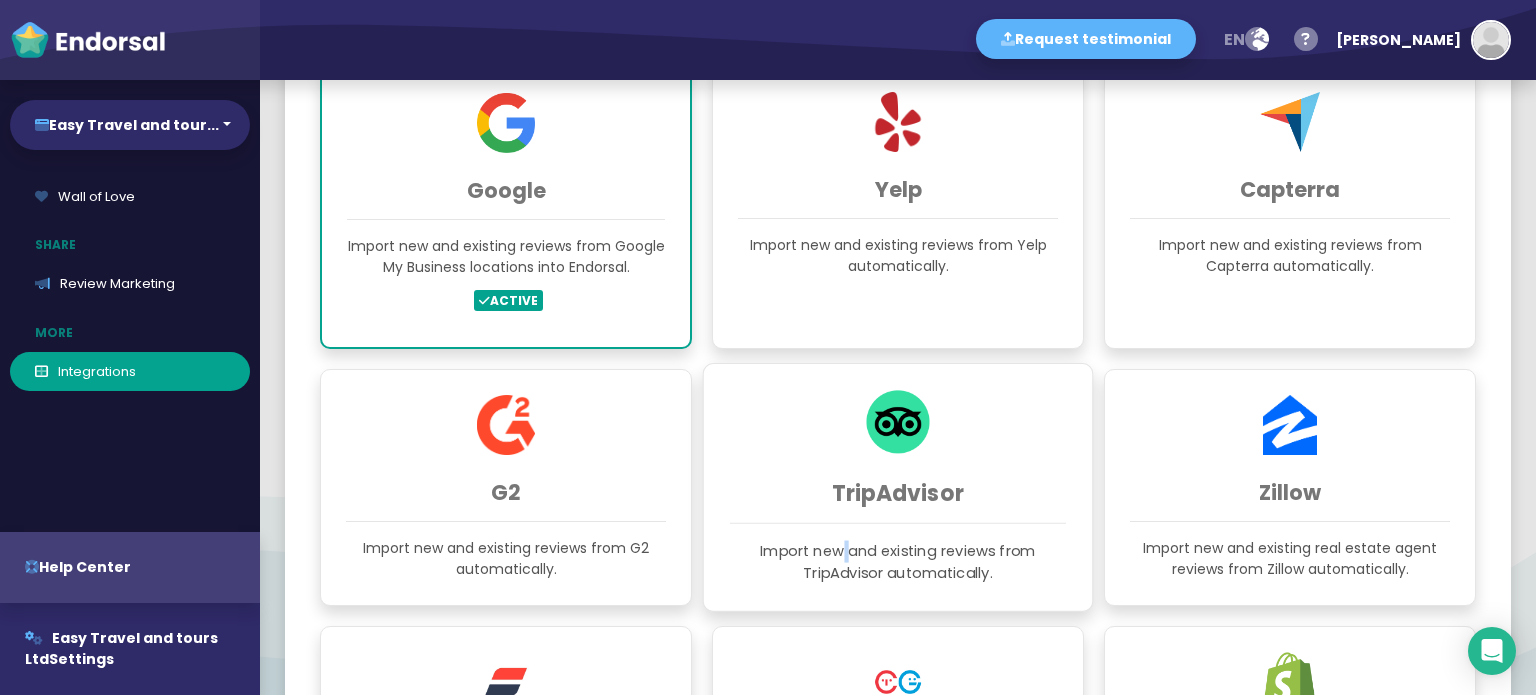 click on "Import new and existing reviews from TripAdvisor automatically." 